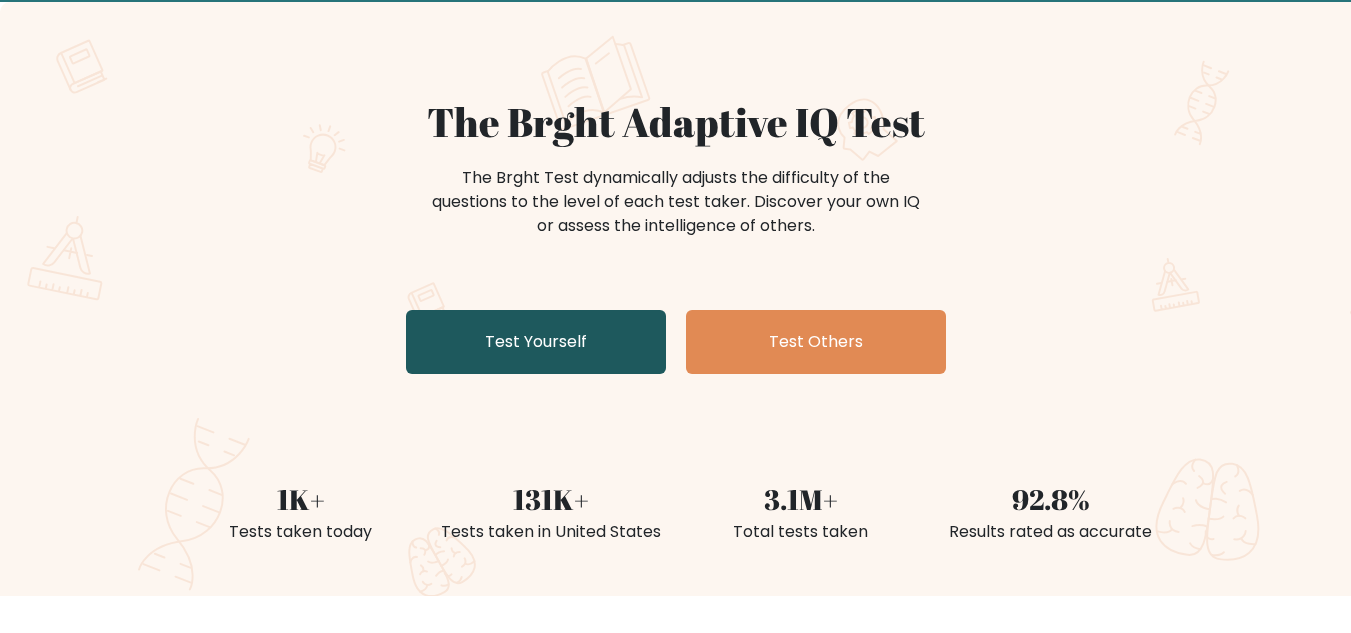 scroll, scrollTop: 100, scrollLeft: 0, axis: vertical 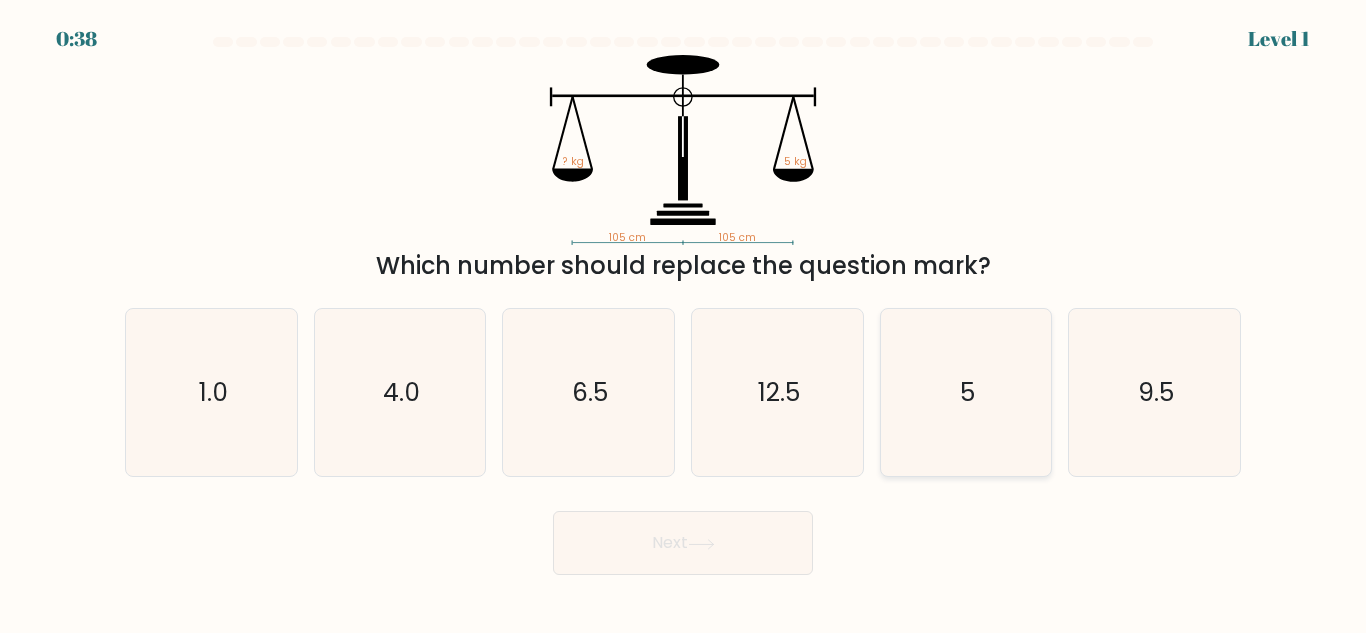 click on "5" at bounding box center (967, 392) 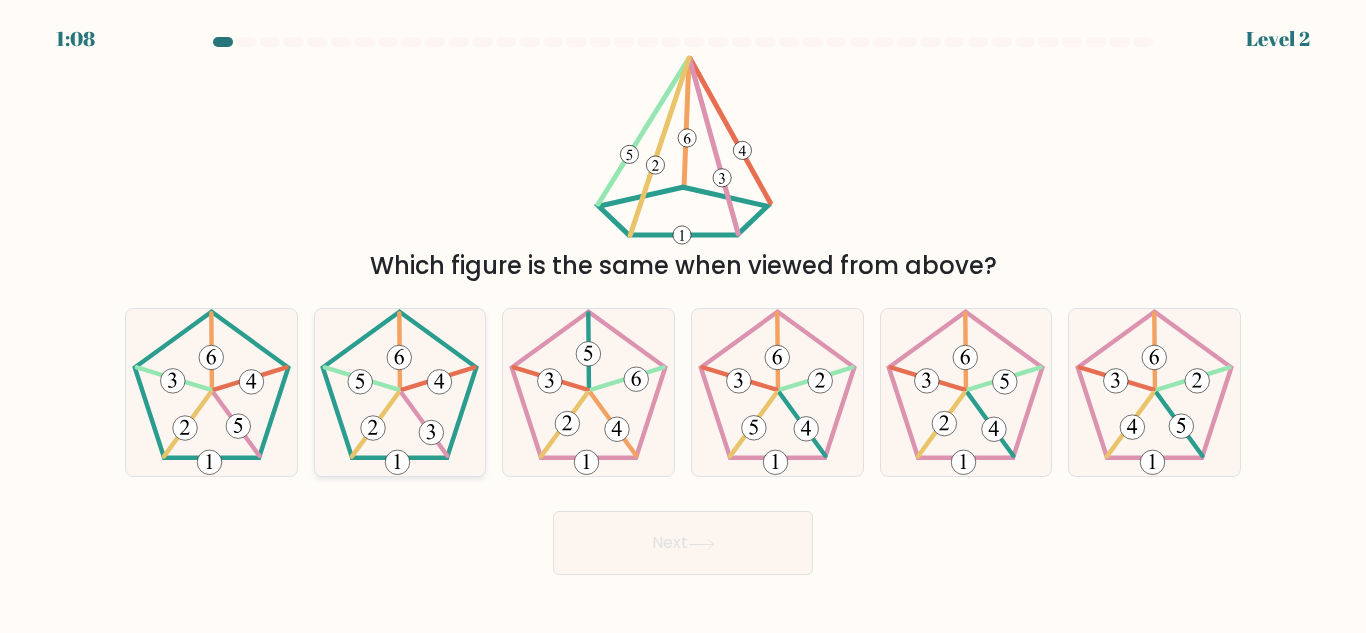 click on "b." at bounding box center [683, 319] 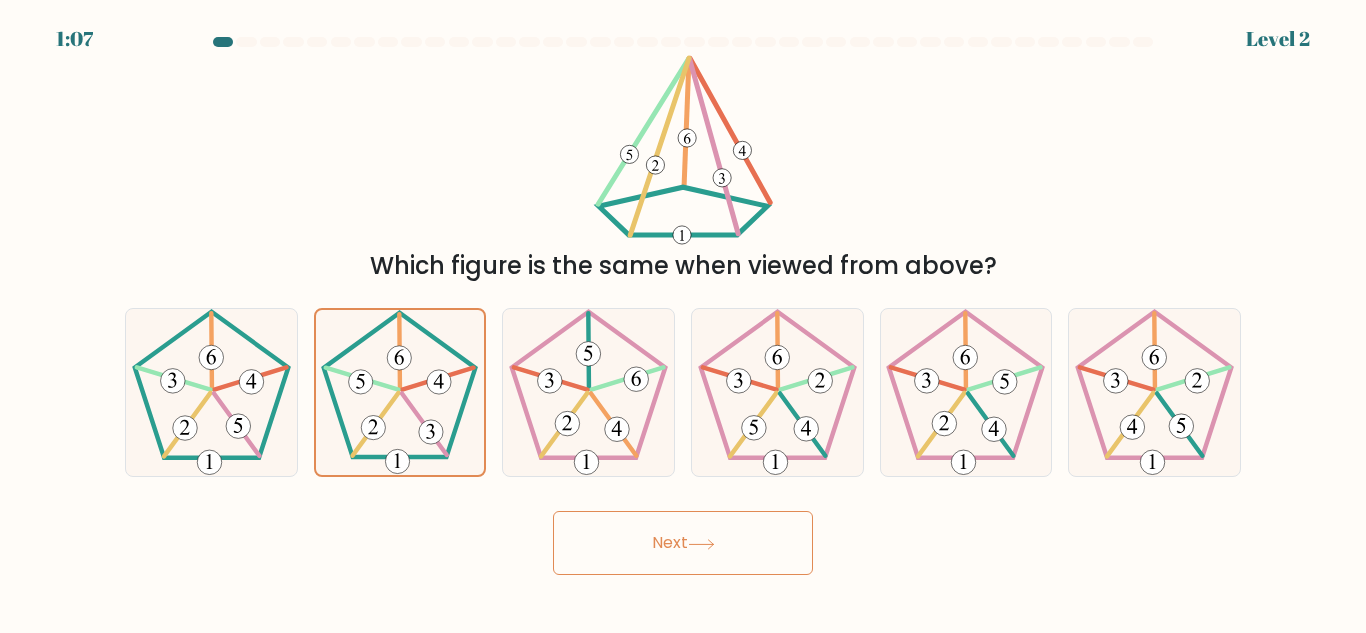 click on "Next" at bounding box center (683, 543) 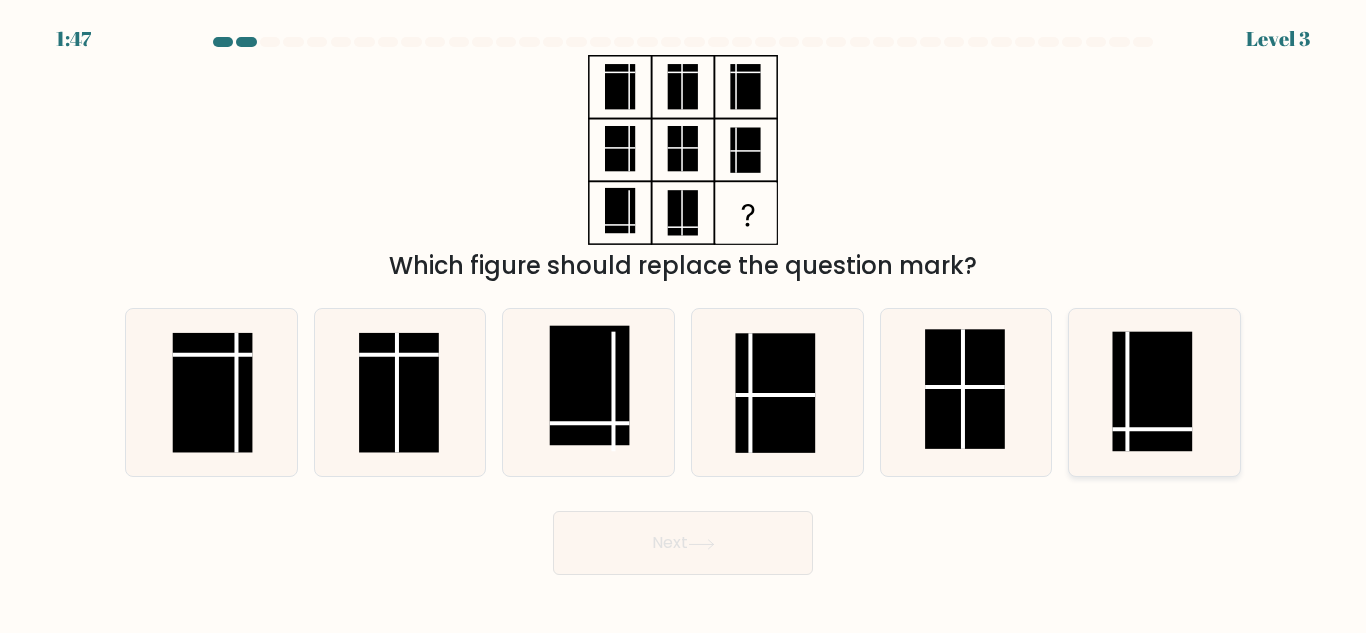 click at bounding box center (1153, 392) 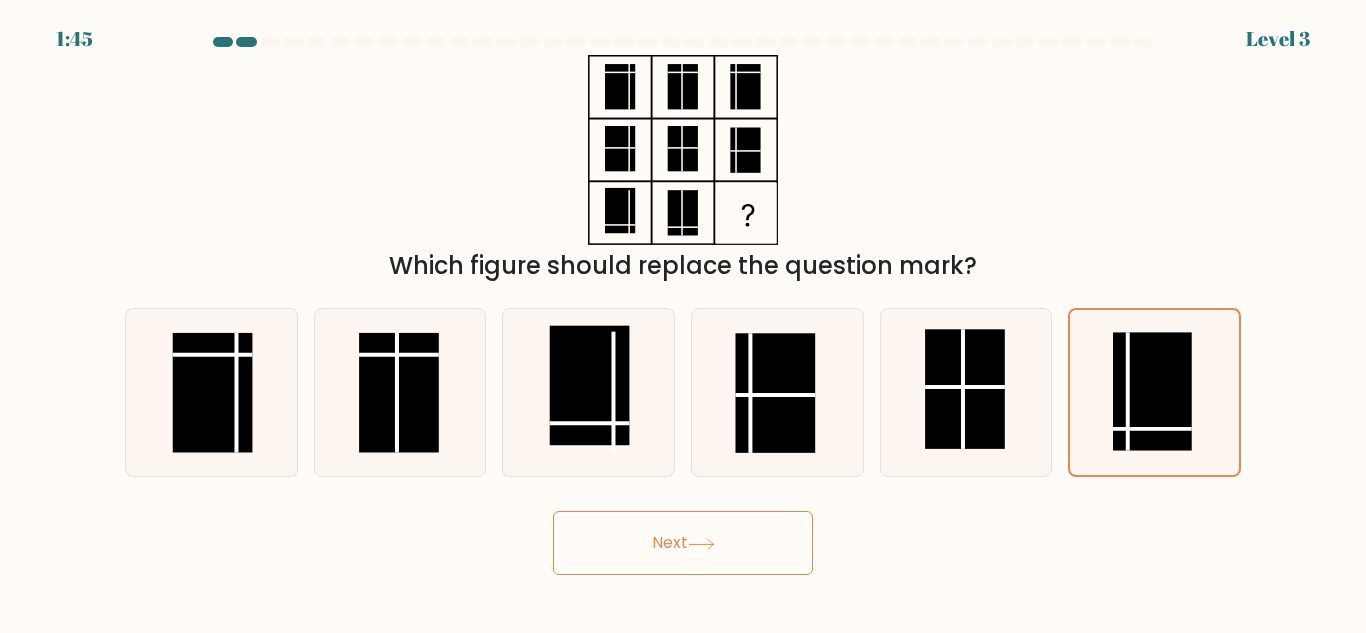 click on "Next" at bounding box center [683, 543] 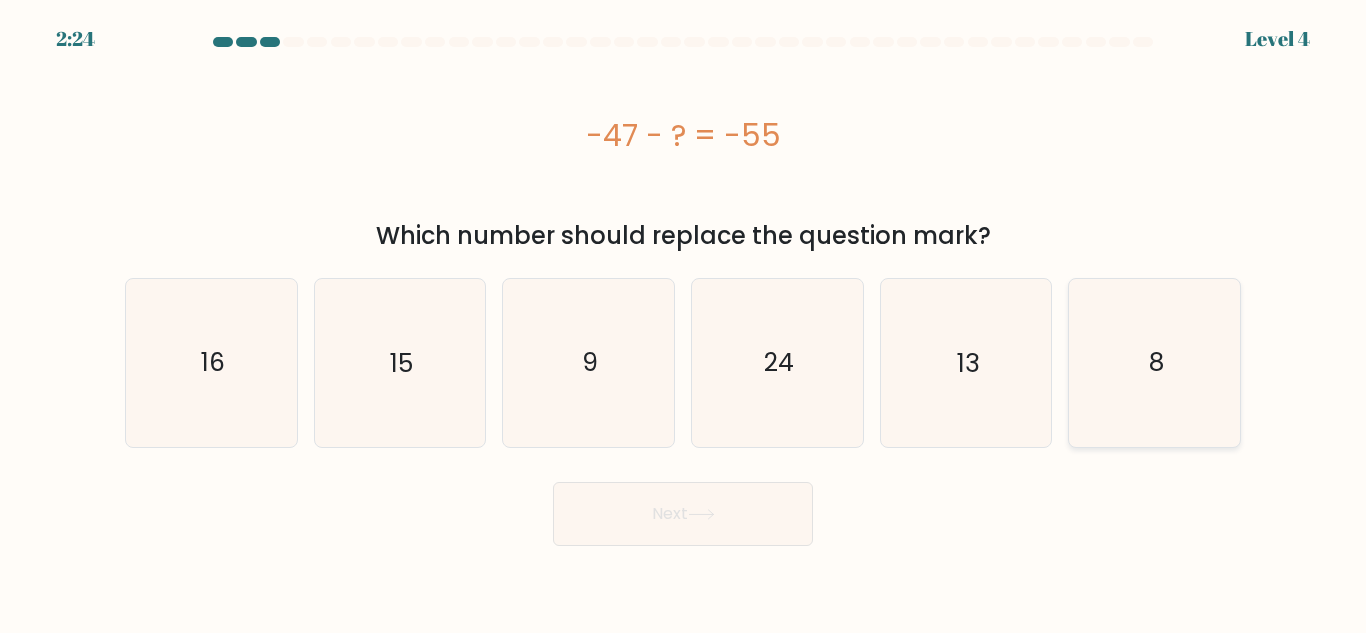 click on "8" at bounding box center (1154, 362) 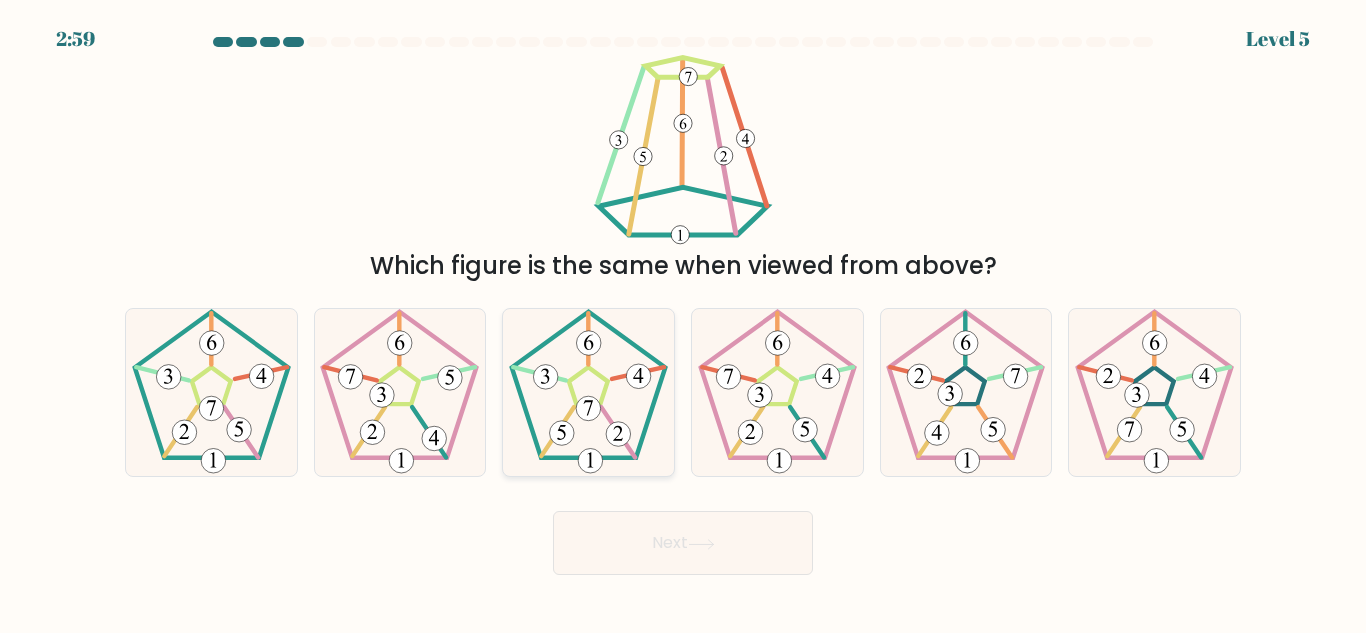 click at bounding box center (588, 392) 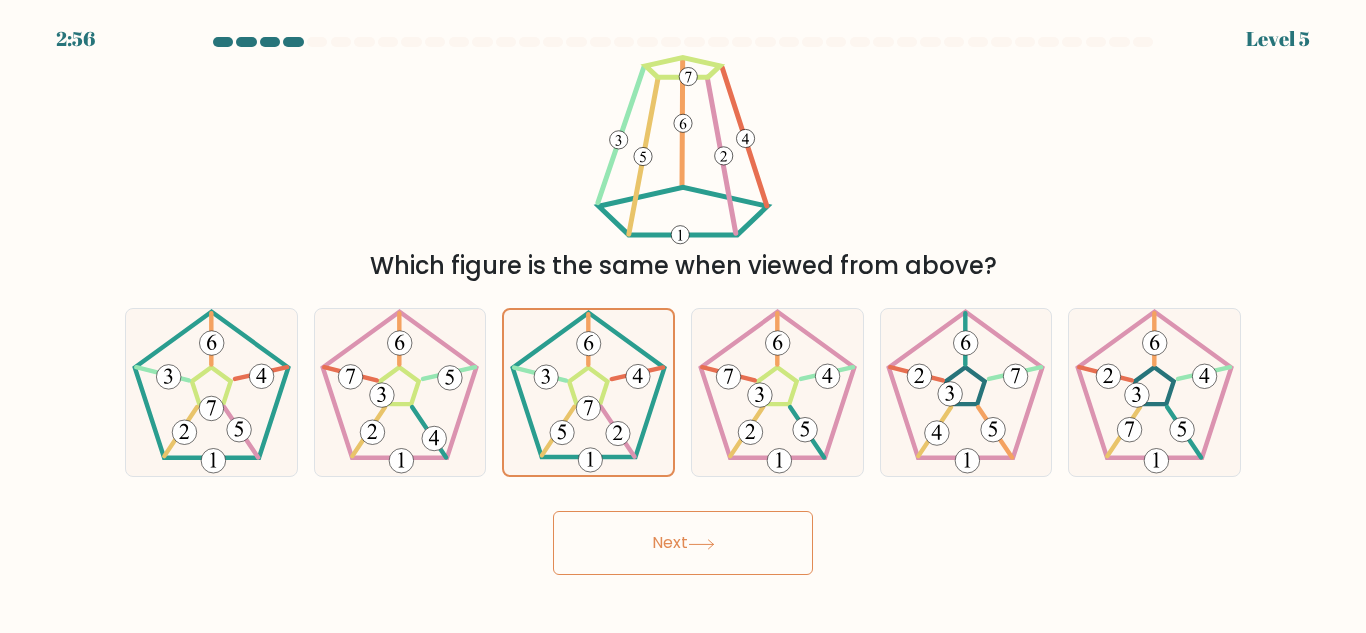 click on "Next" at bounding box center [683, 543] 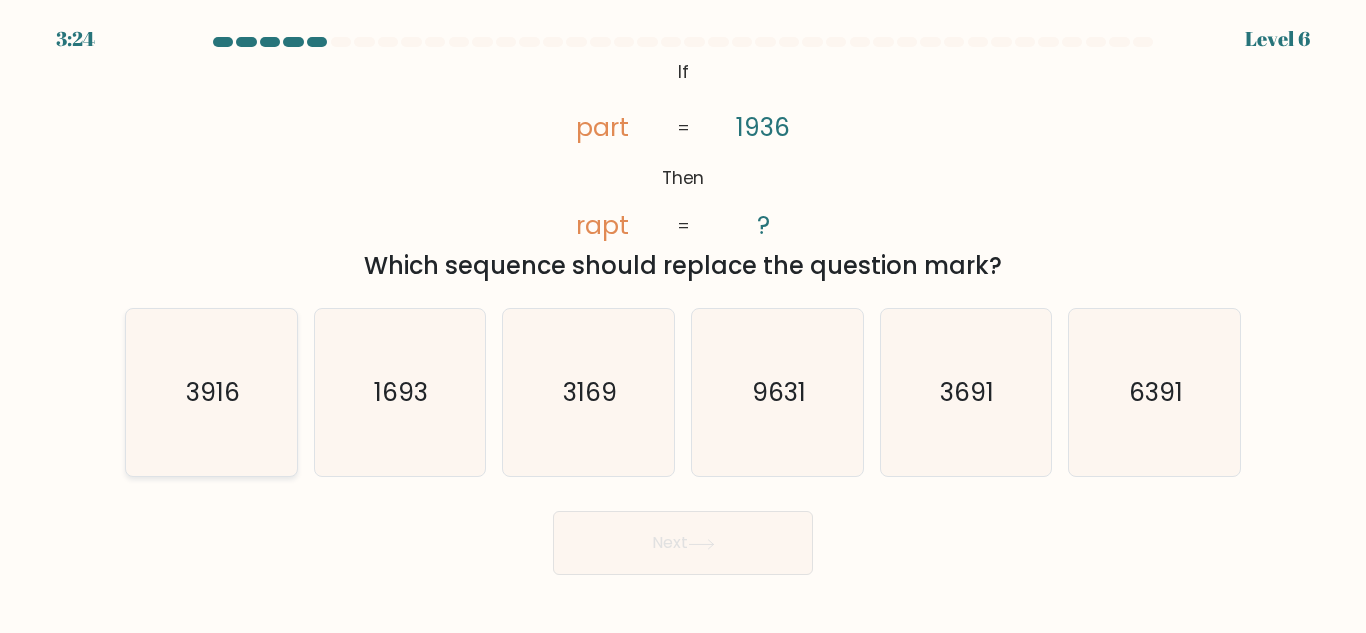 click on "3916" at bounding box center (213, 392) 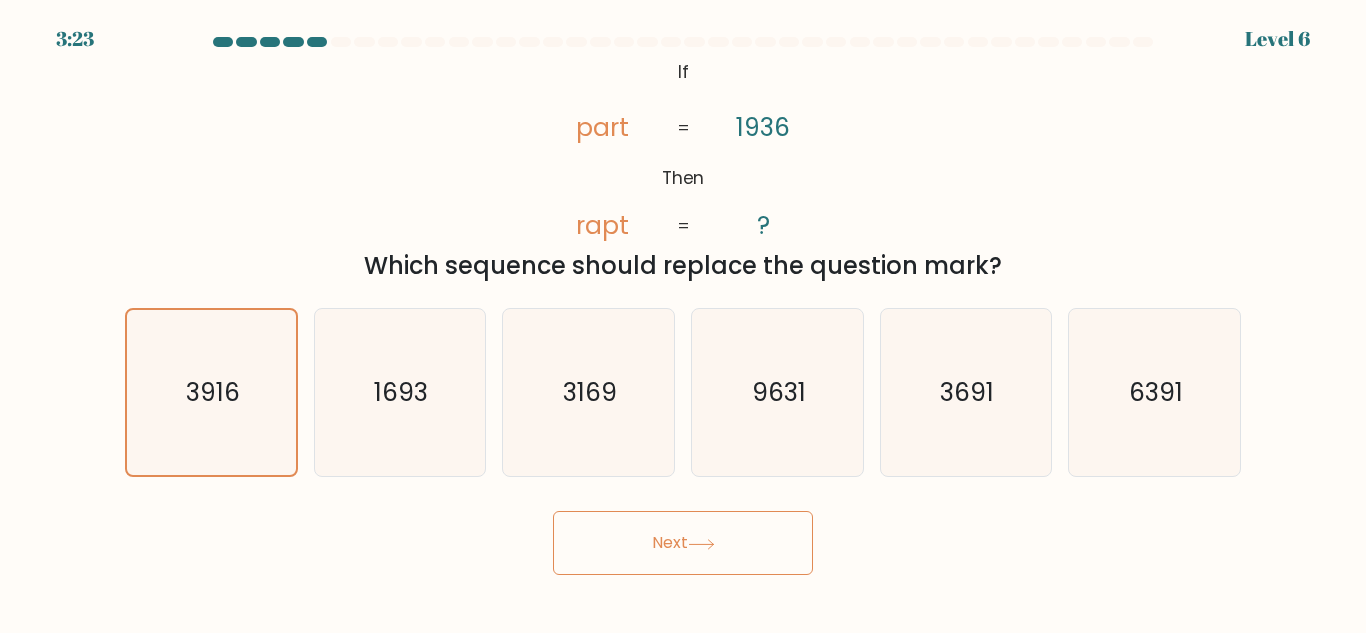 click on "Next" at bounding box center [683, 543] 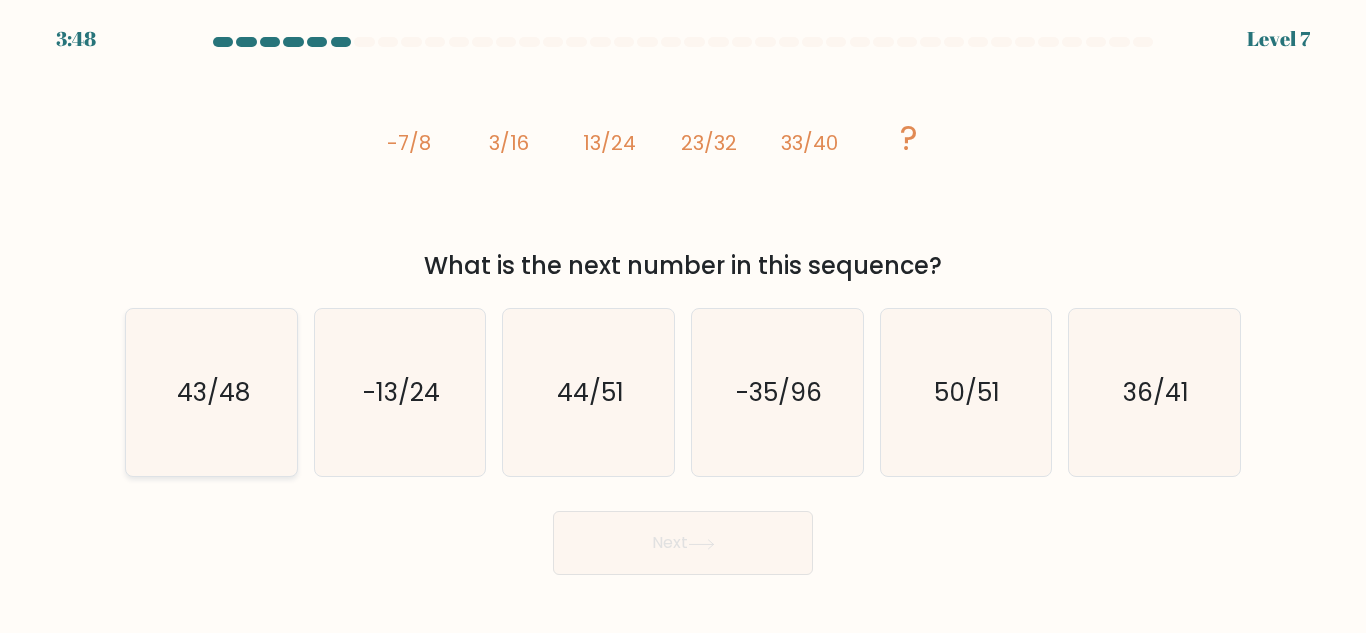 click on "43/48" at bounding box center (212, 392) 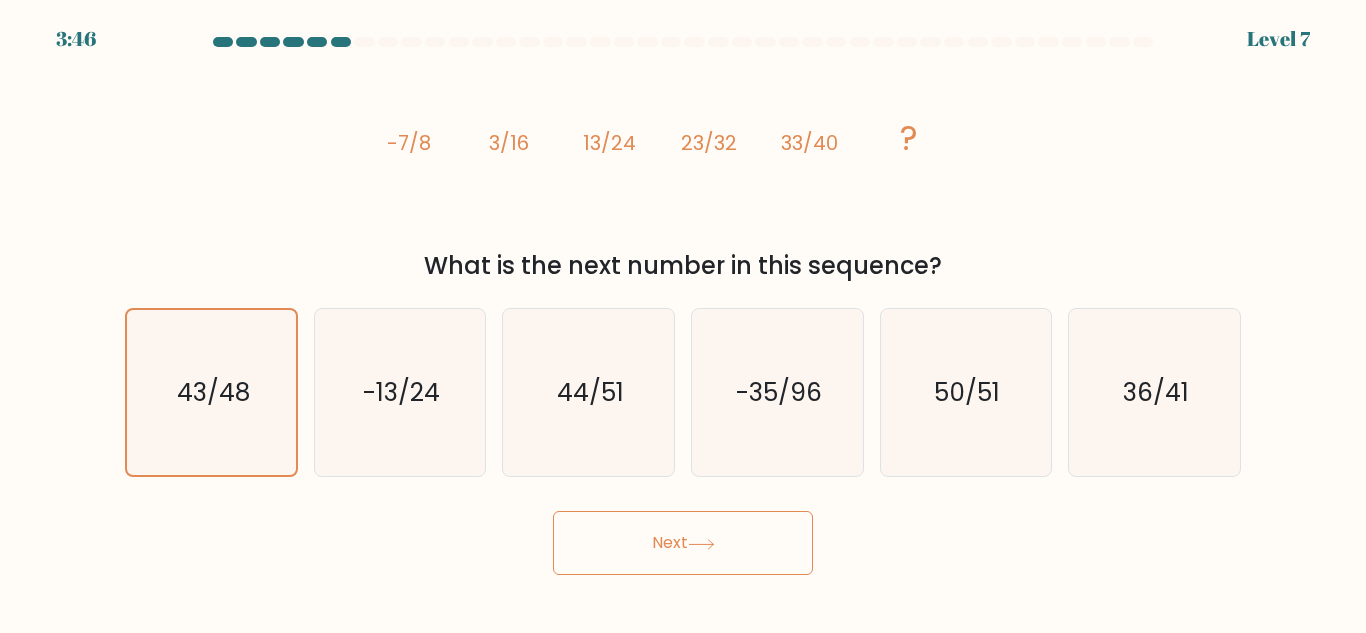 click on "Next" at bounding box center (683, 543) 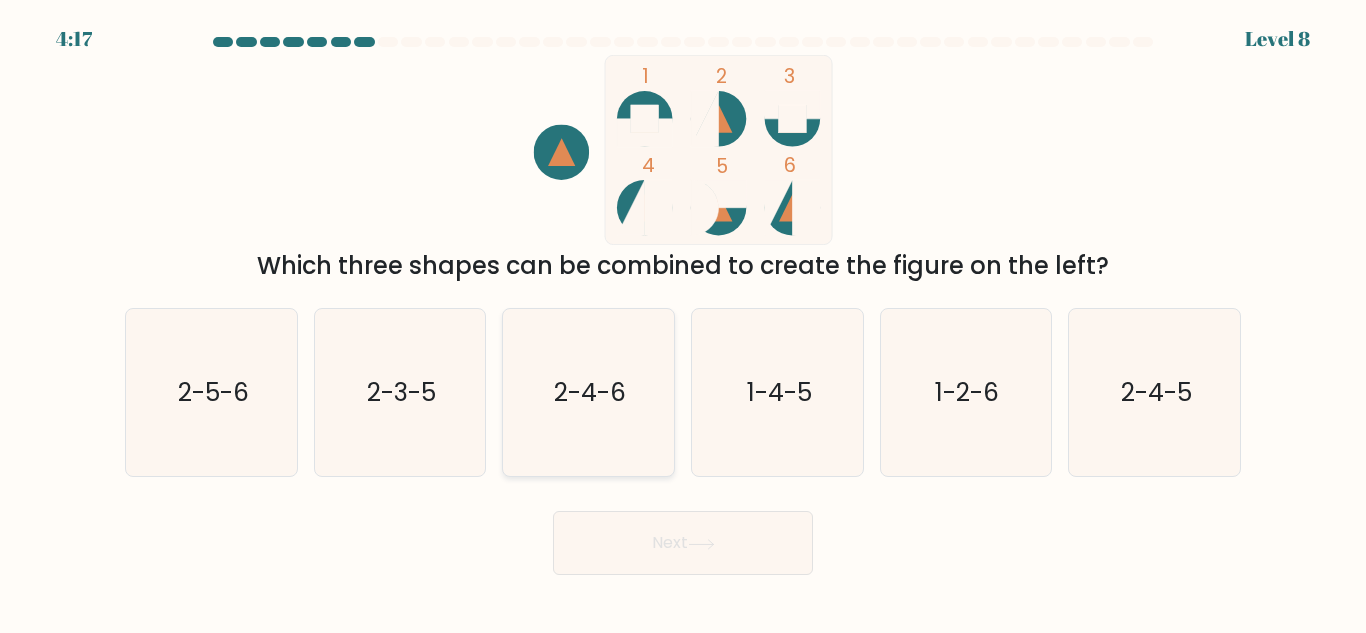 click on "2-4-6" at bounding box center [590, 392] 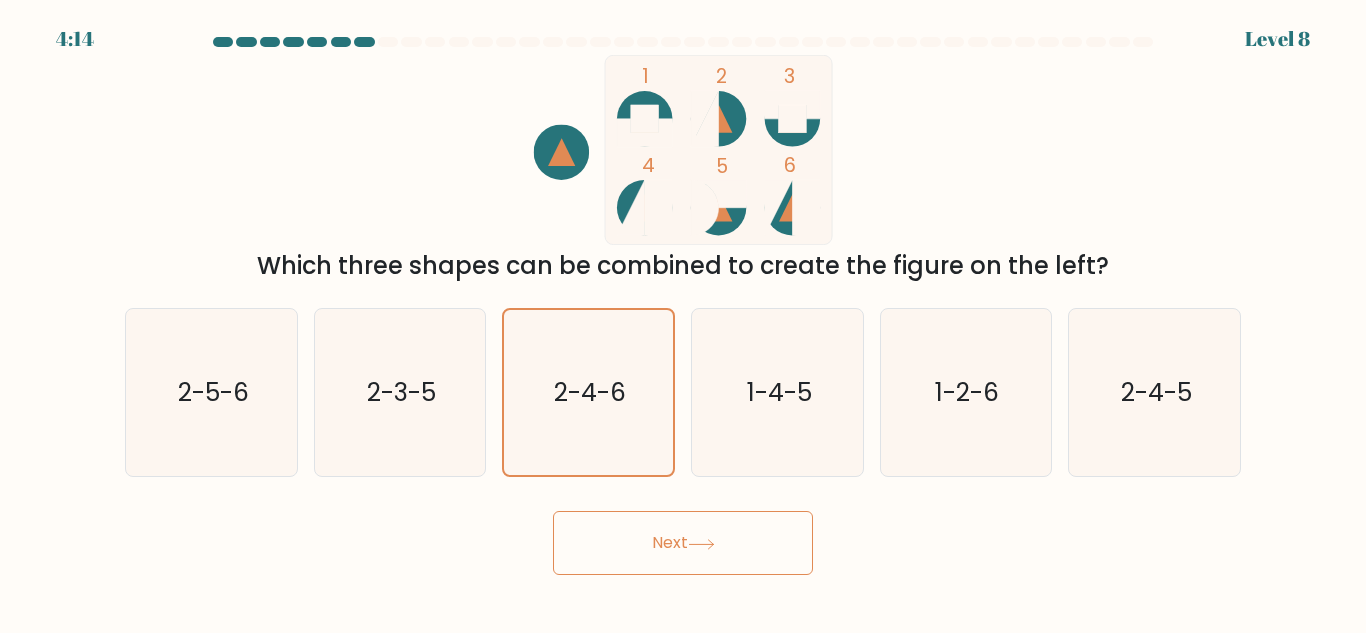 click at bounding box center (701, 544) 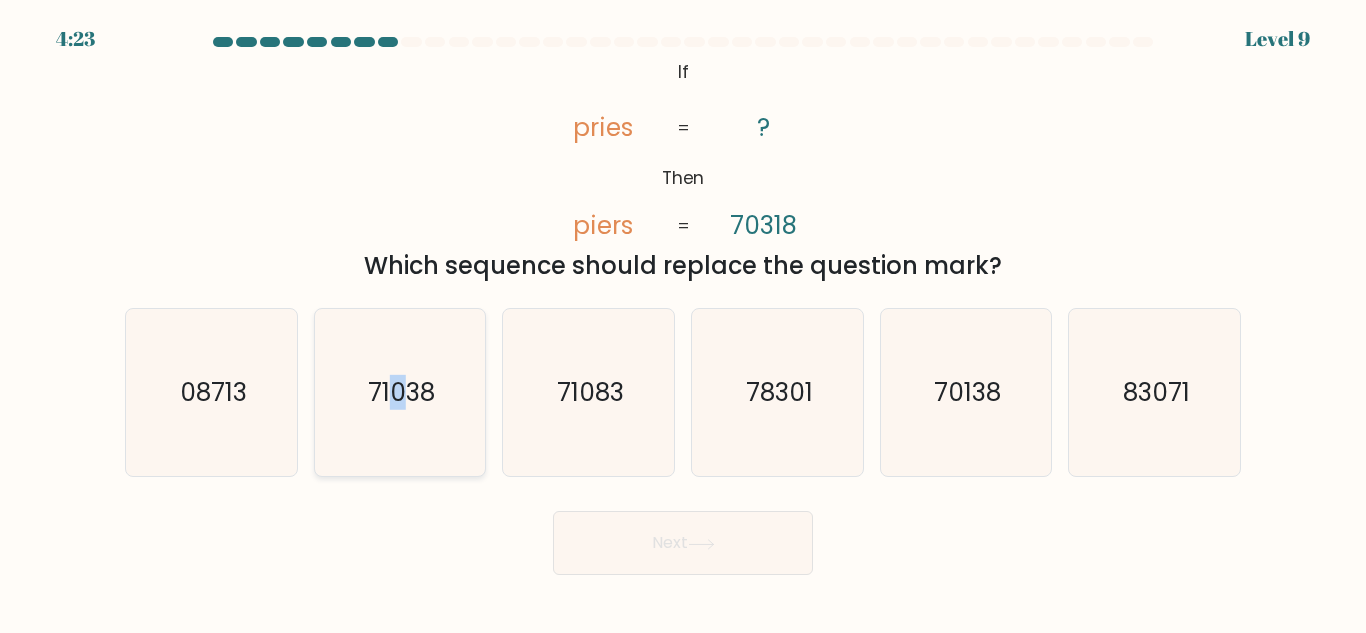 click on "71038" at bounding box center [401, 392] 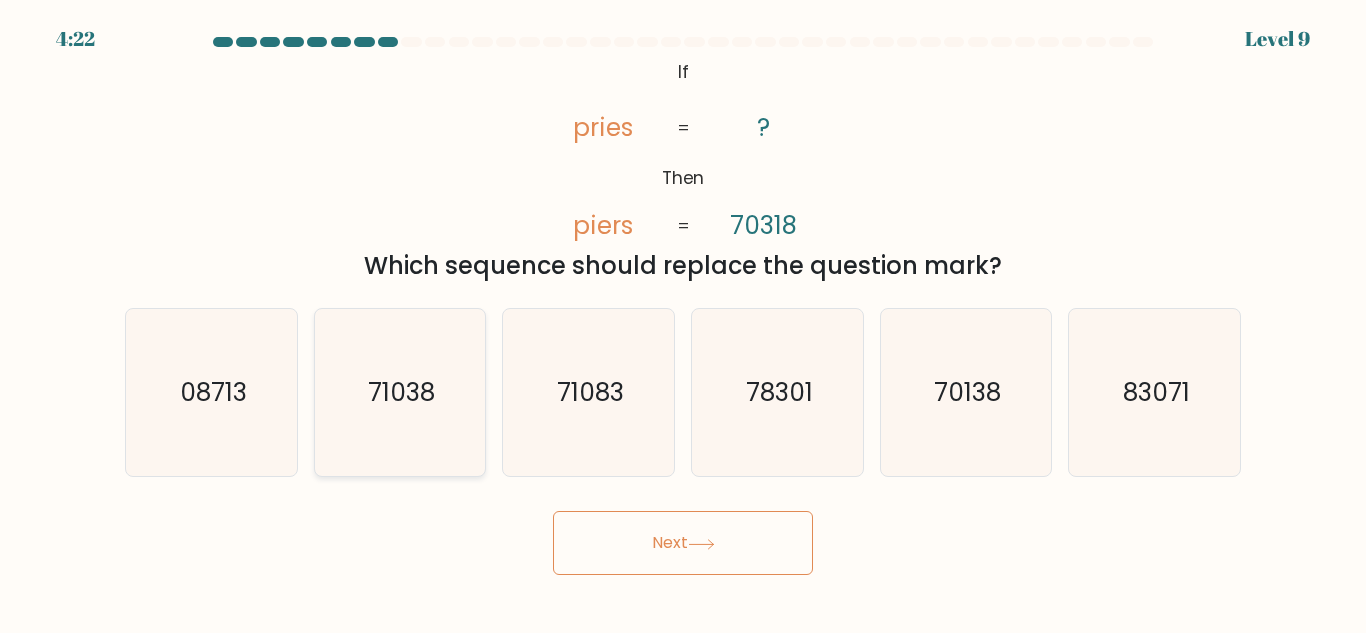 click on "71038" at bounding box center [399, 392] 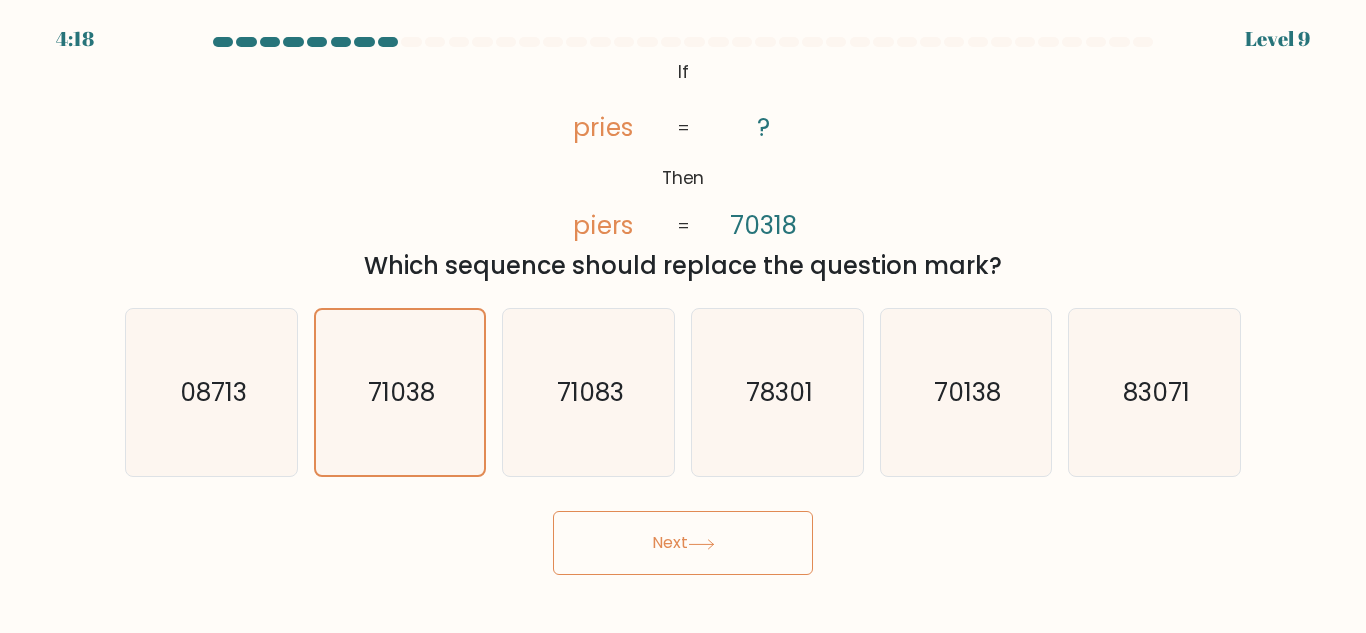 click on "Next" at bounding box center [683, 543] 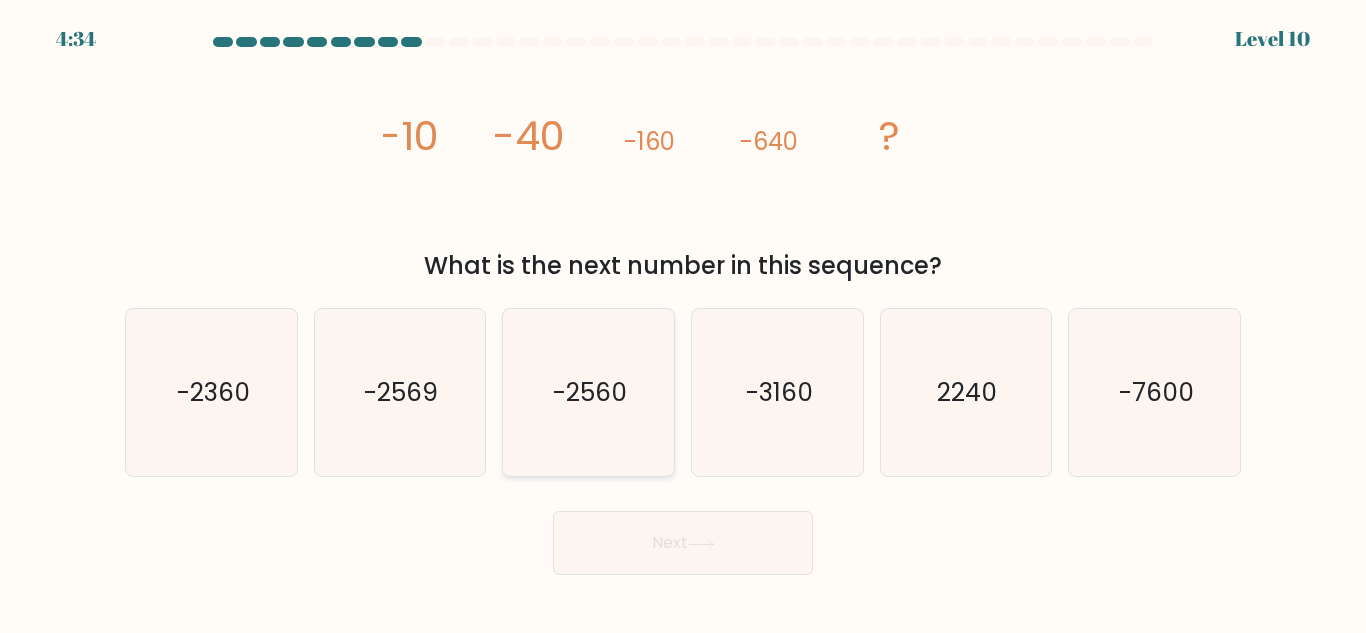 click on "-2560" at bounding box center (590, 392) 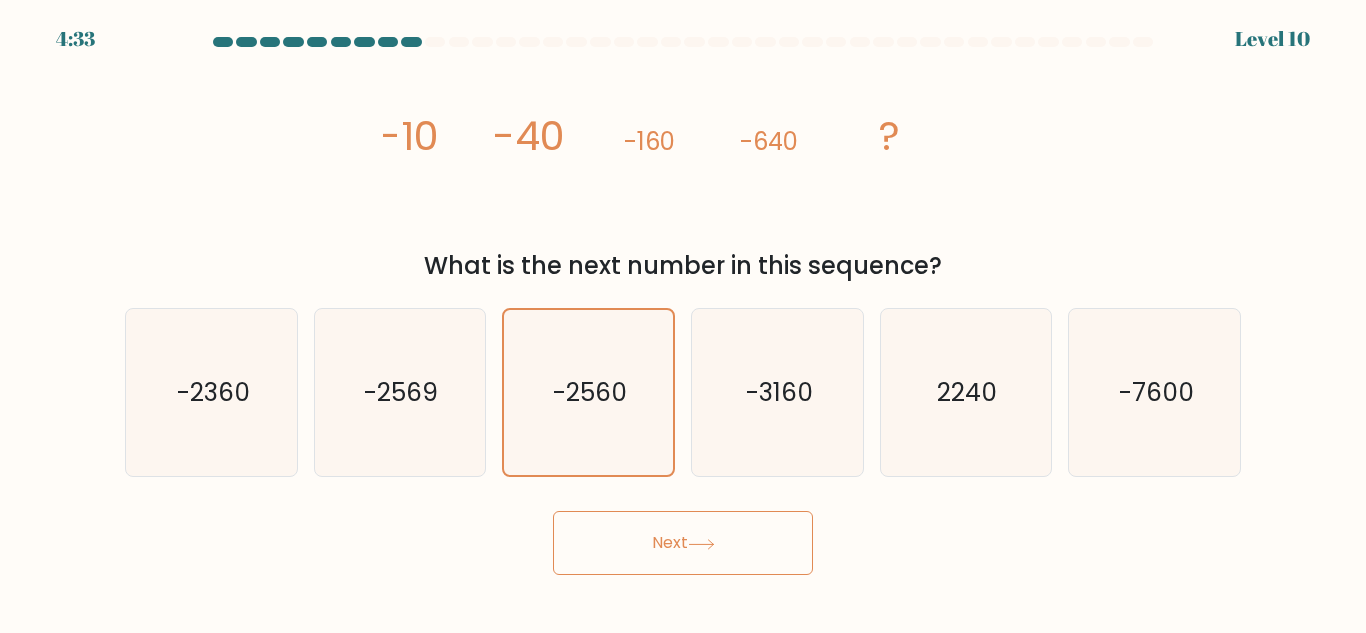 click on "Next" at bounding box center [683, 543] 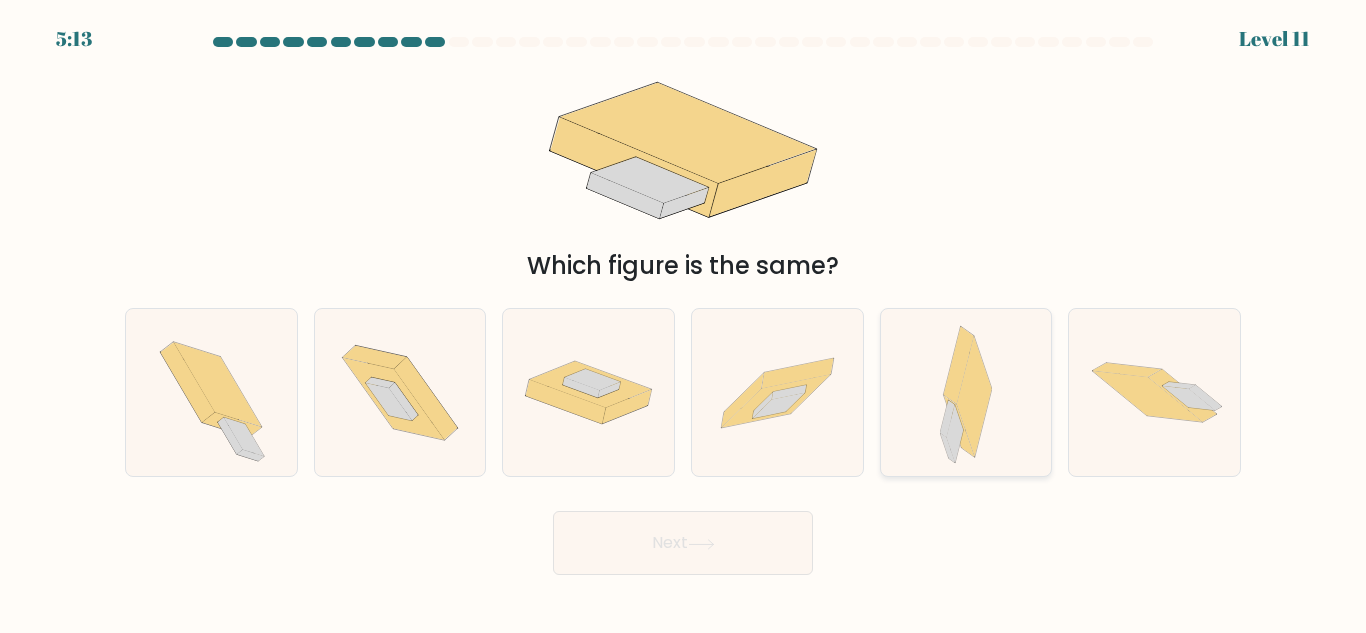 click at bounding box center [974, 398] 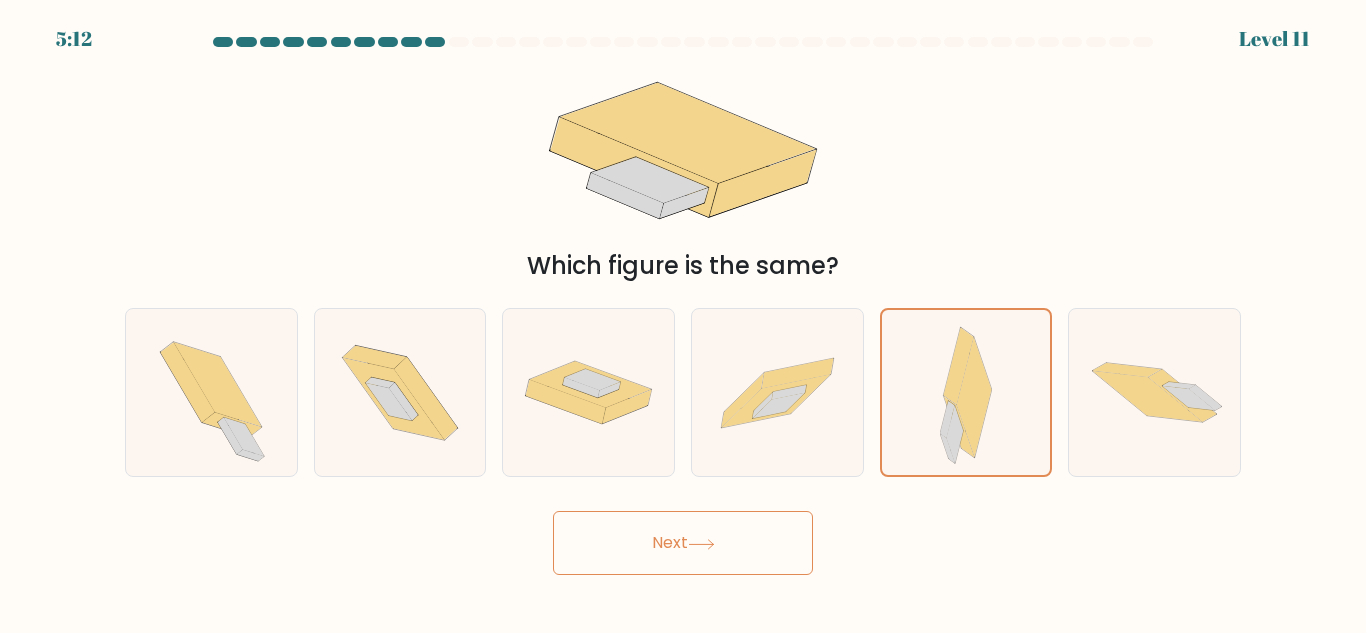 click on "Next" at bounding box center [683, 543] 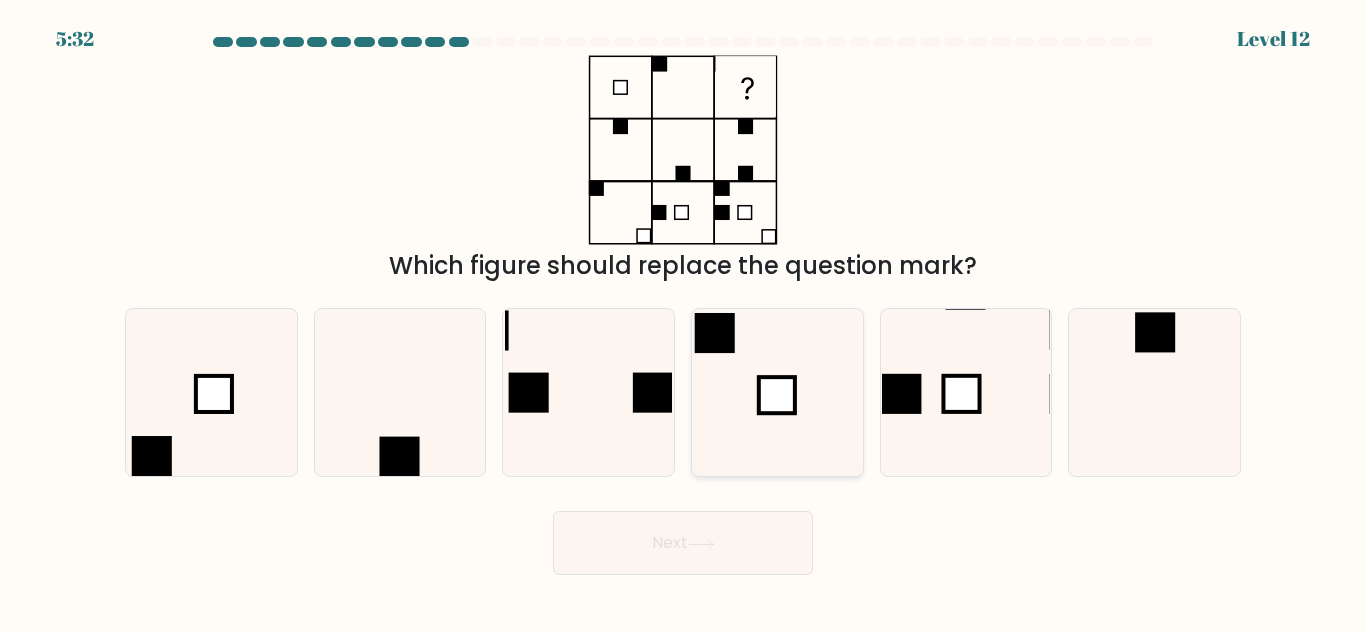 click at bounding box center [777, 392] 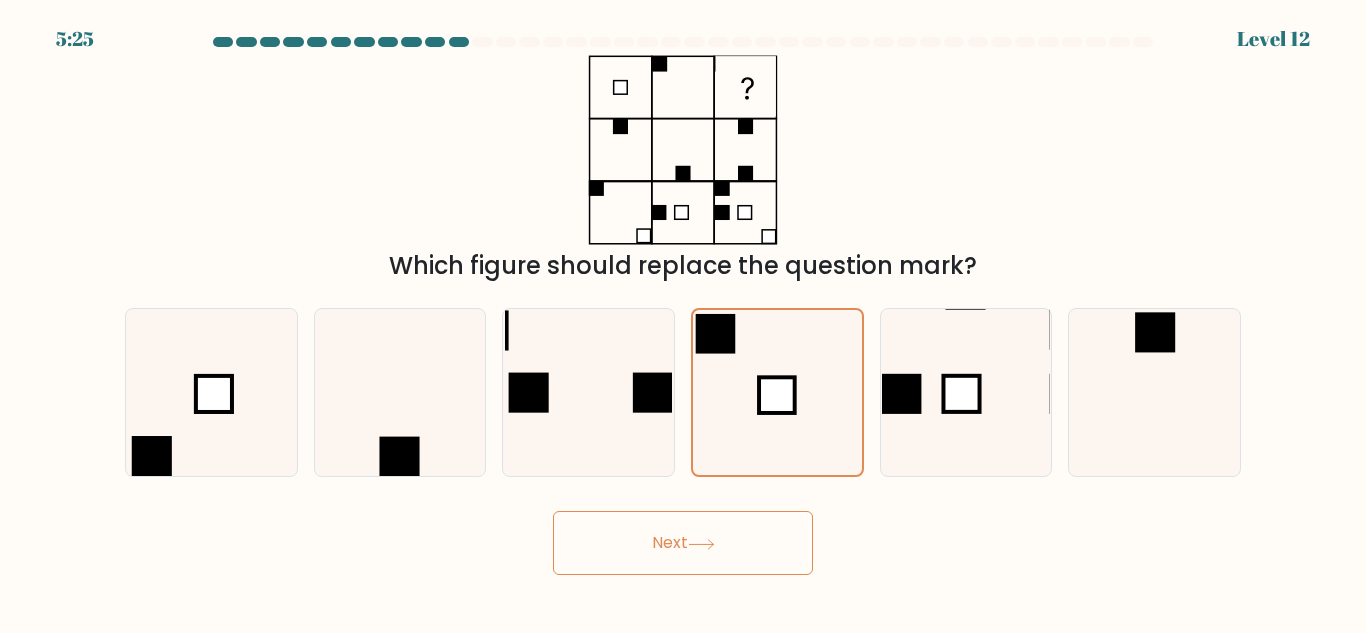 click at bounding box center [701, 544] 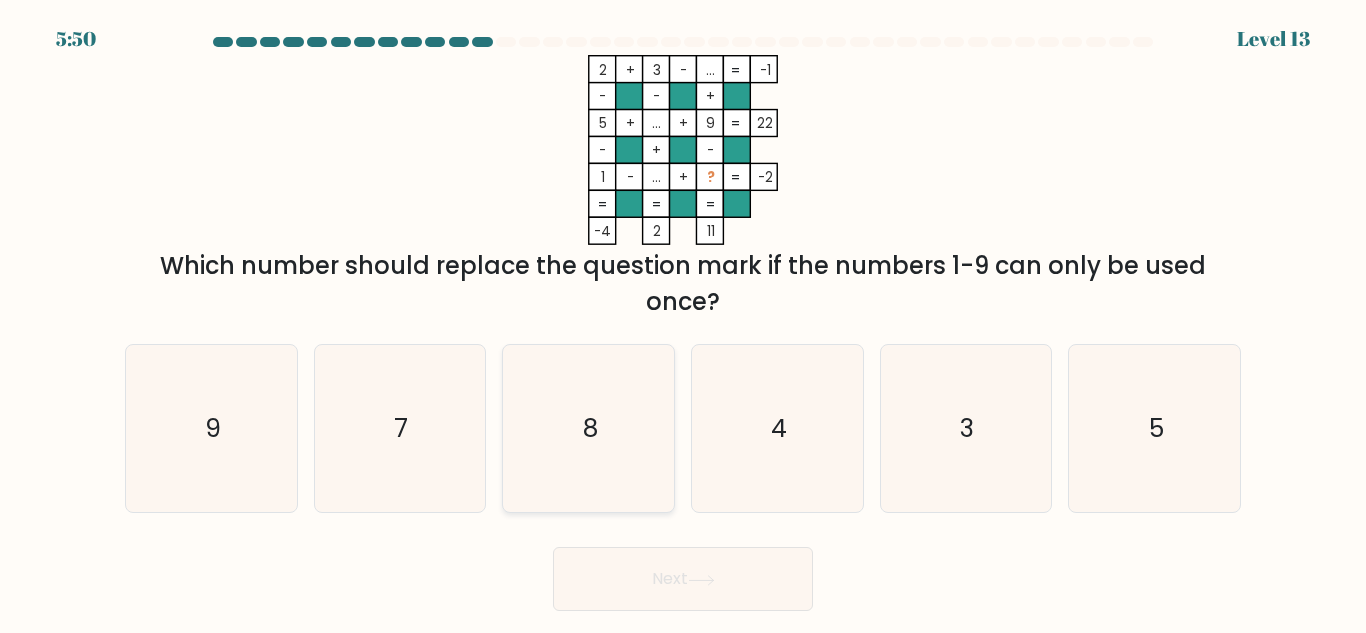 click on "8" at bounding box center [588, 428] 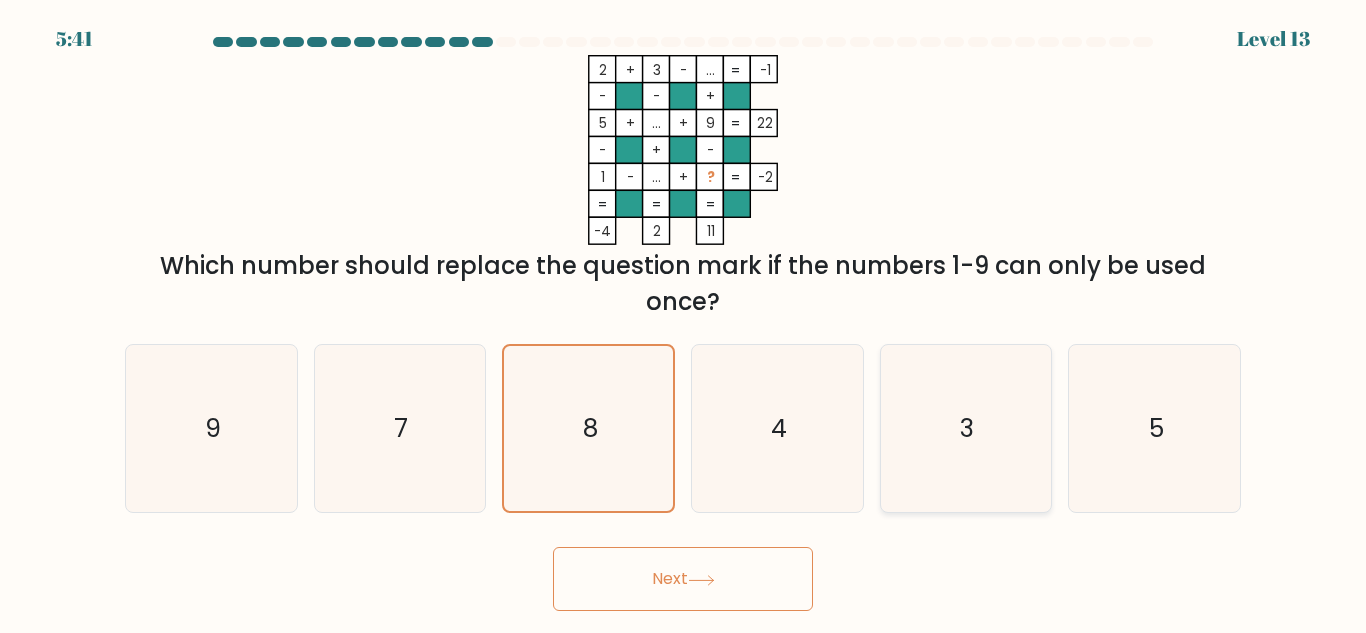 click on "3" at bounding box center (965, 428) 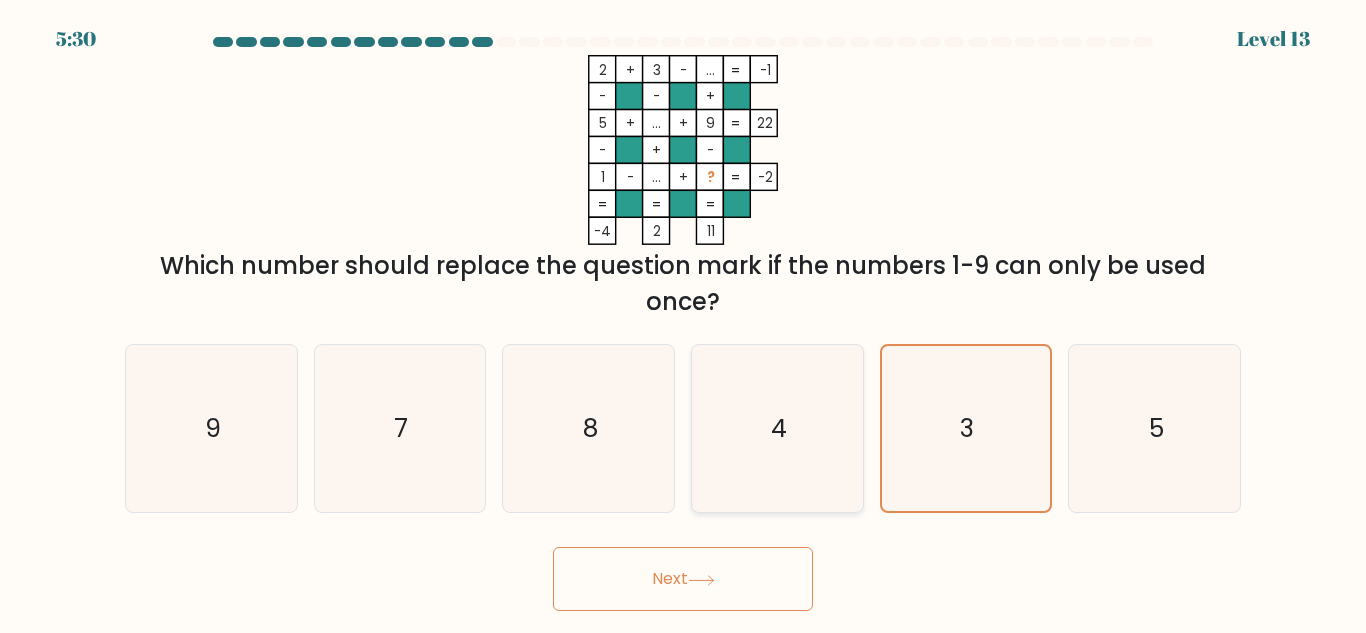 click on "4" at bounding box center [777, 428] 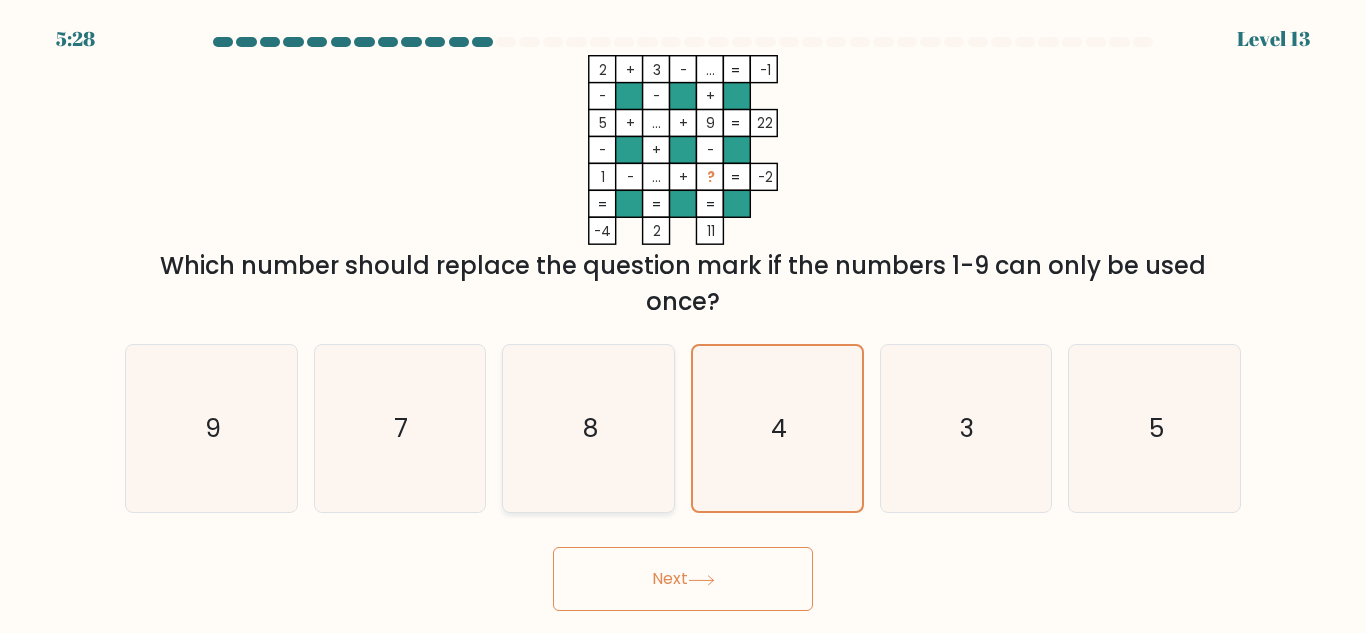 click on "8" at bounding box center [588, 428] 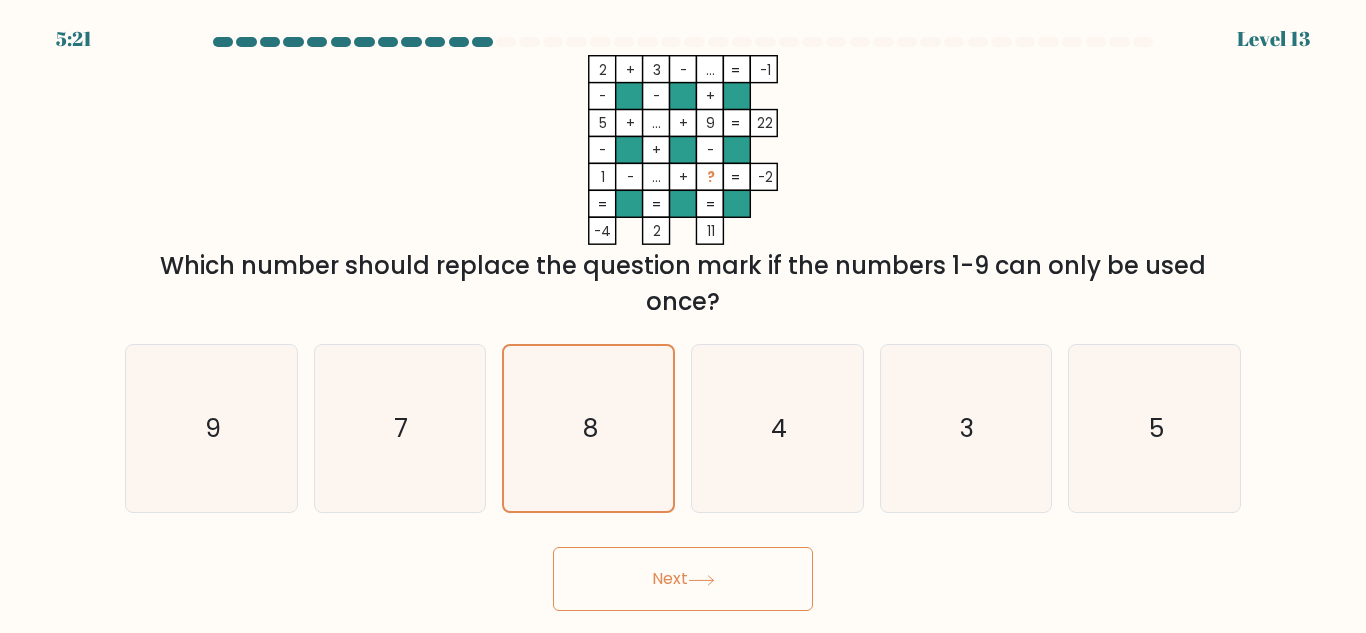 click on "Next" at bounding box center (683, 579) 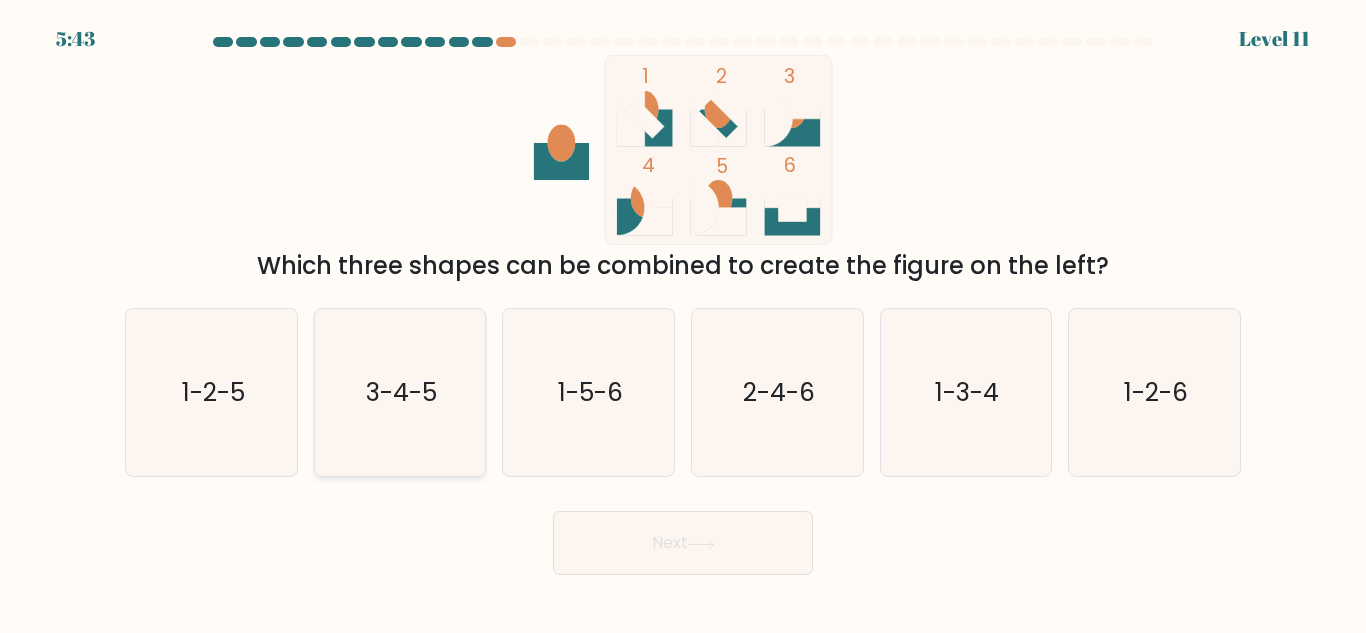 click on "3-4-5" at bounding box center (399, 392) 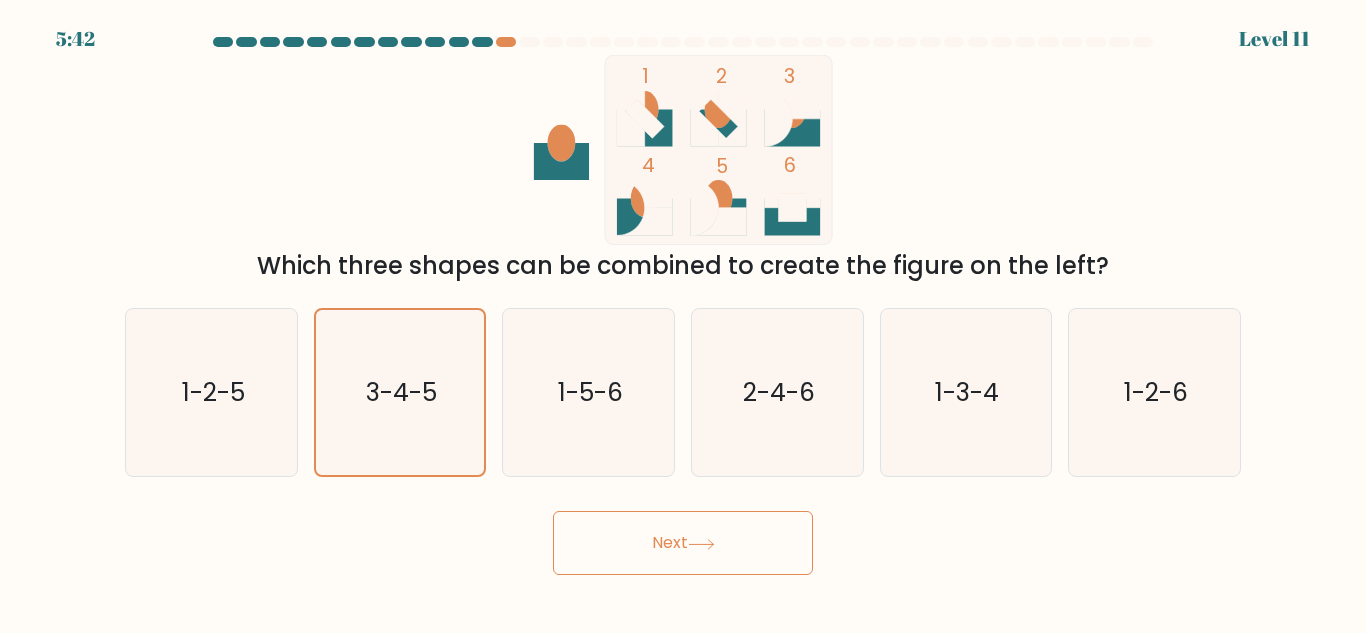 click on "Next" at bounding box center (683, 543) 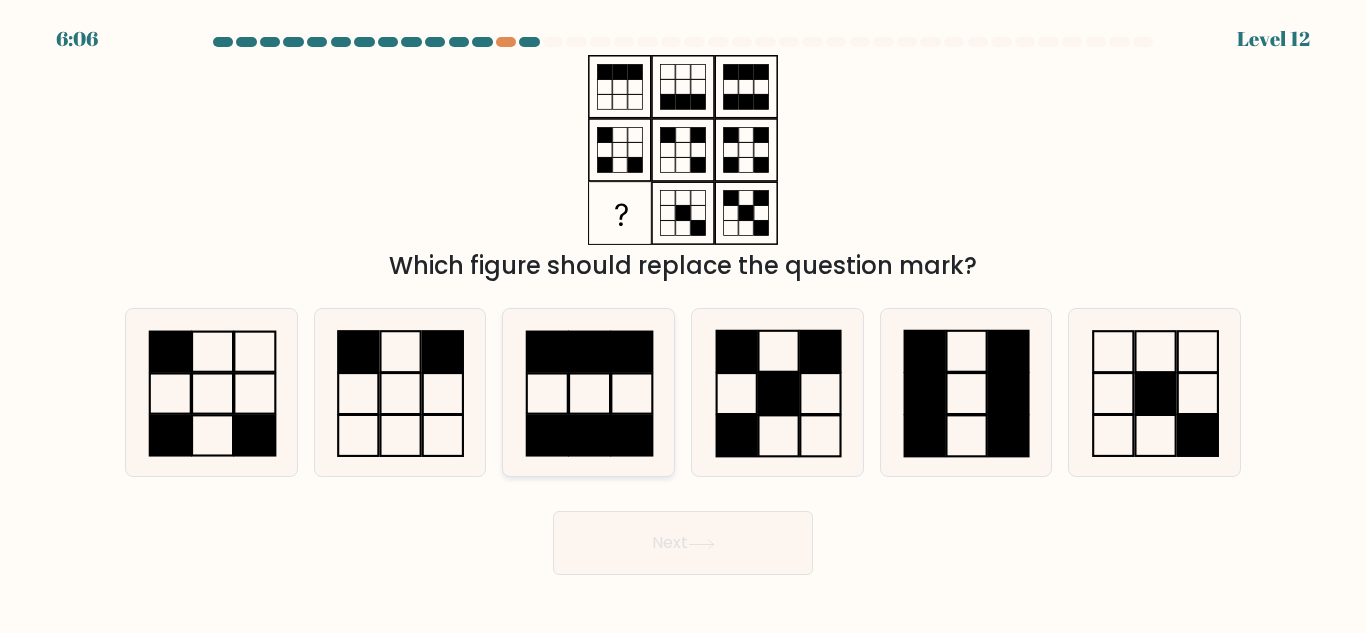 click at bounding box center (588, 392) 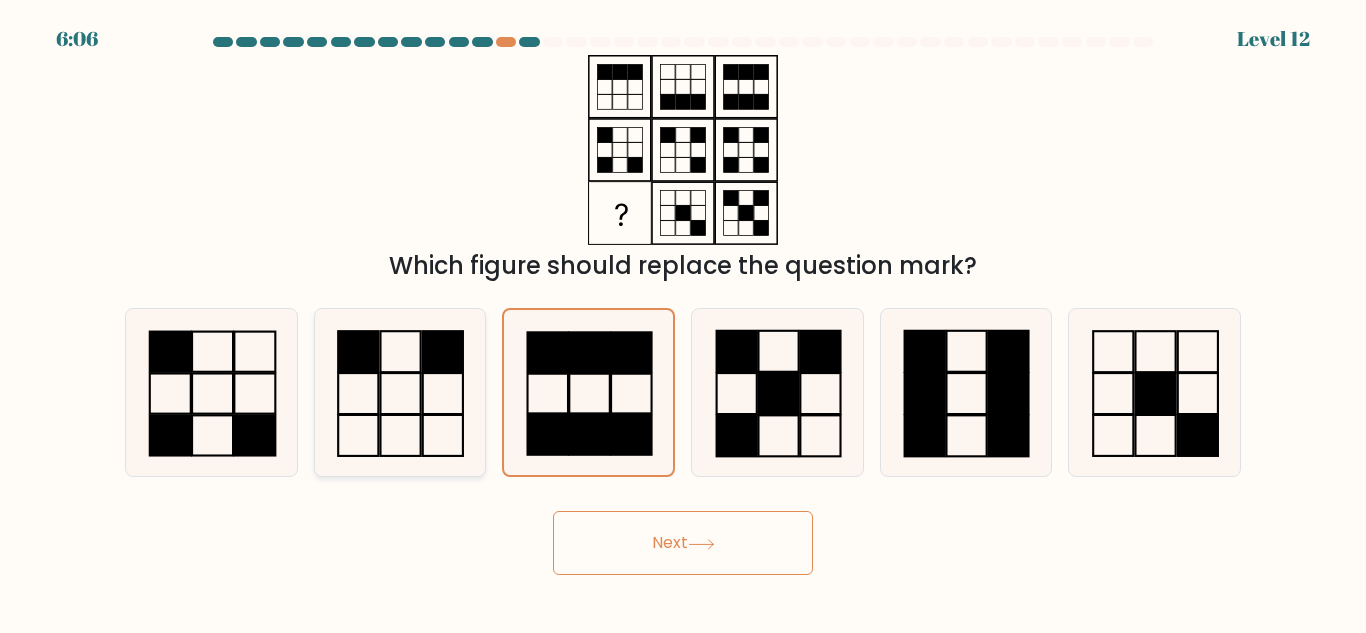 click at bounding box center [399, 392] 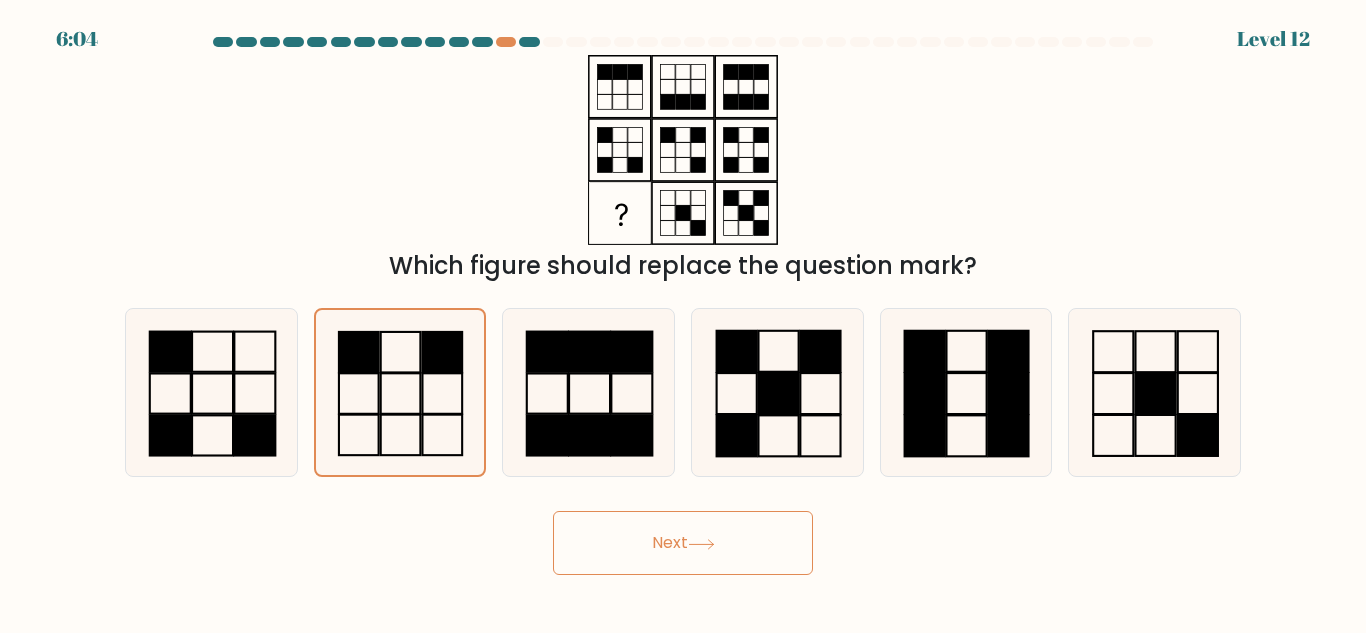 click on "Next" at bounding box center [683, 543] 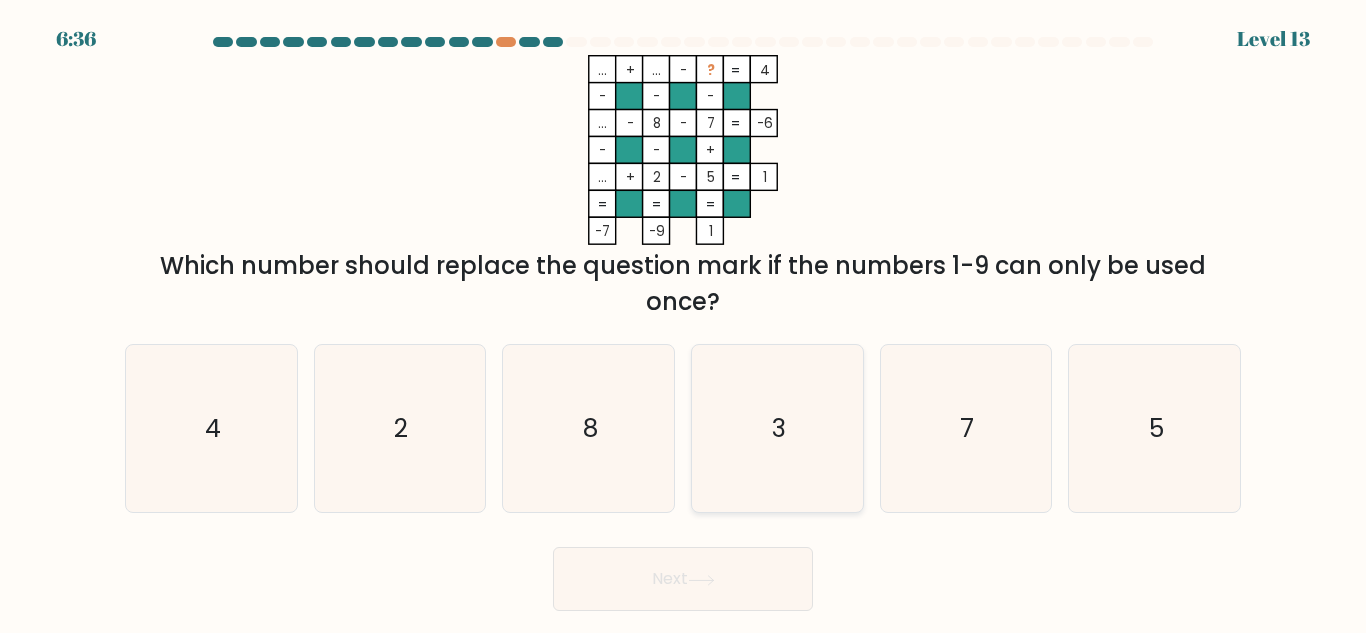 click on "3" at bounding box center (777, 428) 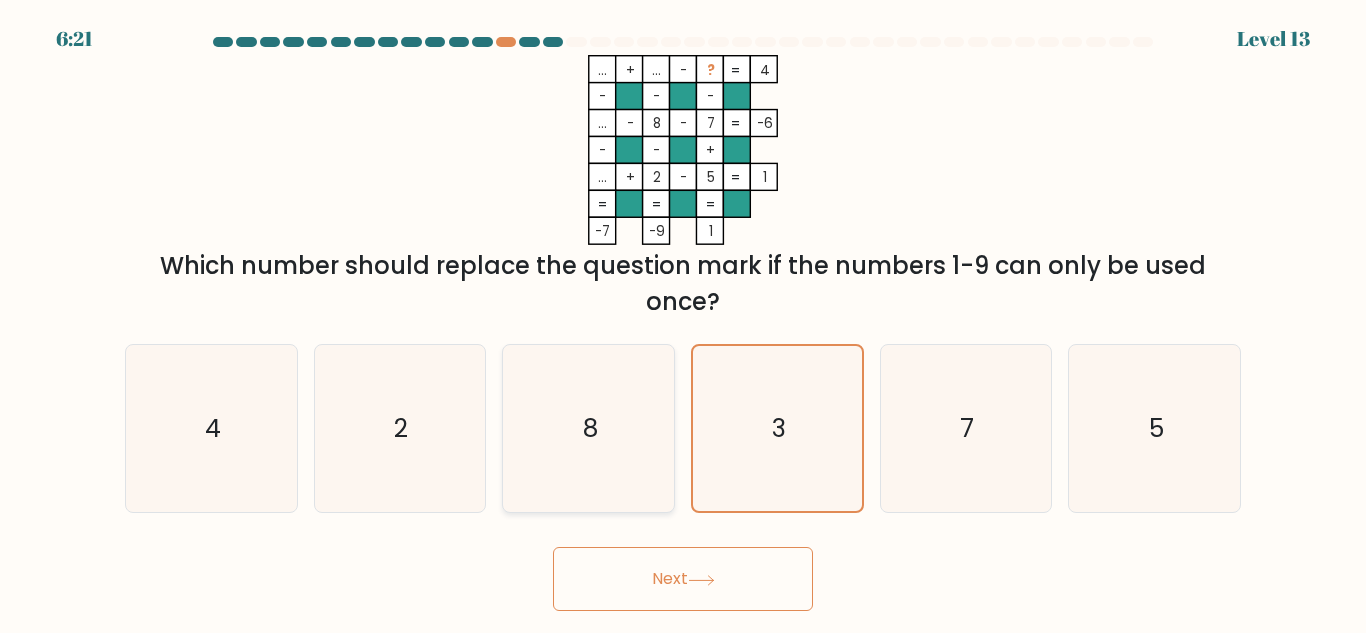 click on "8" at bounding box center (588, 428) 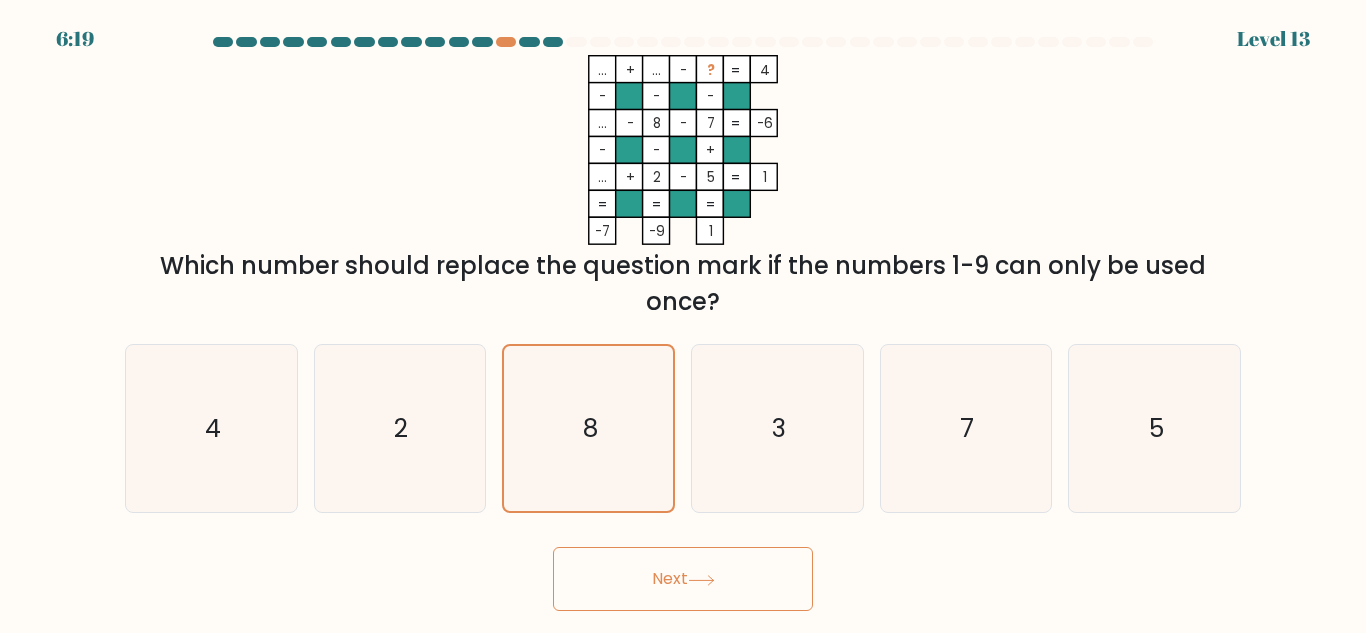 click on "Next" at bounding box center [683, 579] 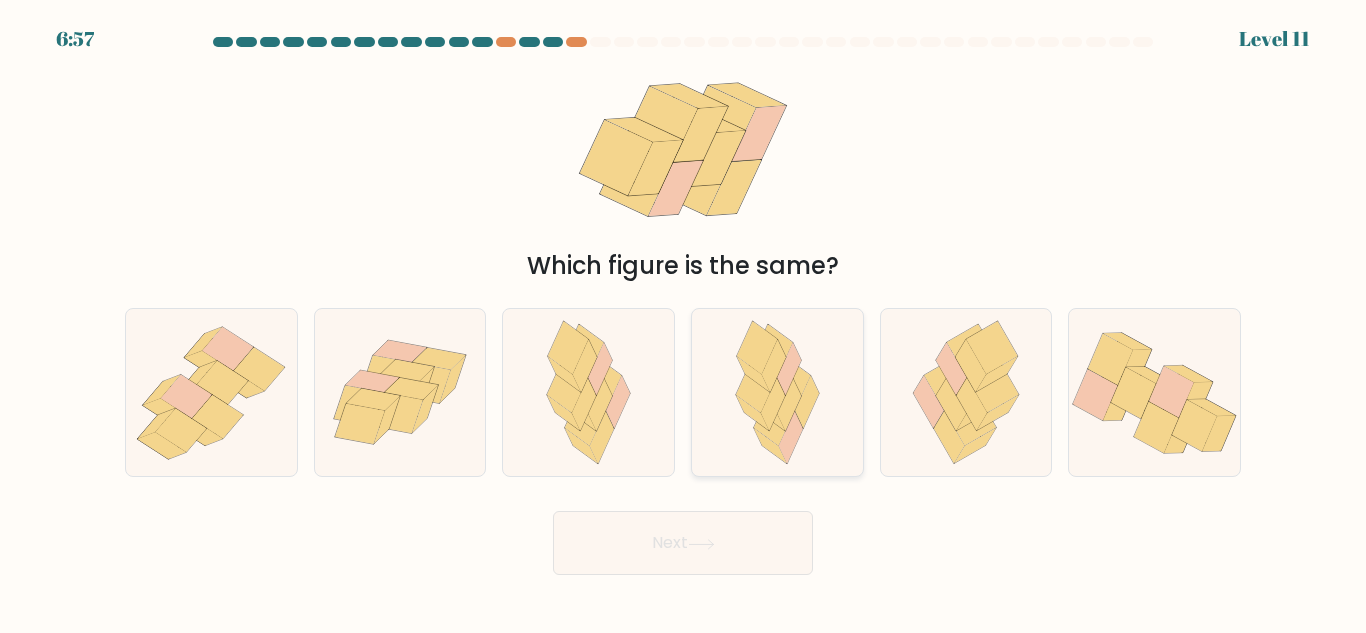 click at bounding box center (777, 392) 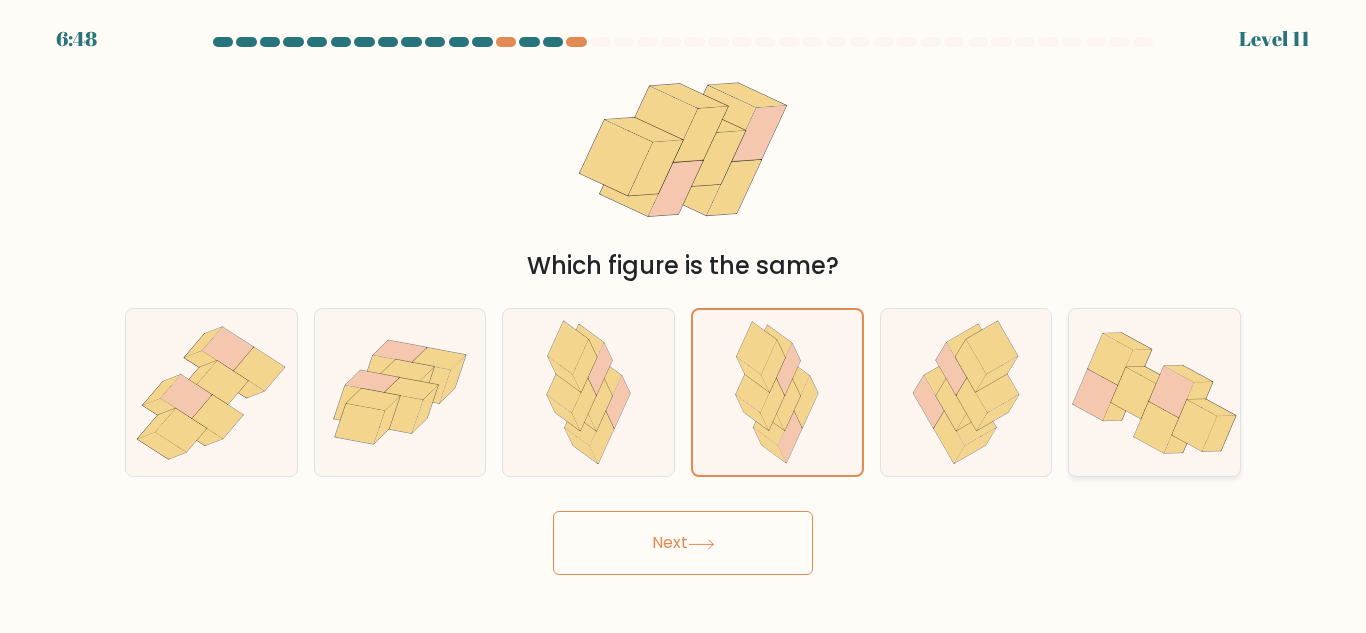 click at bounding box center [1194, 425] 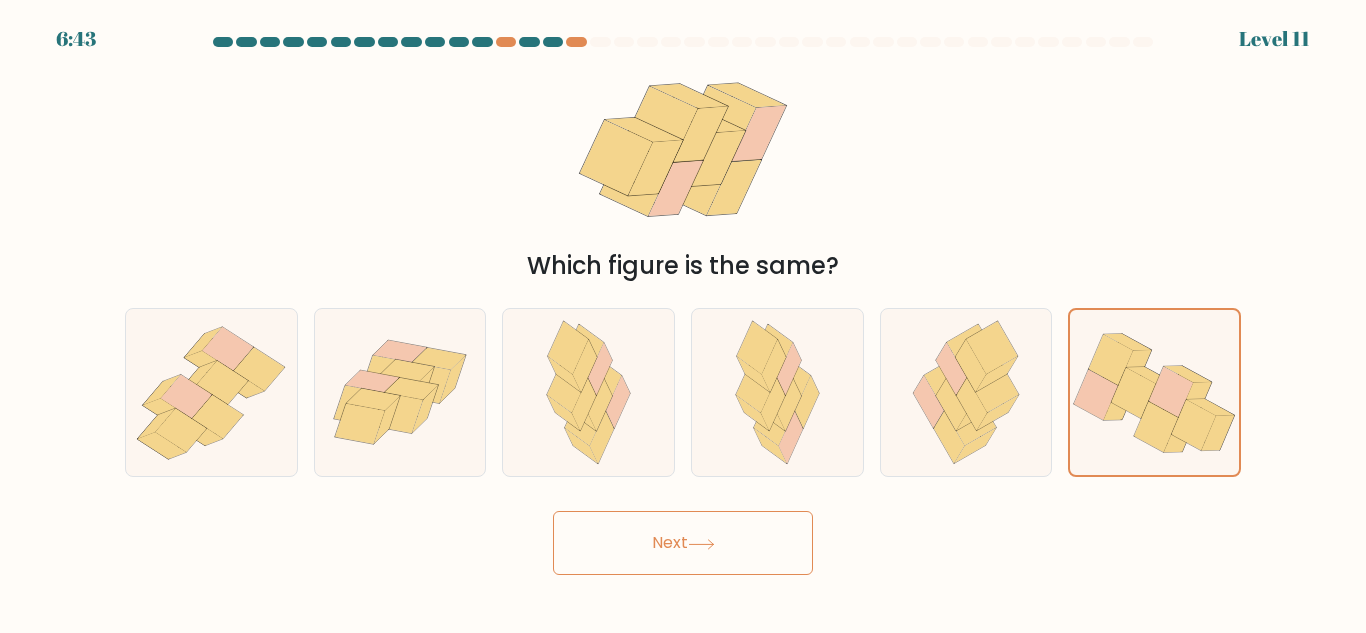 click on "Next" at bounding box center (683, 543) 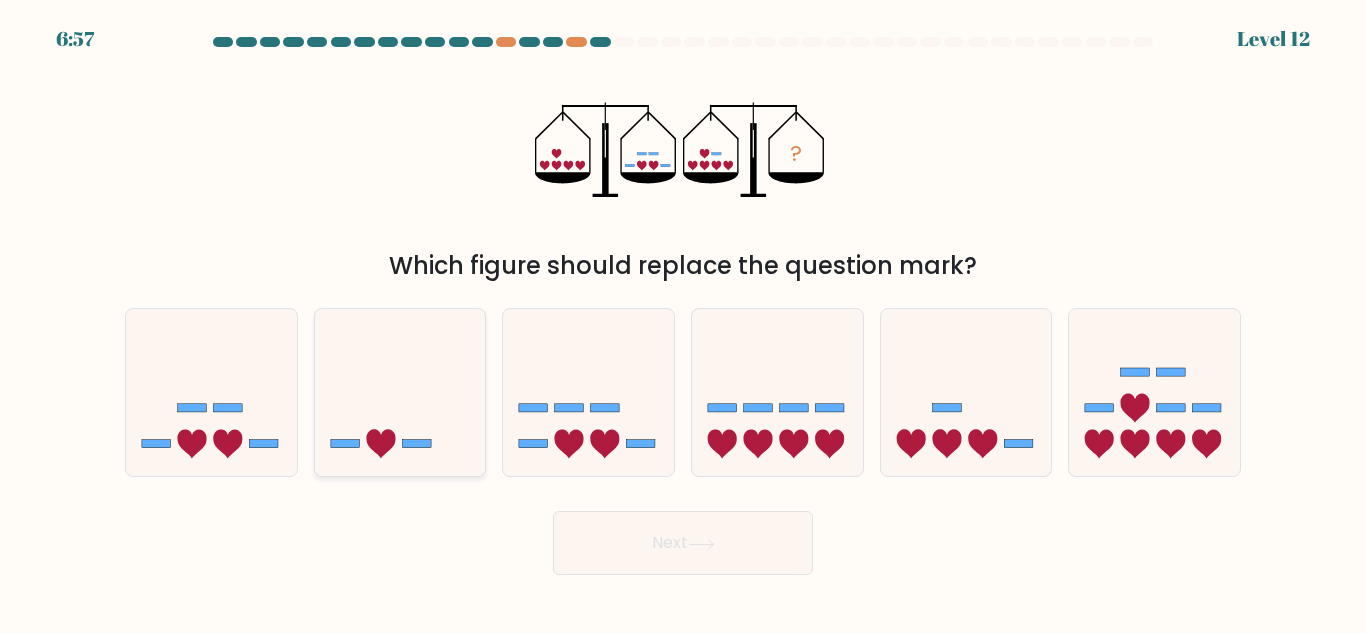 click at bounding box center (400, 392) 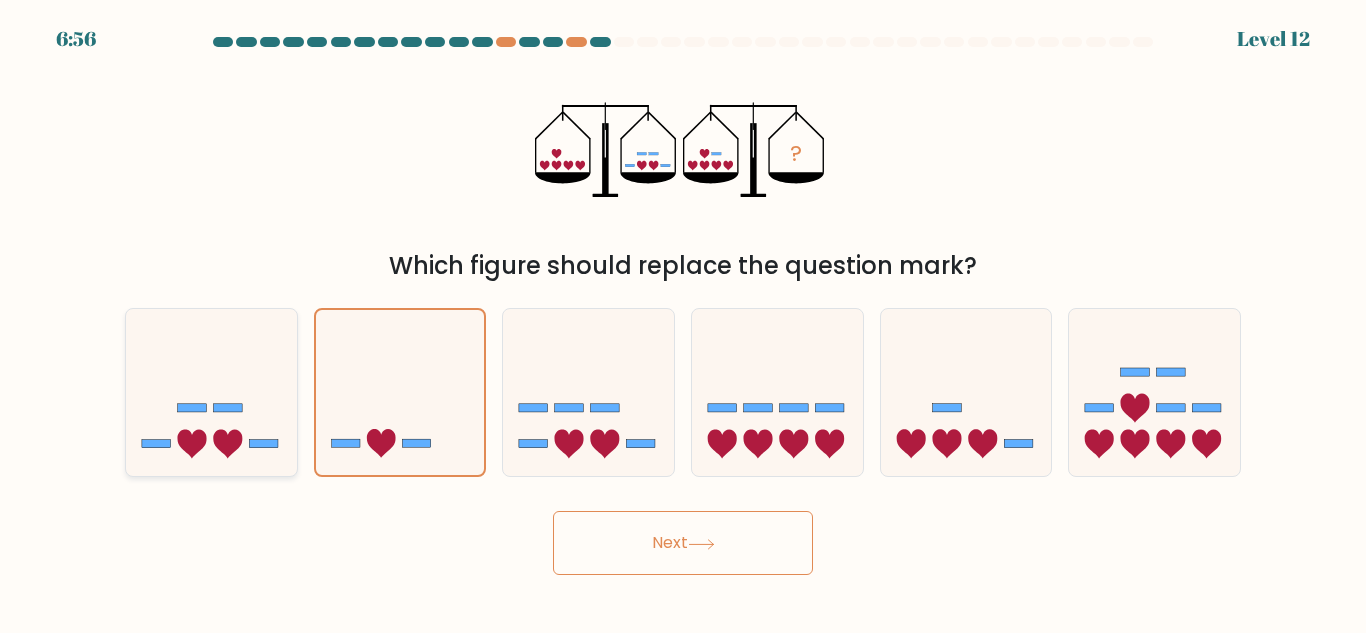click at bounding box center (211, 392) 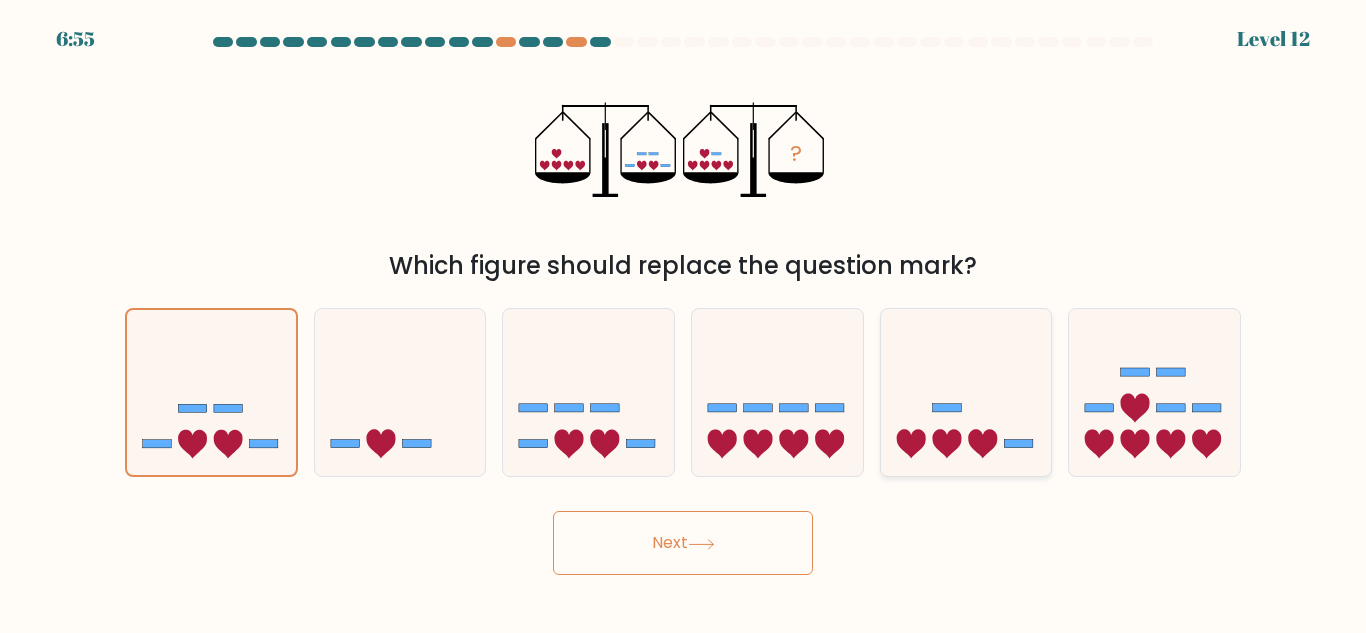 click at bounding box center [966, 392] 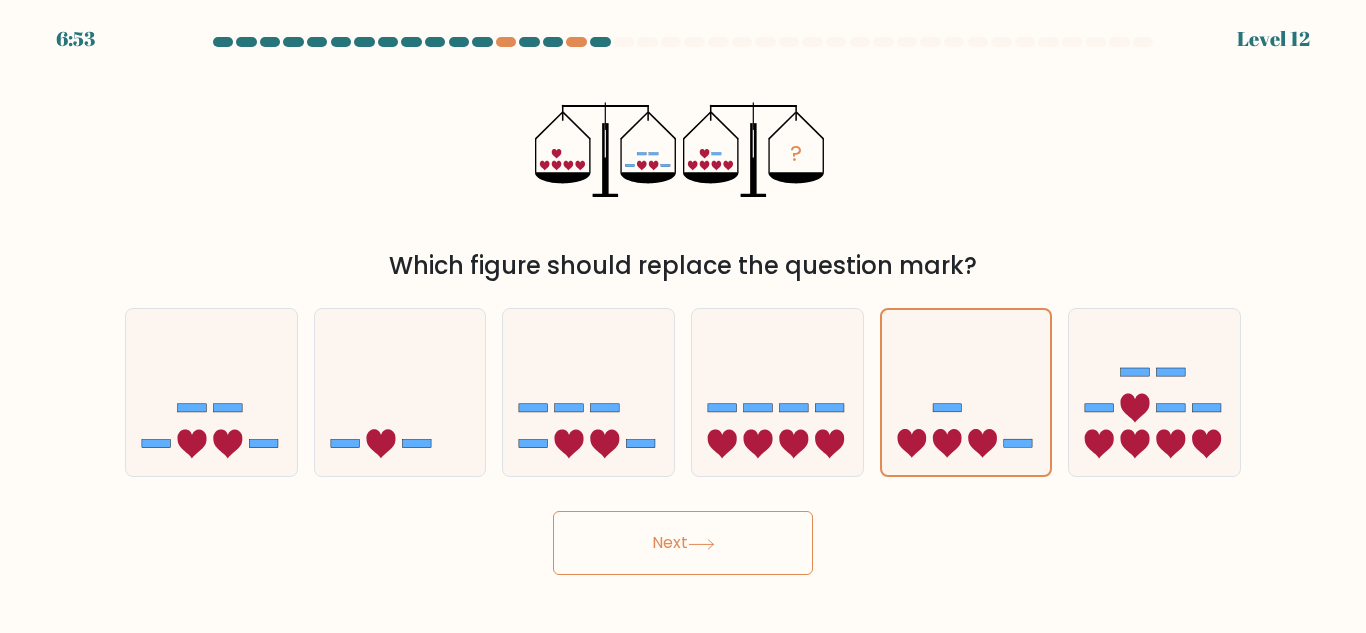 click on "Next" at bounding box center (683, 543) 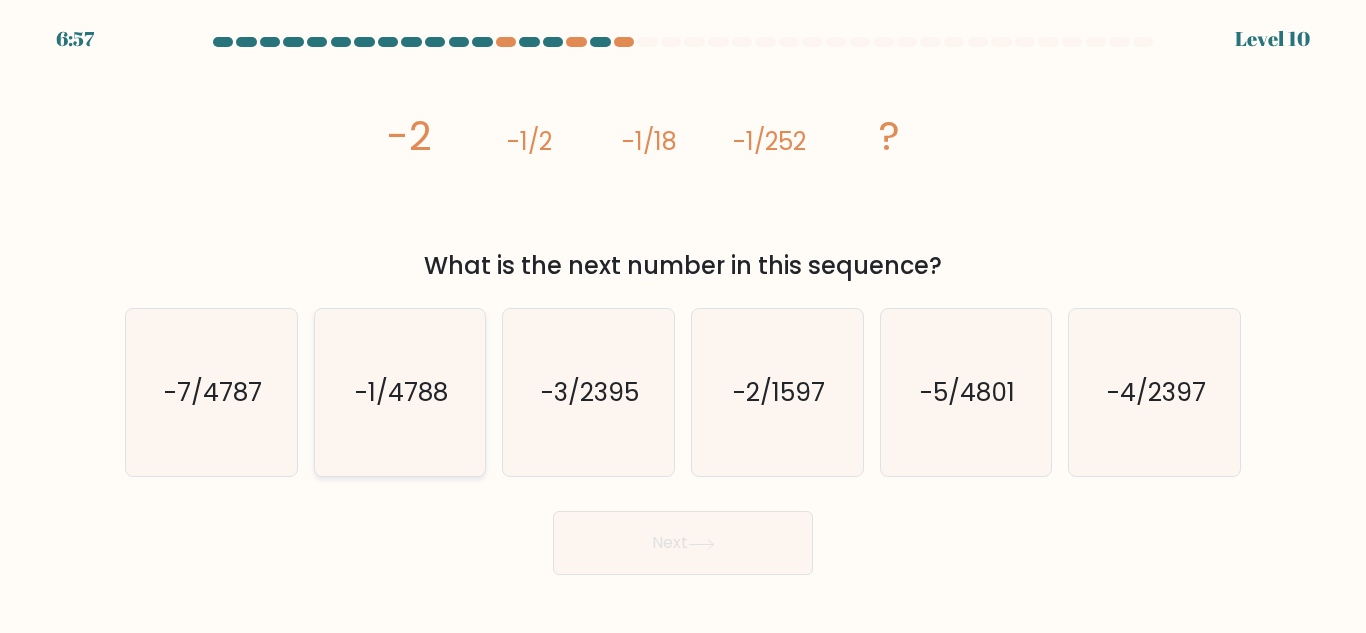 click on "-1/4788" at bounding box center (401, 392) 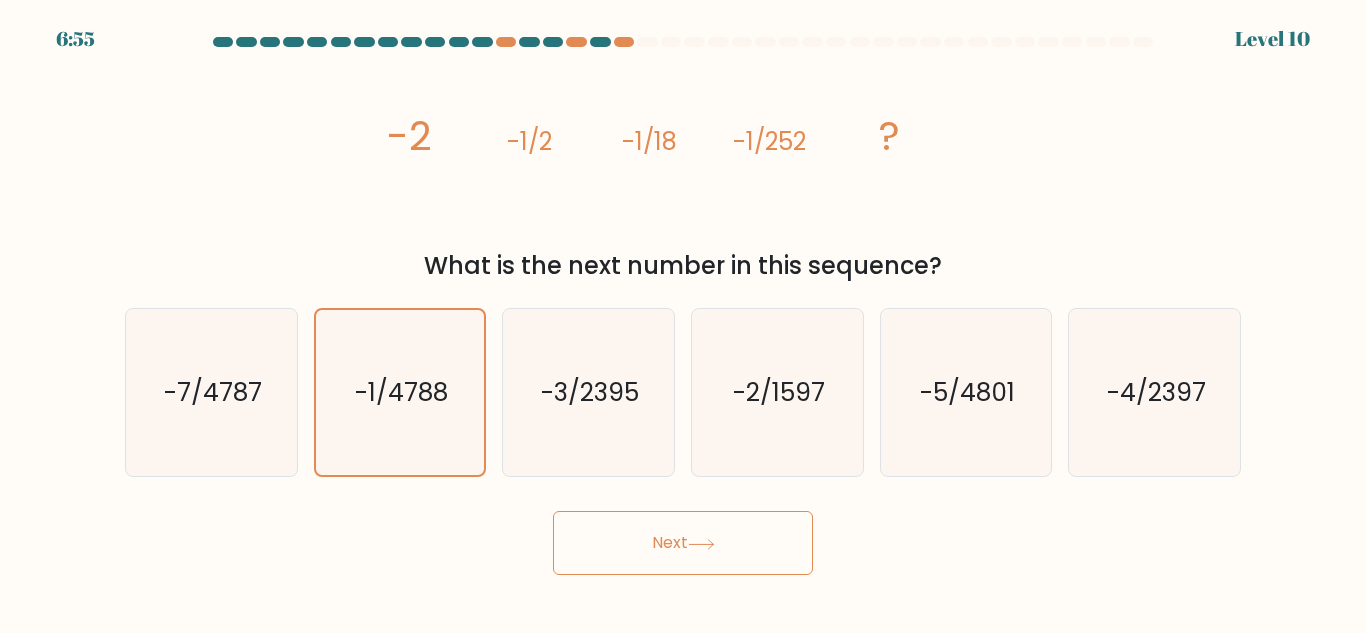 click on "Next" at bounding box center [683, 543] 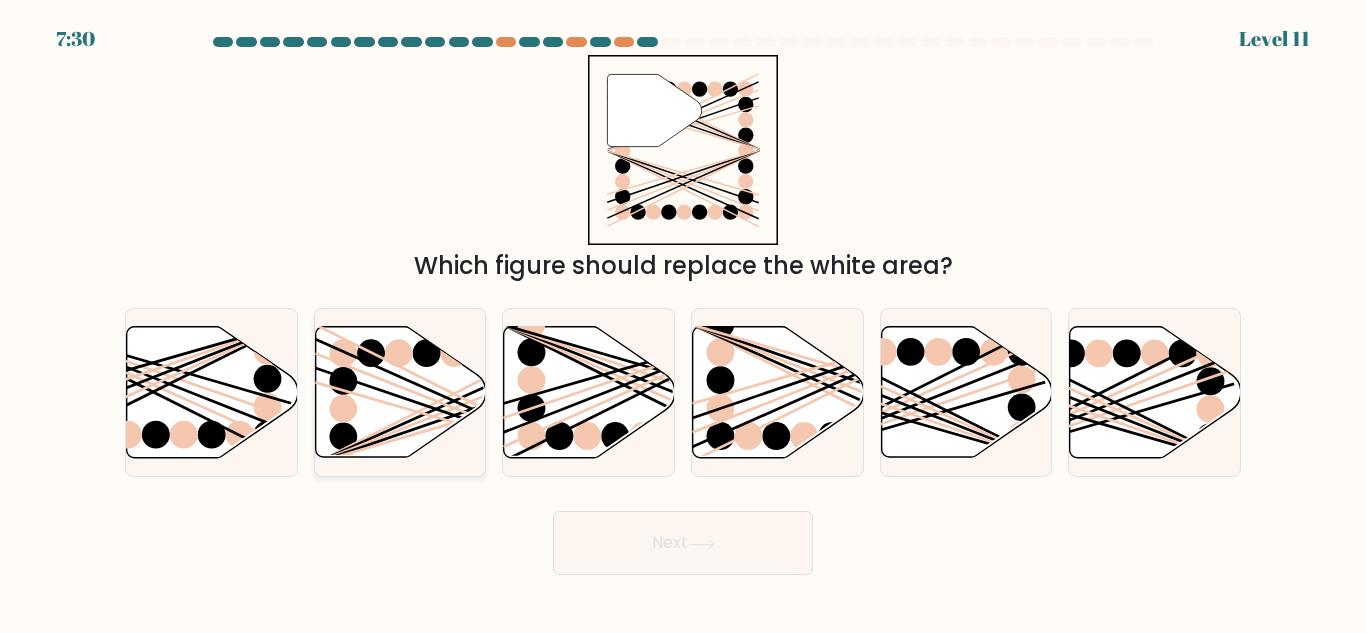 click at bounding box center [400, 392] 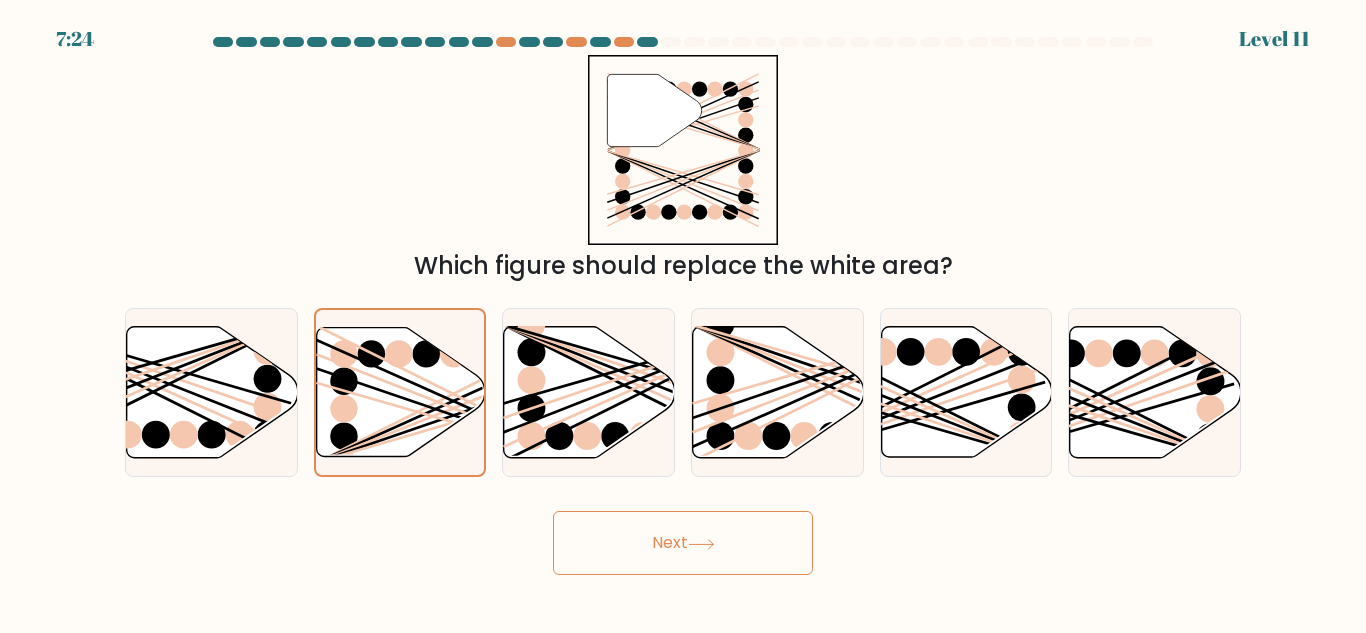 click on "Next" at bounding box center [683, 543] 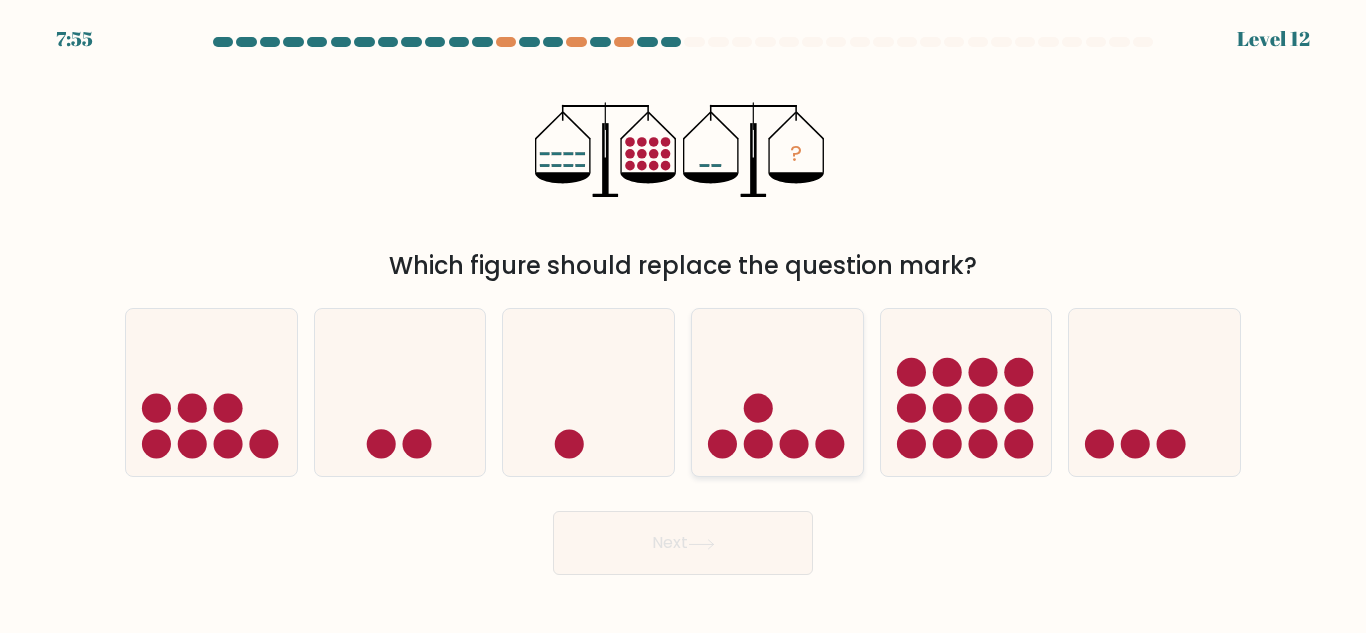 click at bounding box center (777, 392) 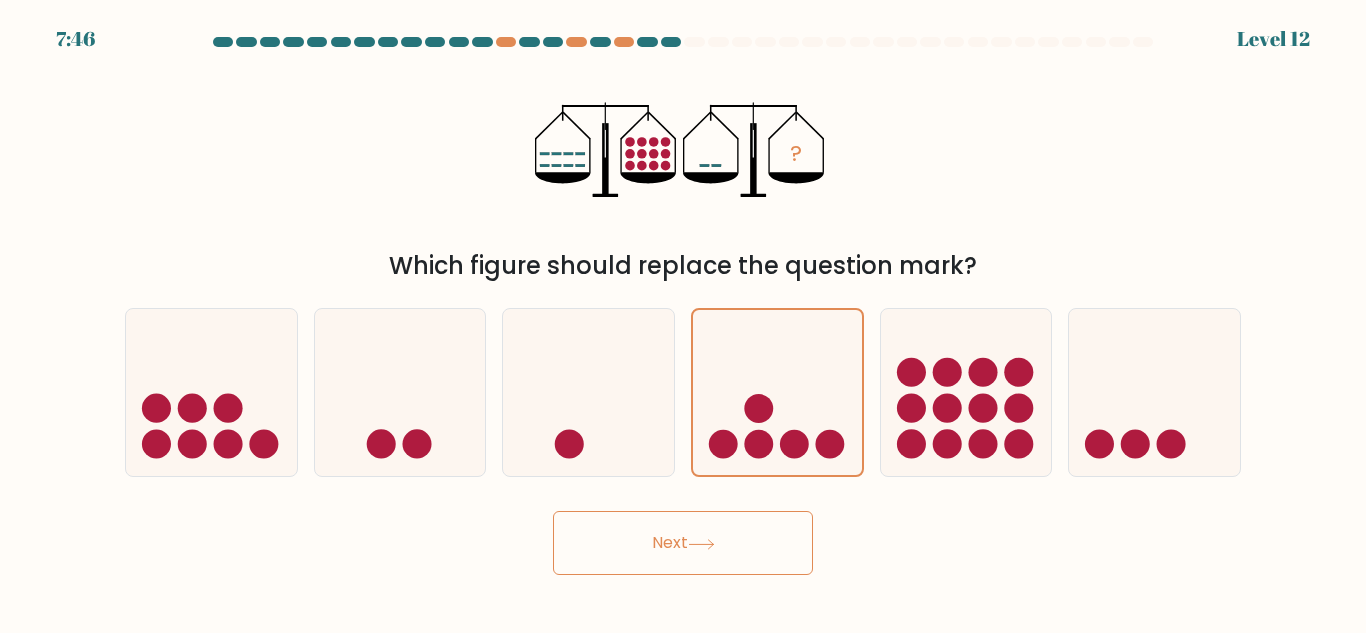 click at bounding box center [701, 543] 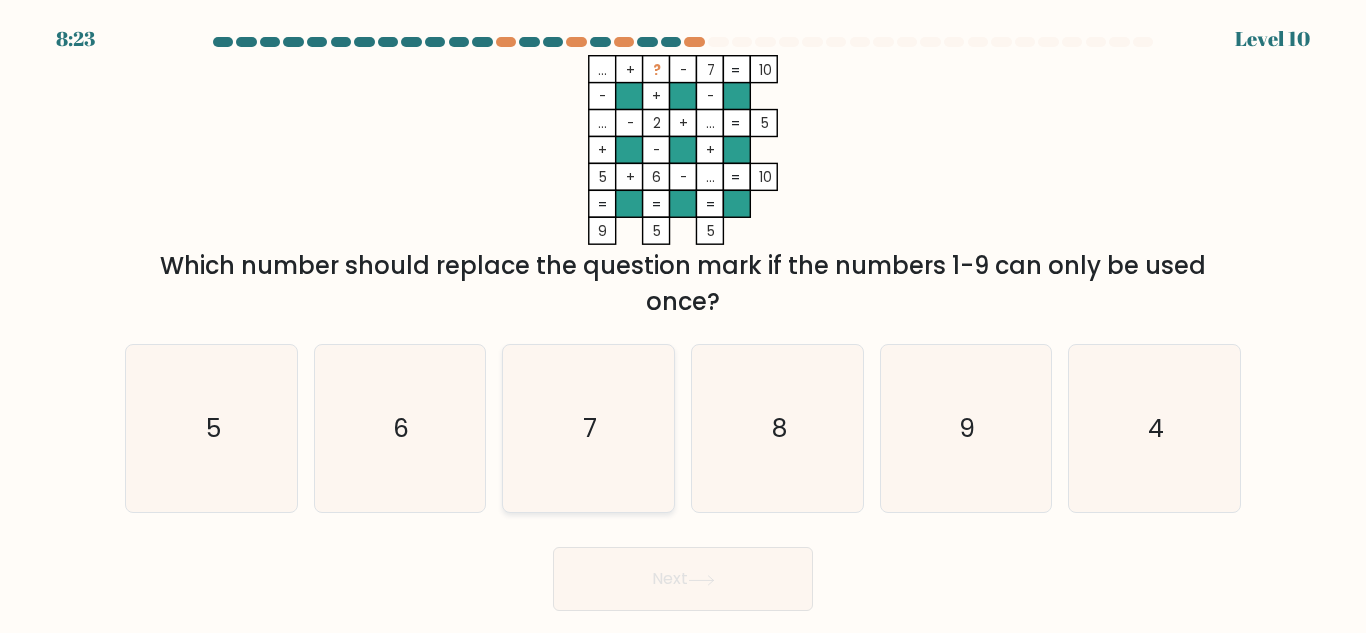 click on "7" at bounding box center [588, 428] 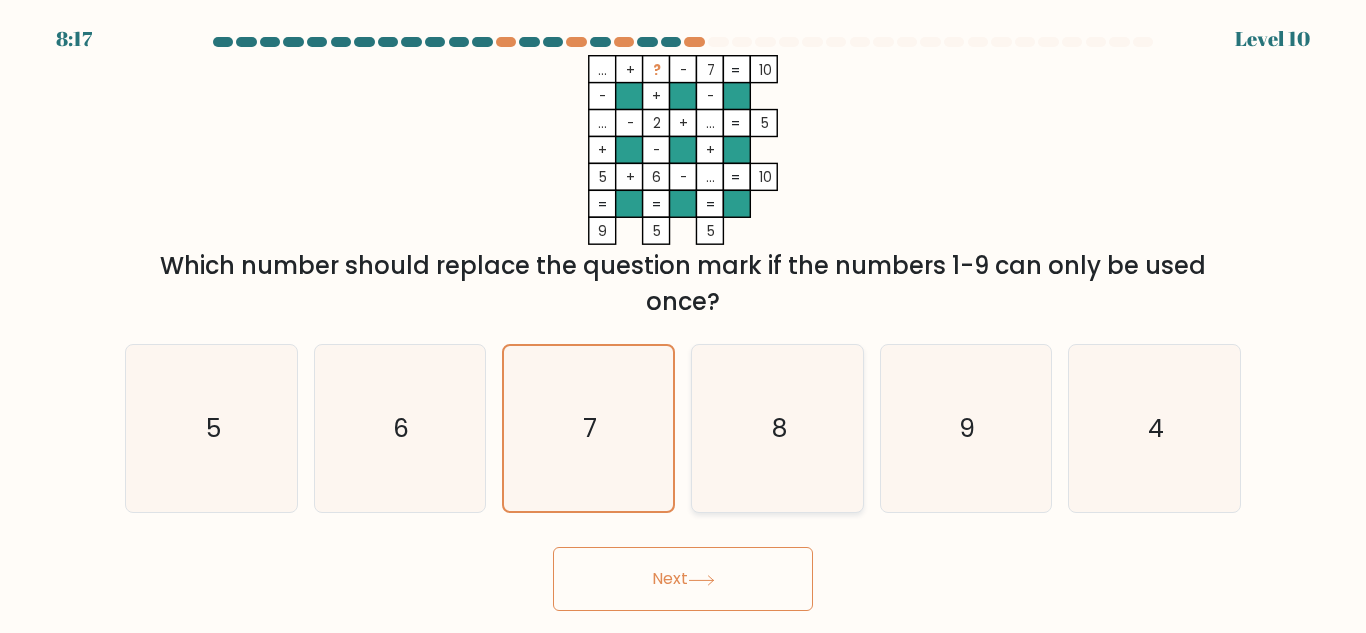 click on "8" at bounding box center [777, 428] 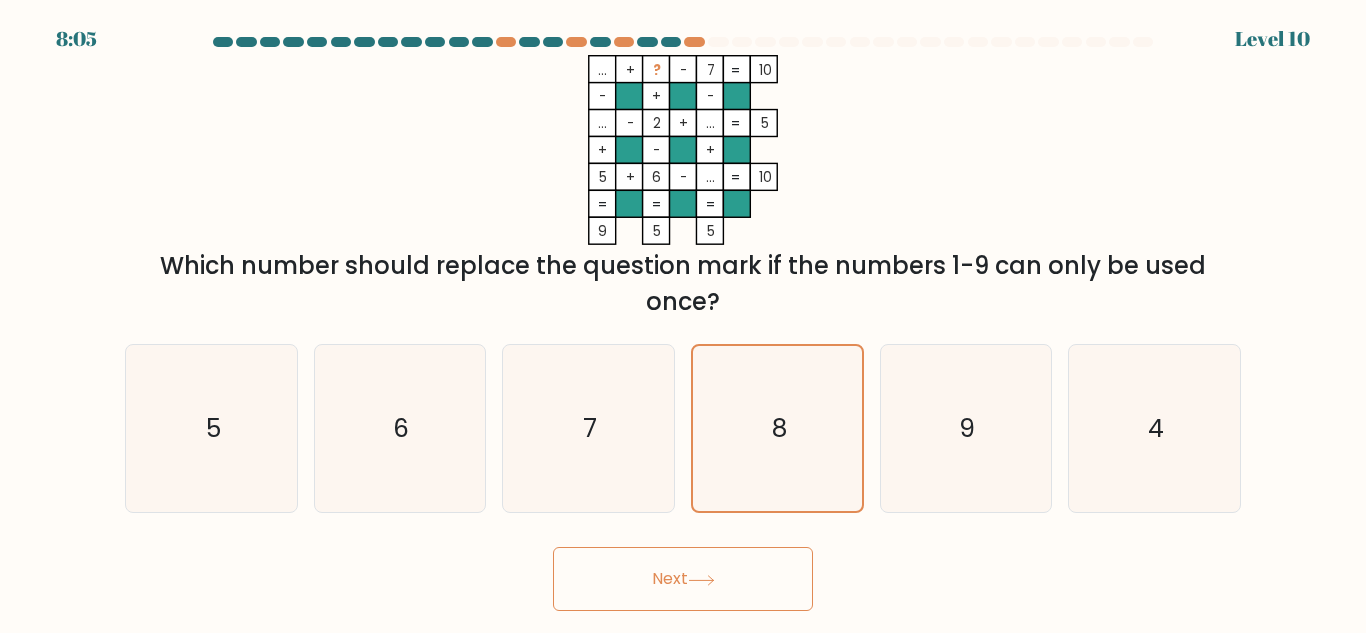 click on "Next" at bounding box center (683, 579) 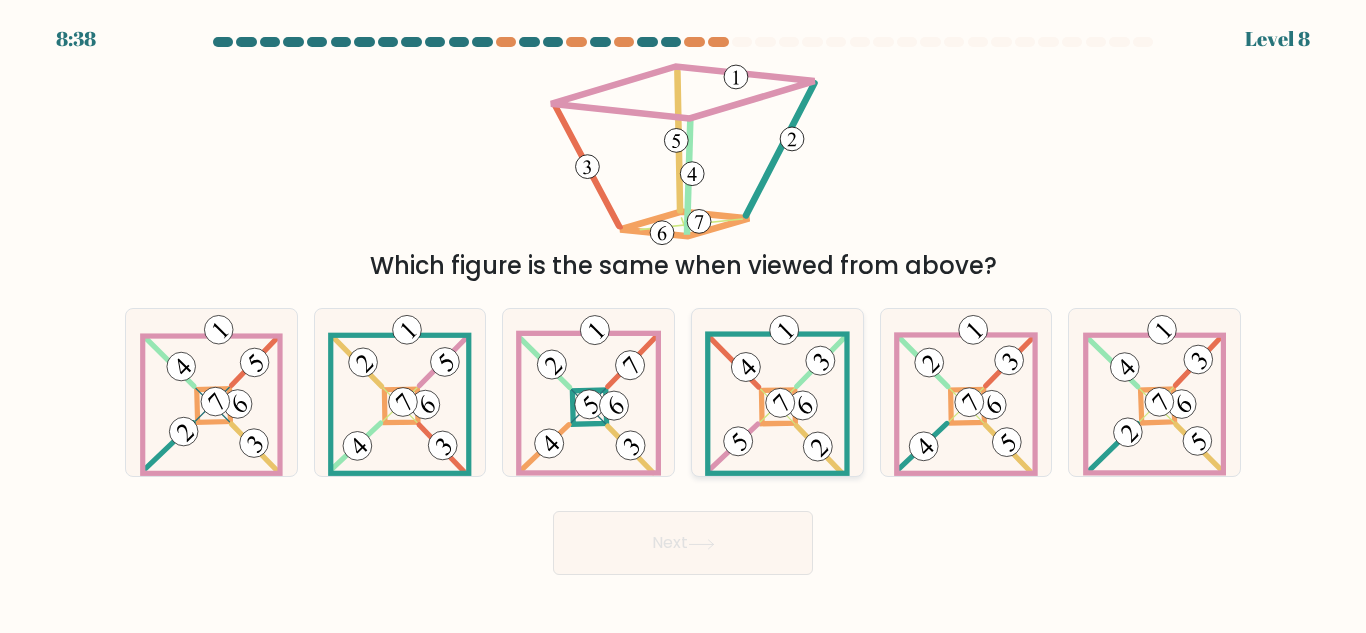click at bounding box center [778, 407] 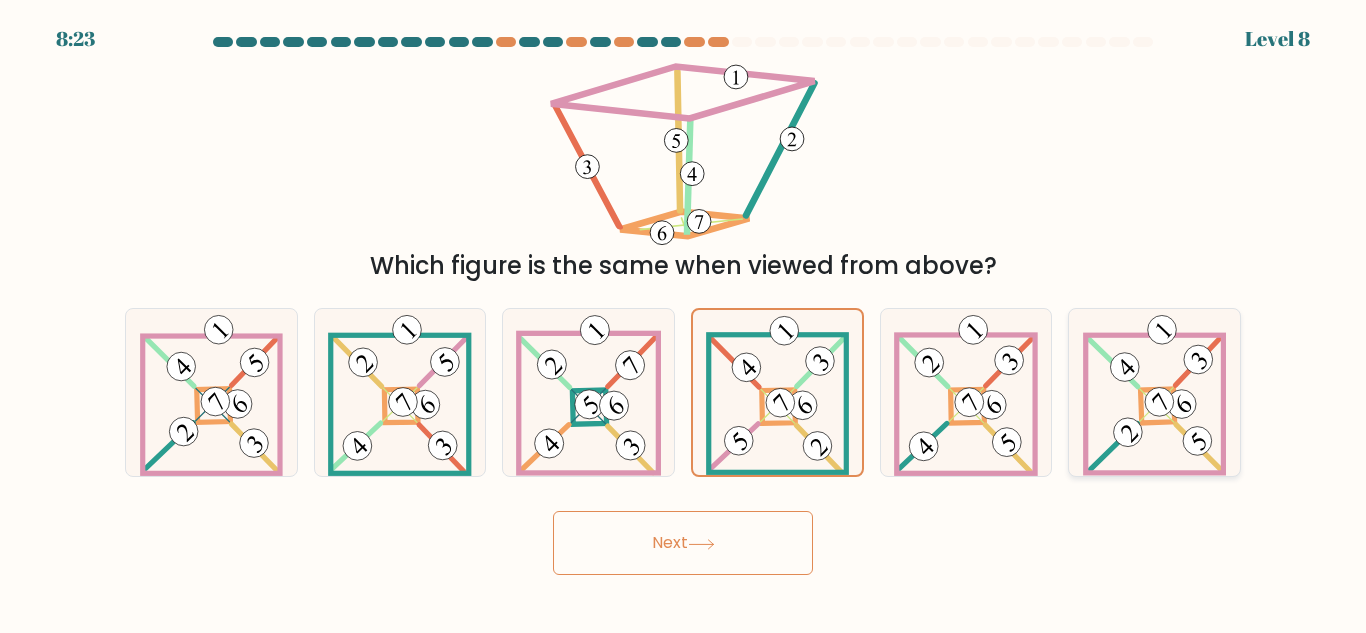 click at bounding box center [1155, 392] 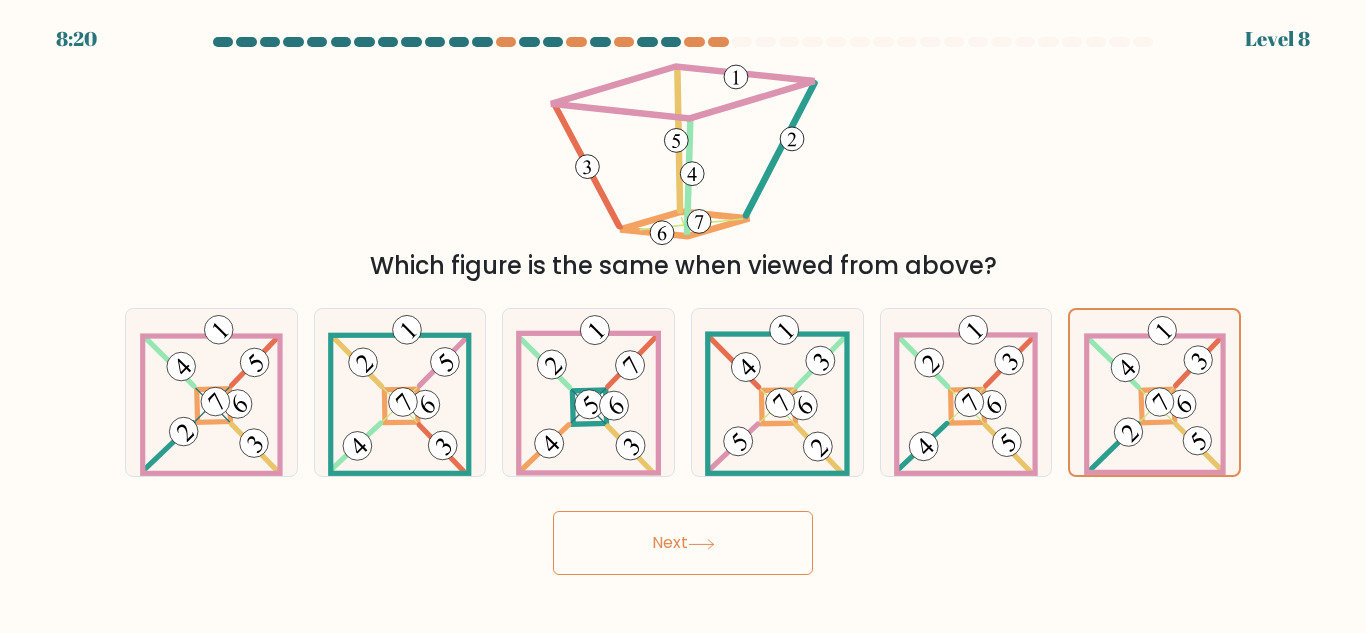 click on "Next" at bounding box center (683, 543) 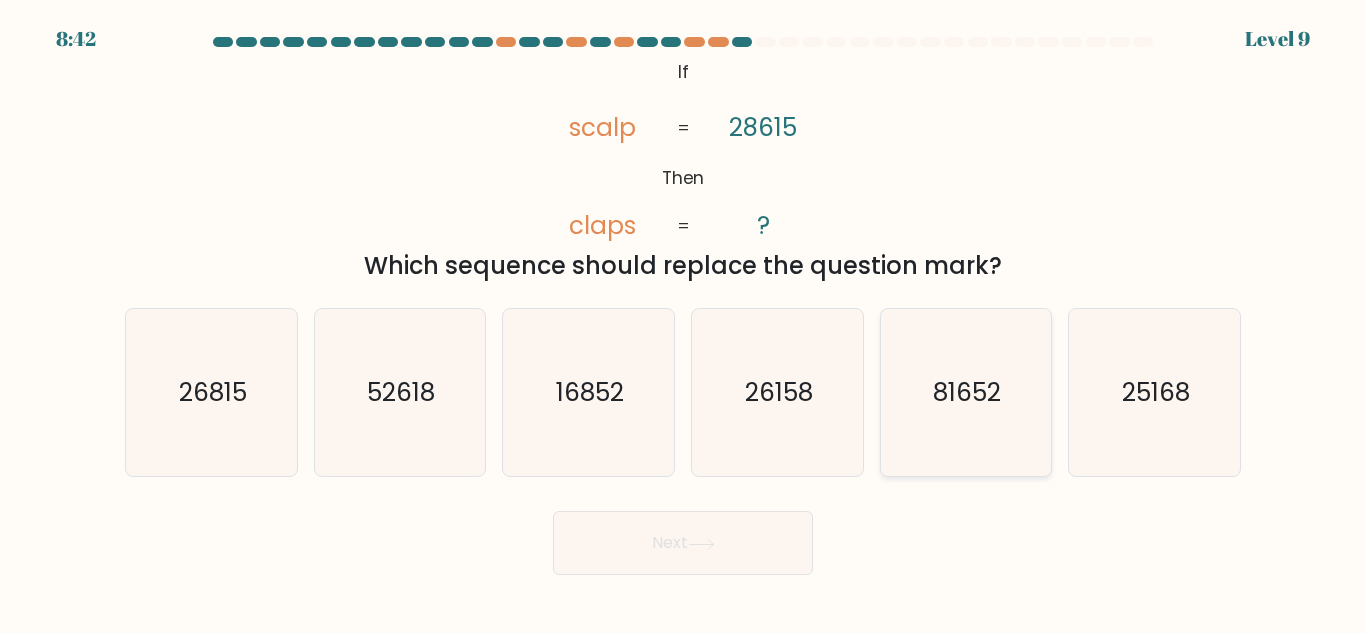 click on "81652" at bounding box center (965, 392) 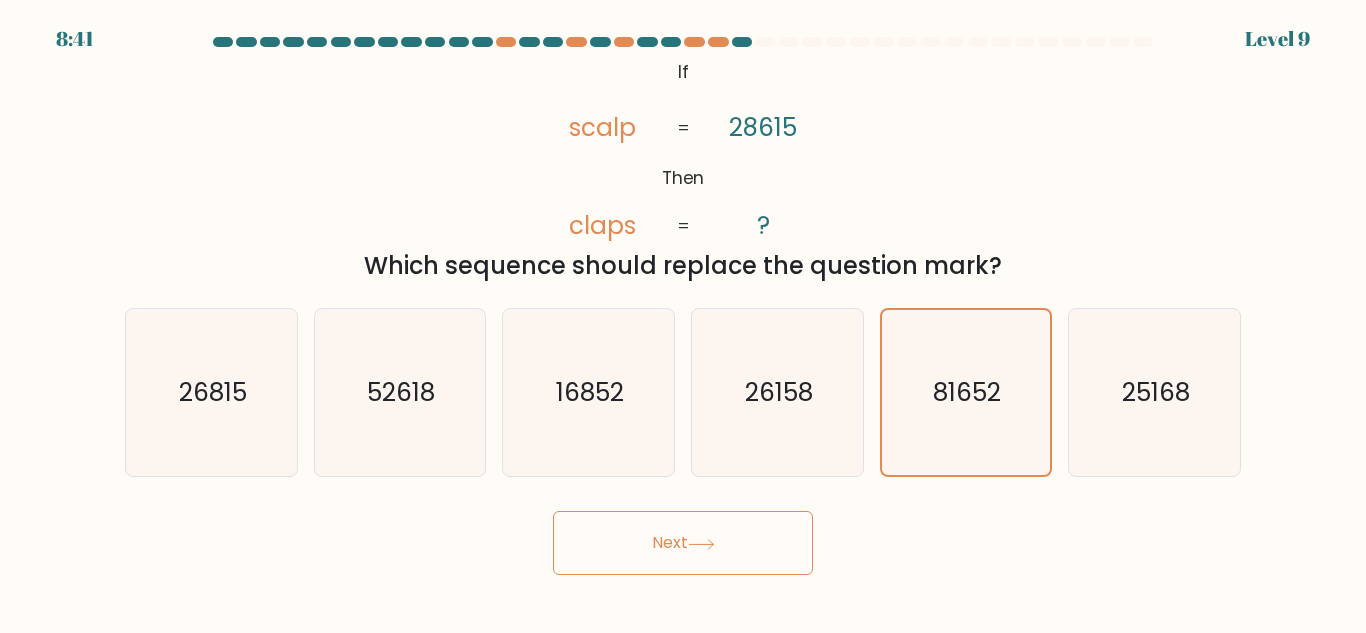 click on "Next" at bounding box center (683, 543) 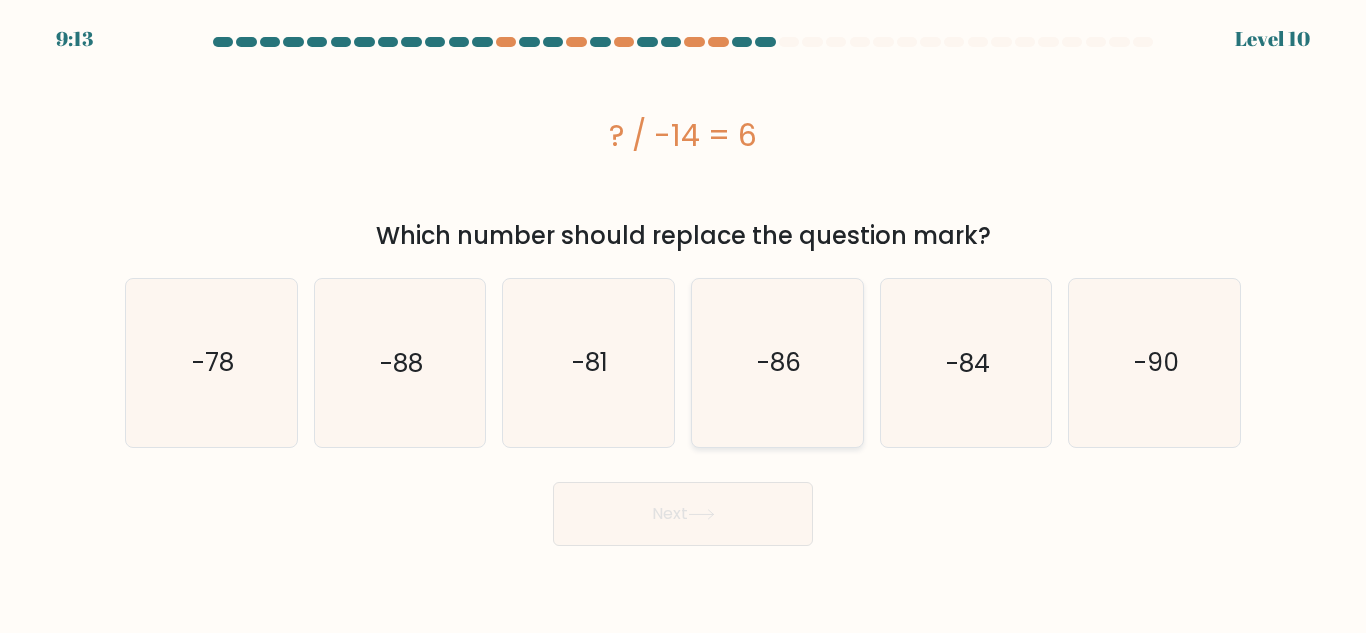 click on "-86" at bounding box center [777, 362] 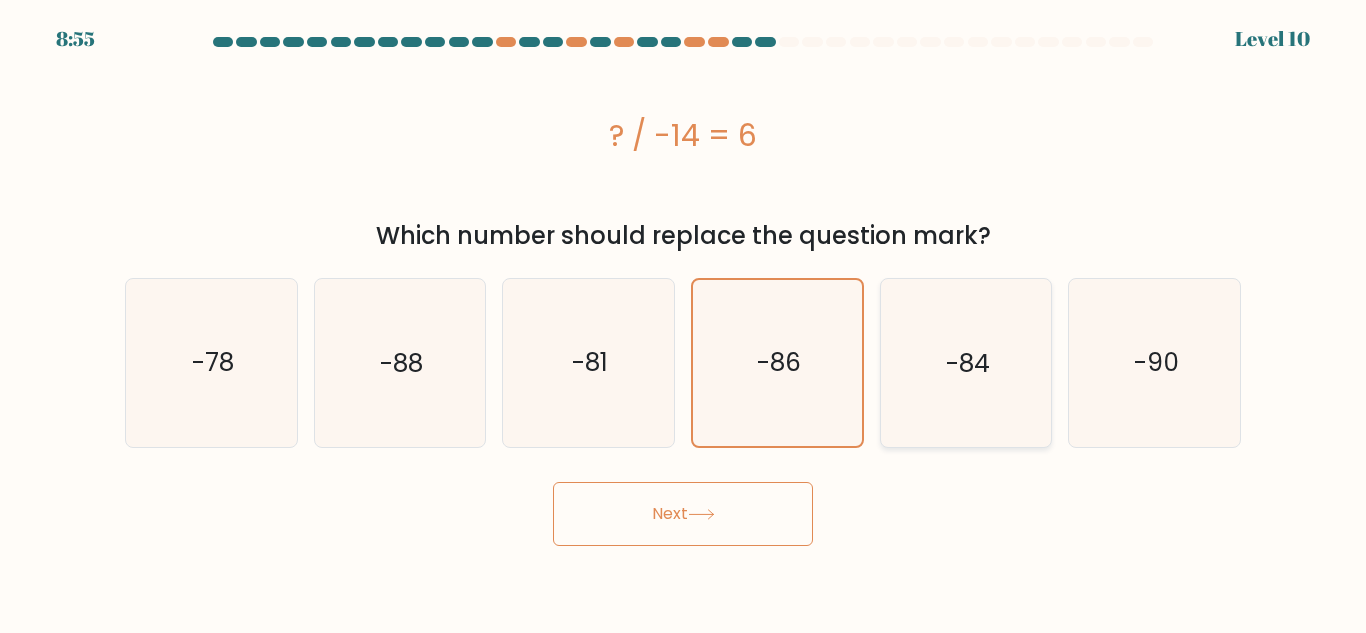 click on "-84" at bounding box center (965, 362) 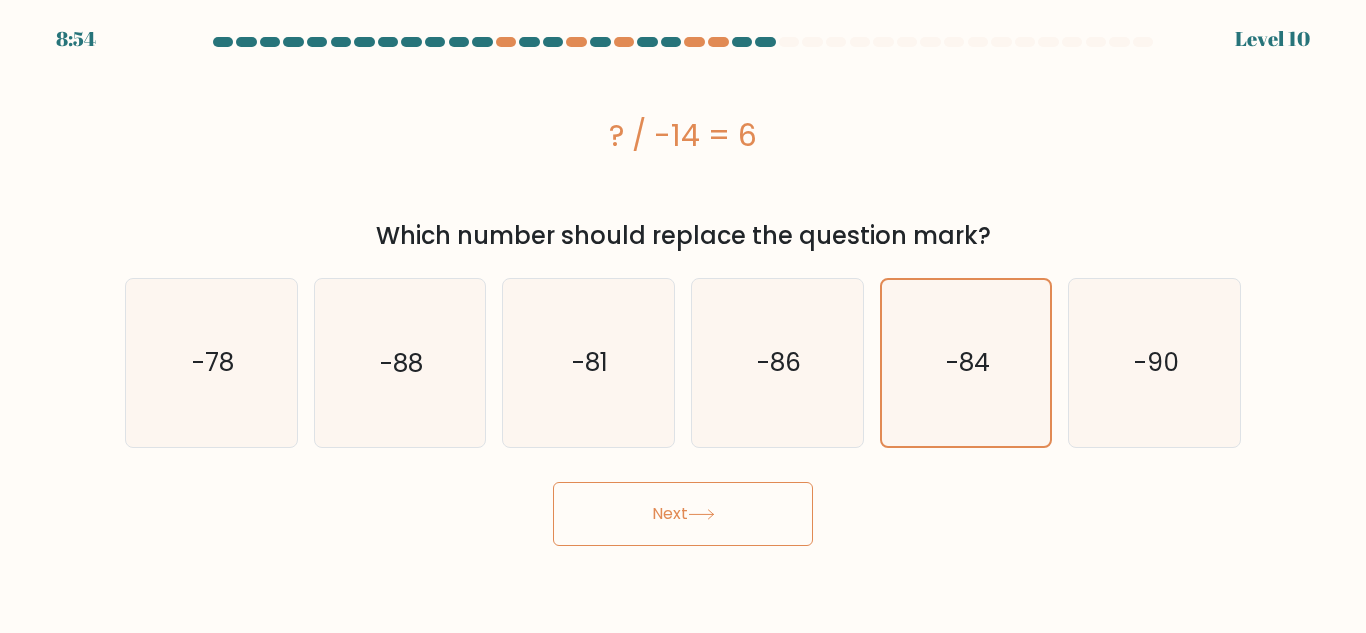 click on "Next" at bounding box center (683, 514) 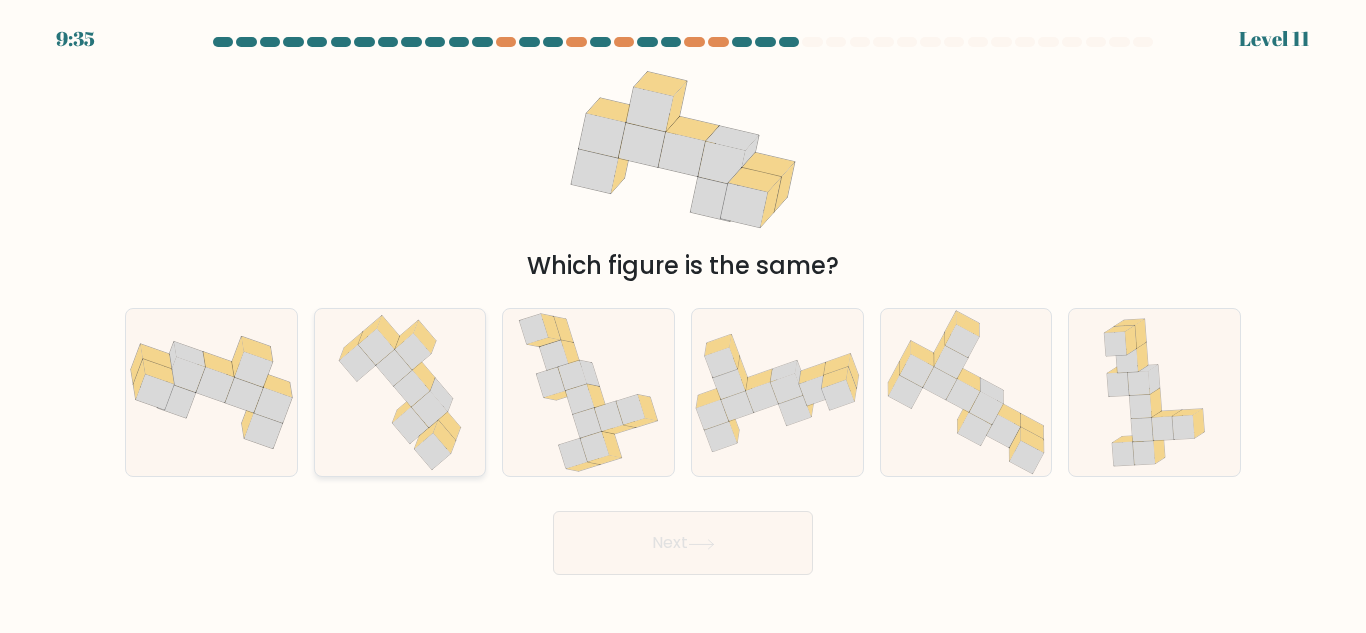 click at bounding box center [400, 392] 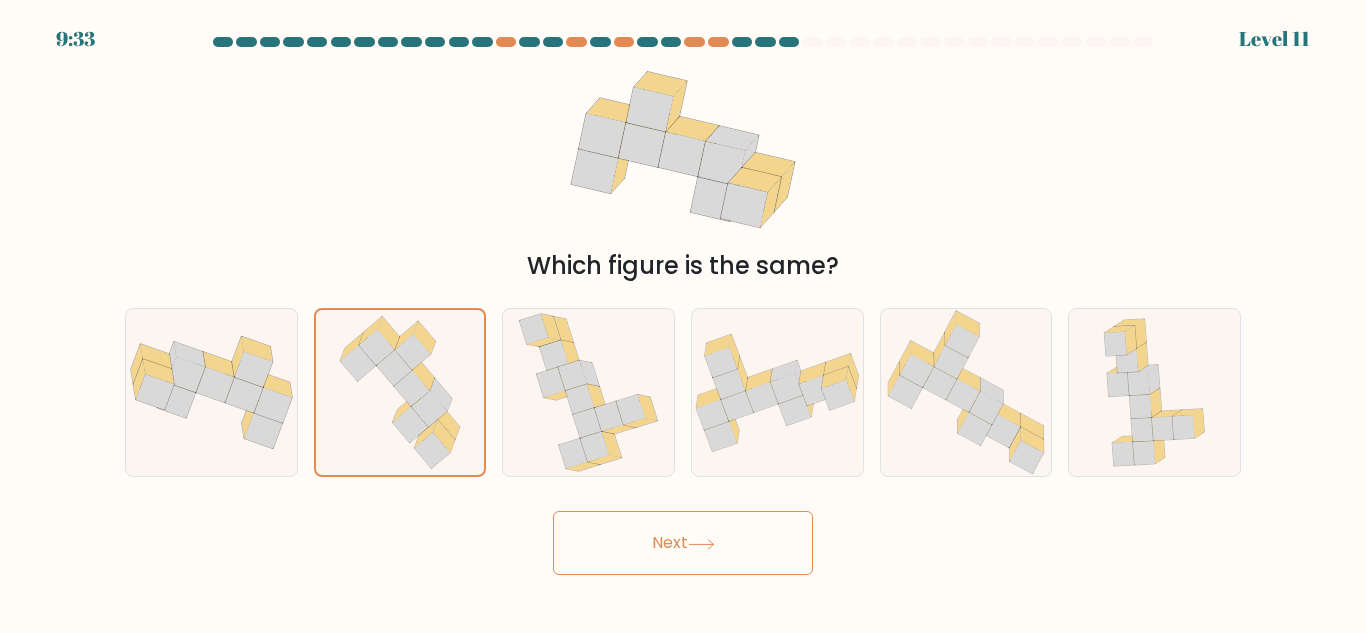 click on "Next" at bounding box center [683, 543] 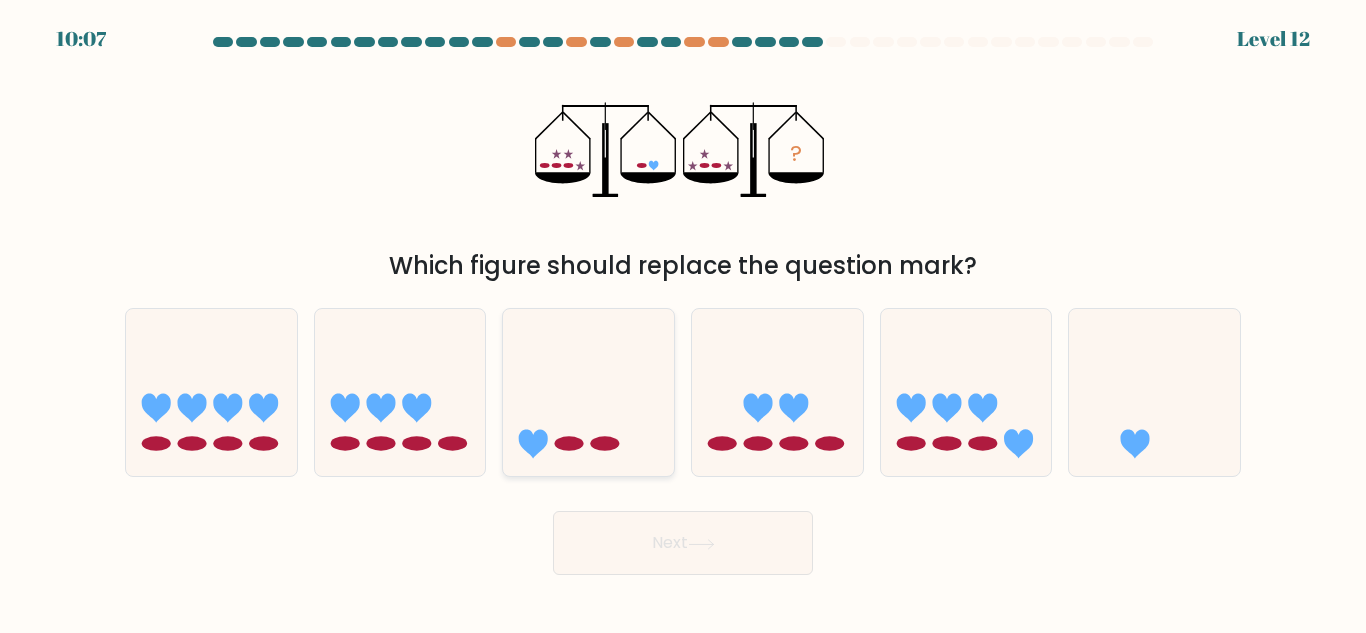 click at bounding box center (588, 392) 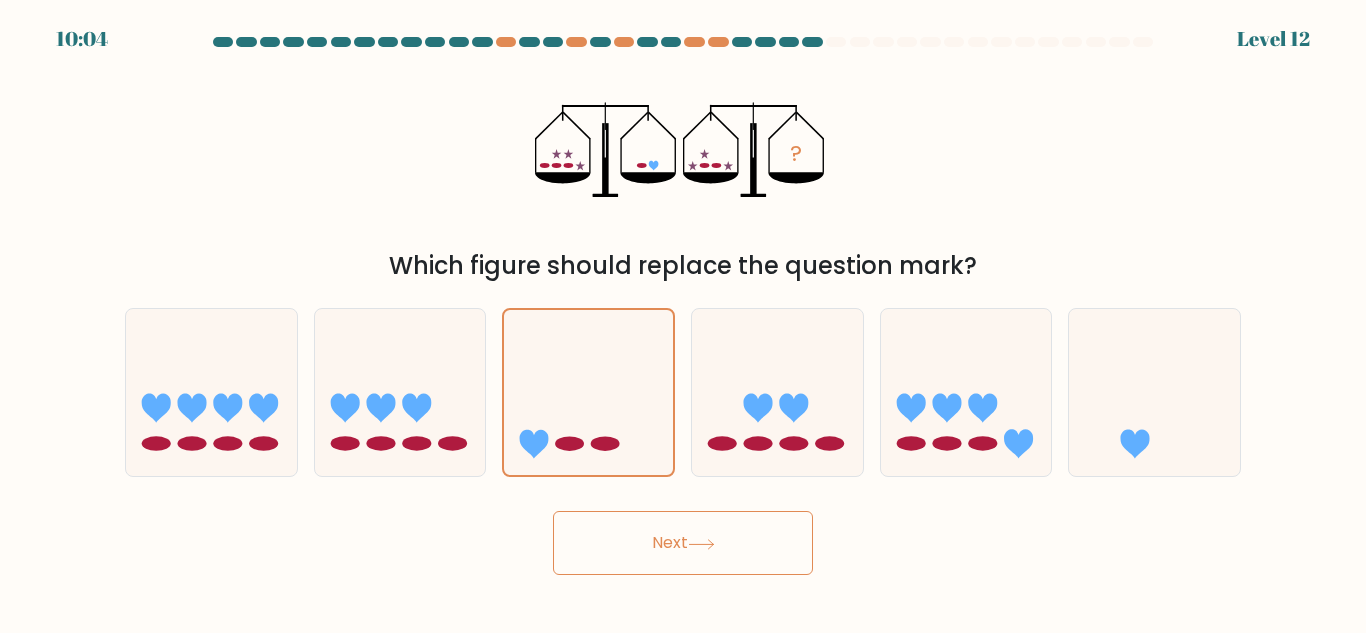click on "Next" at bounding box center (683, 543) 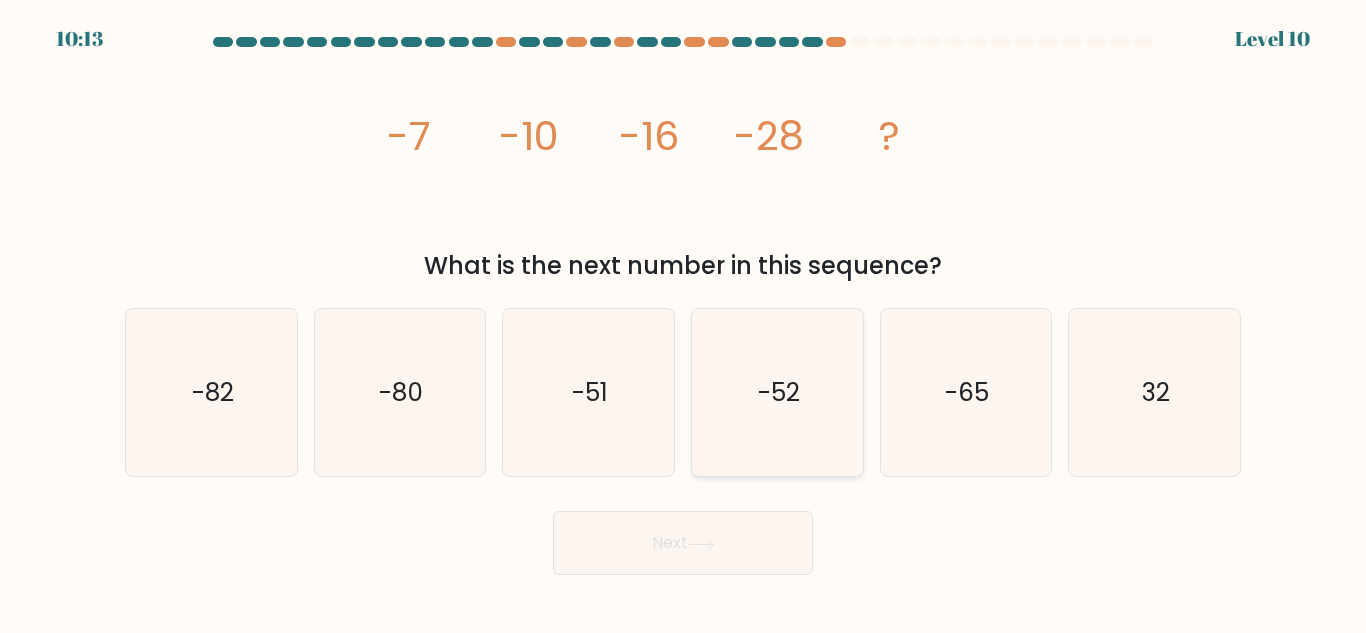 click on "-52" at bounding box center (777, 392) 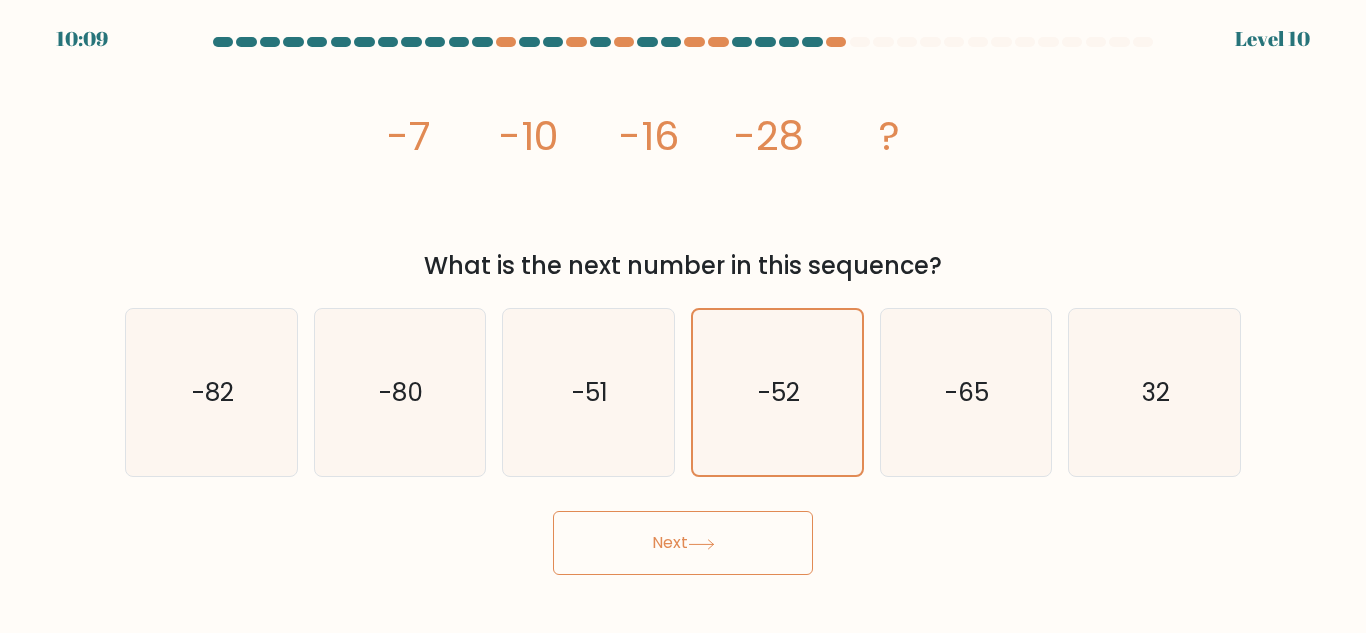 click on "Next" at bounding box center (683, 543) 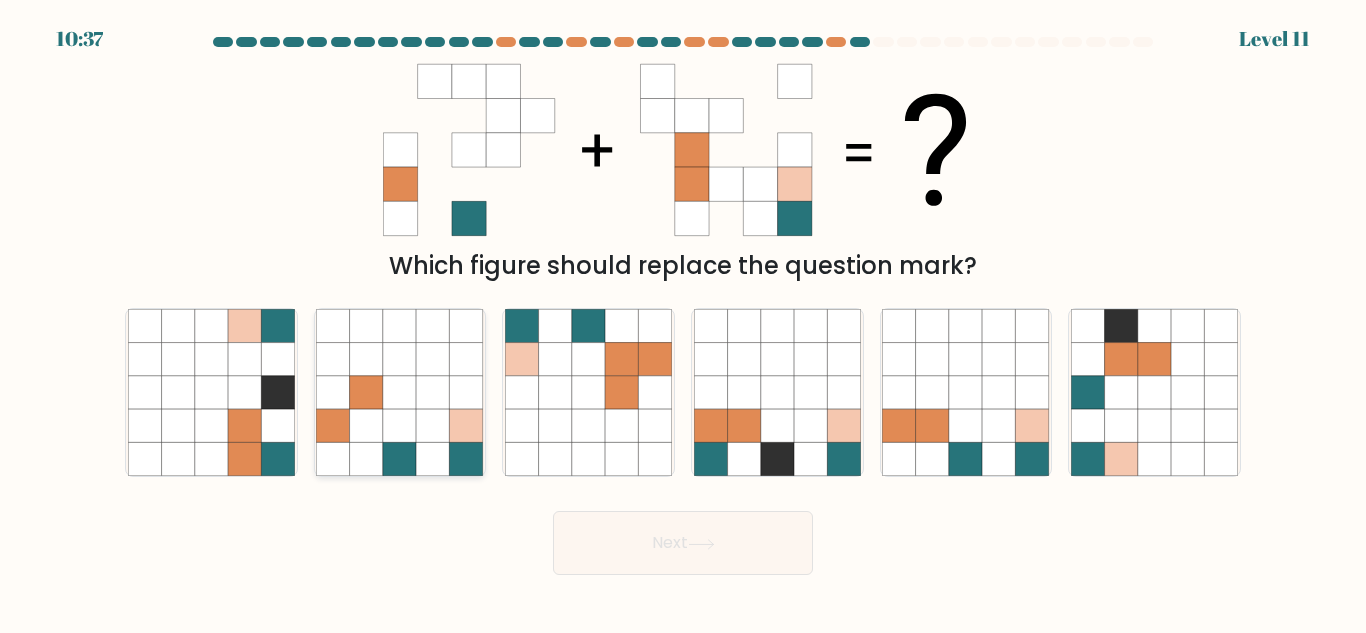 click at bounding box center (433, 425) 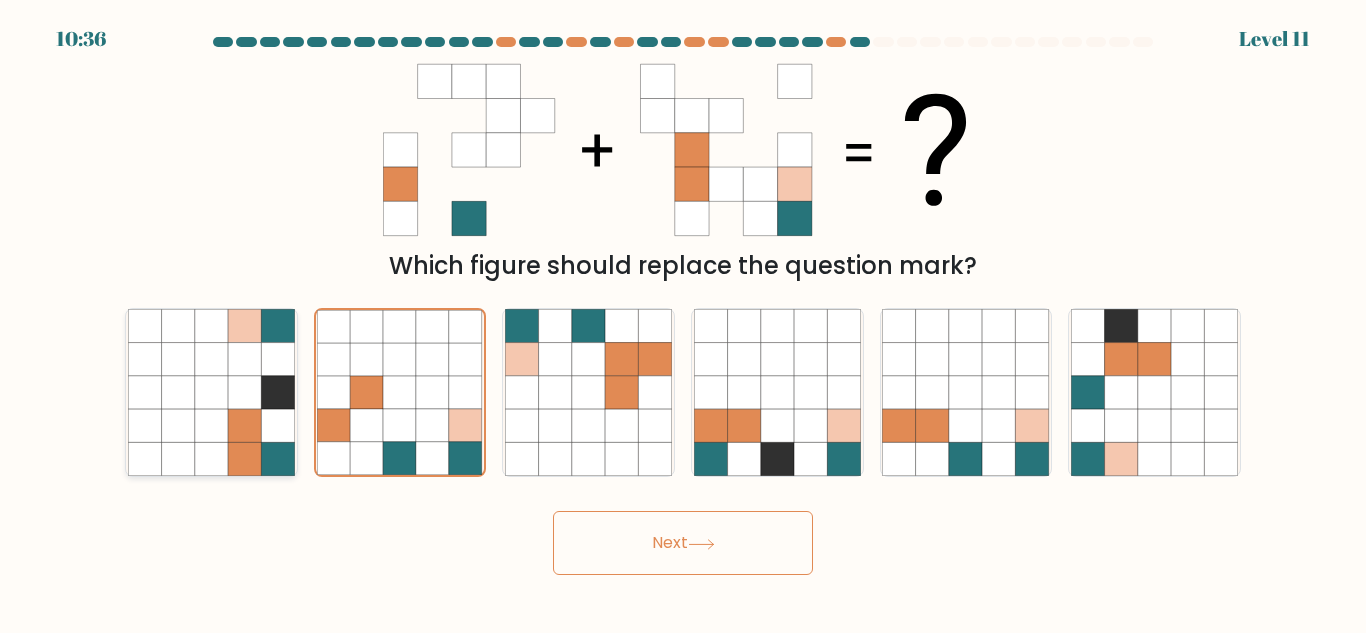 click at bounding box center (244, 392) 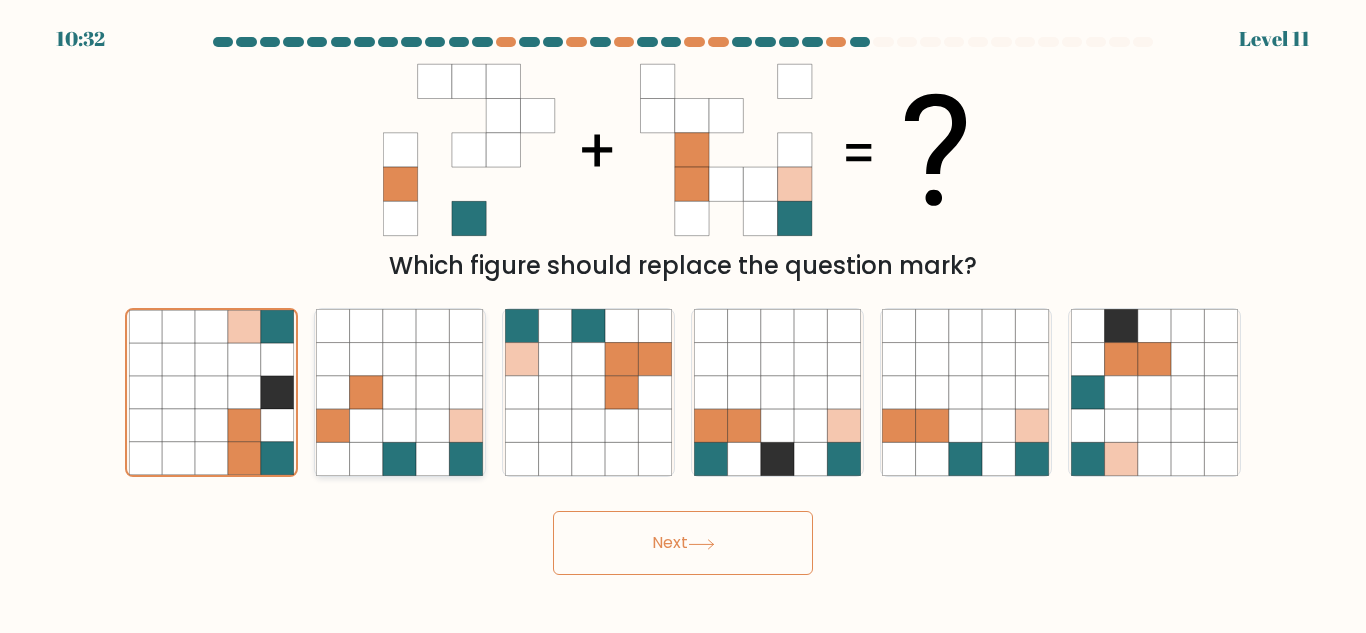 click at bounding box center [399, 425] 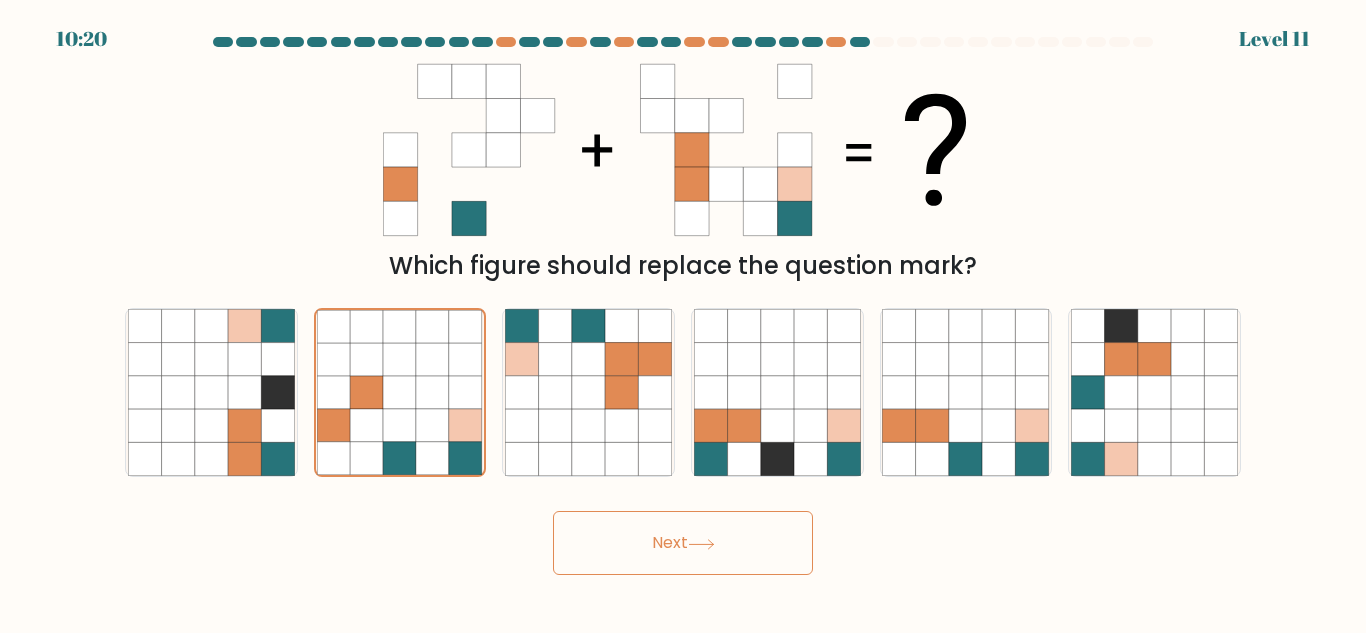 click on "Next" at bounding box center [683, 543] 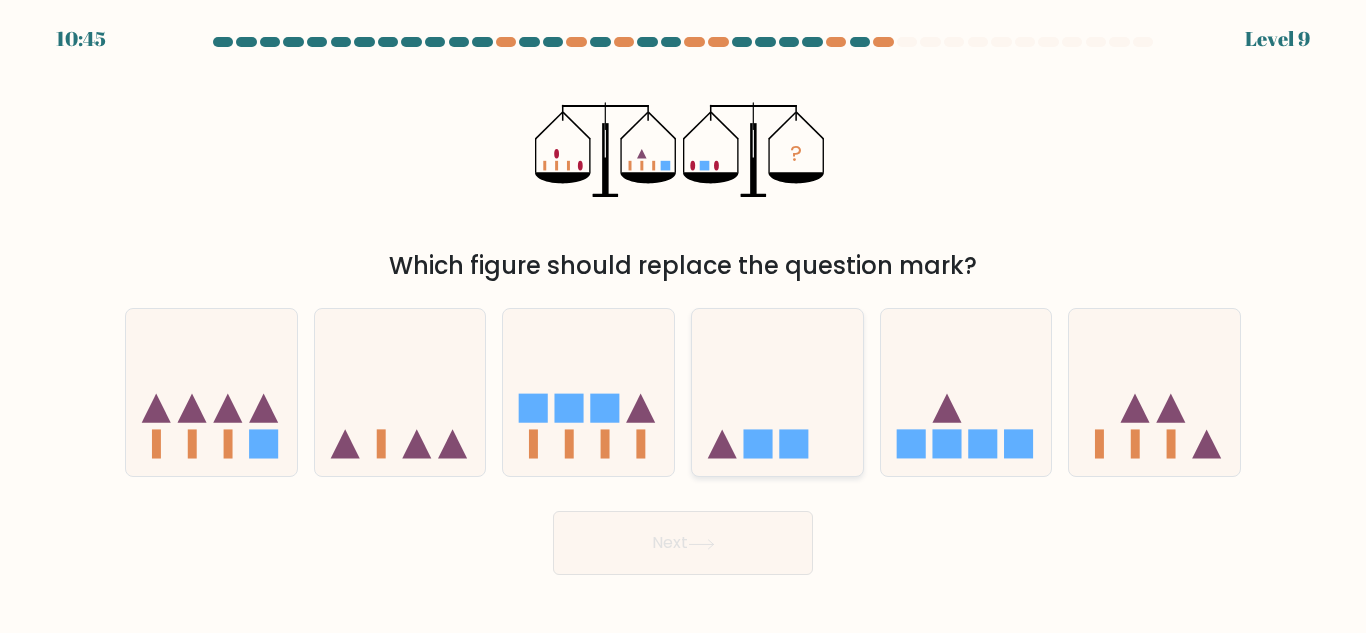 click at bounding box center [777, 392] 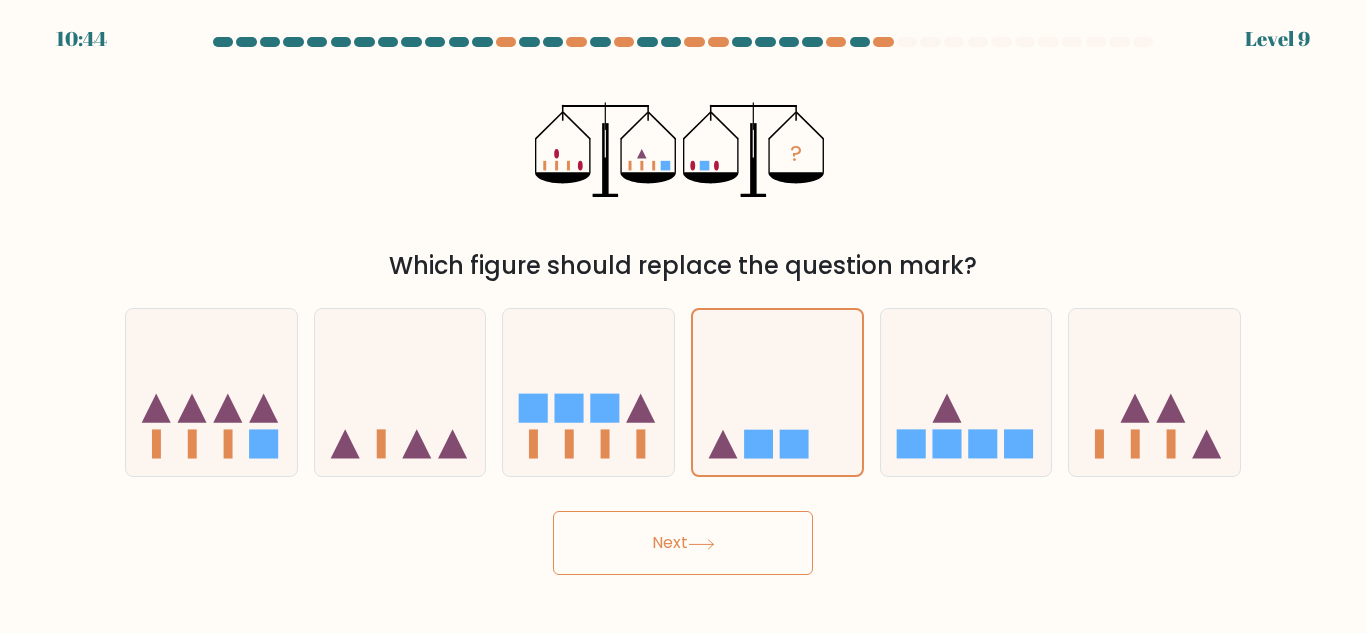 click on "Next" at bounding box center (683, 543) 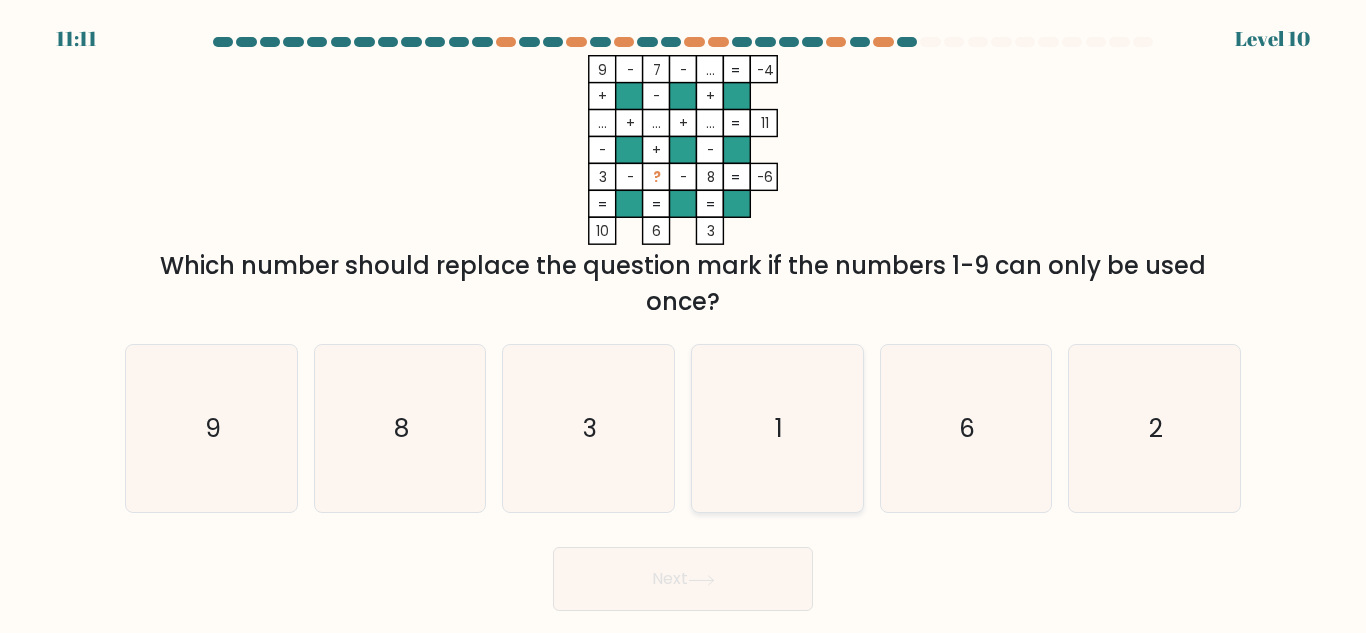 click on "1" at bounding box center [777, 428] 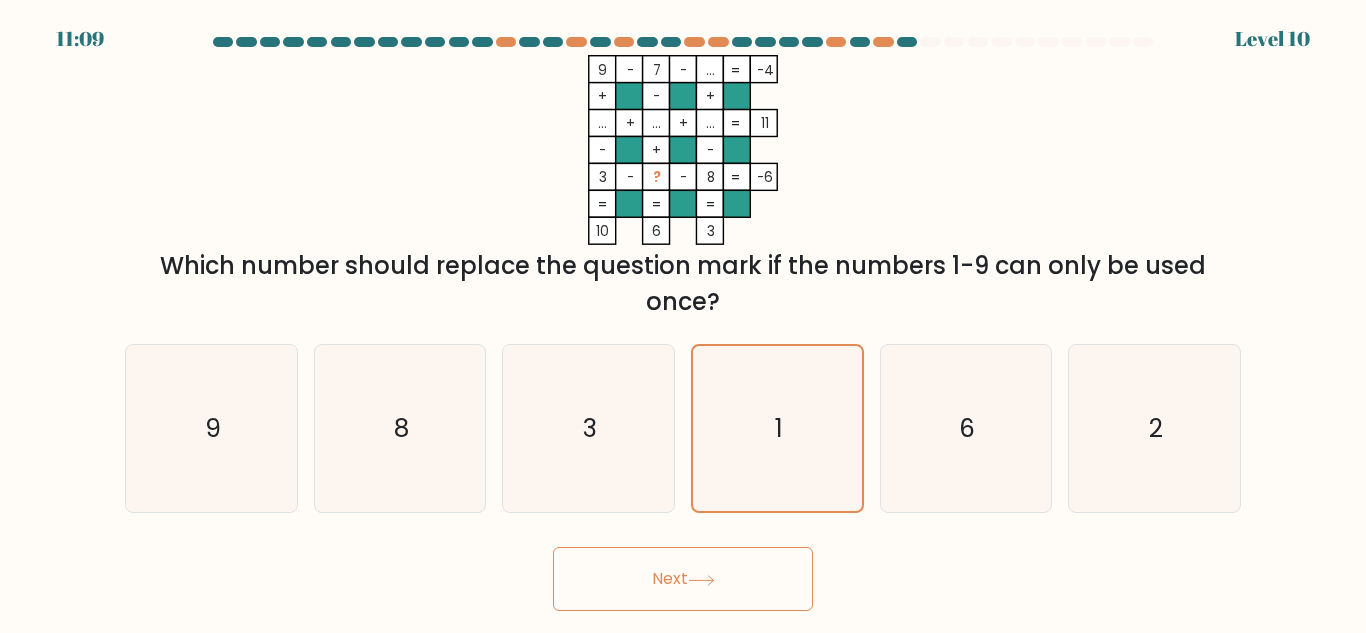 click on "Next" at bounding box center [683, 579] 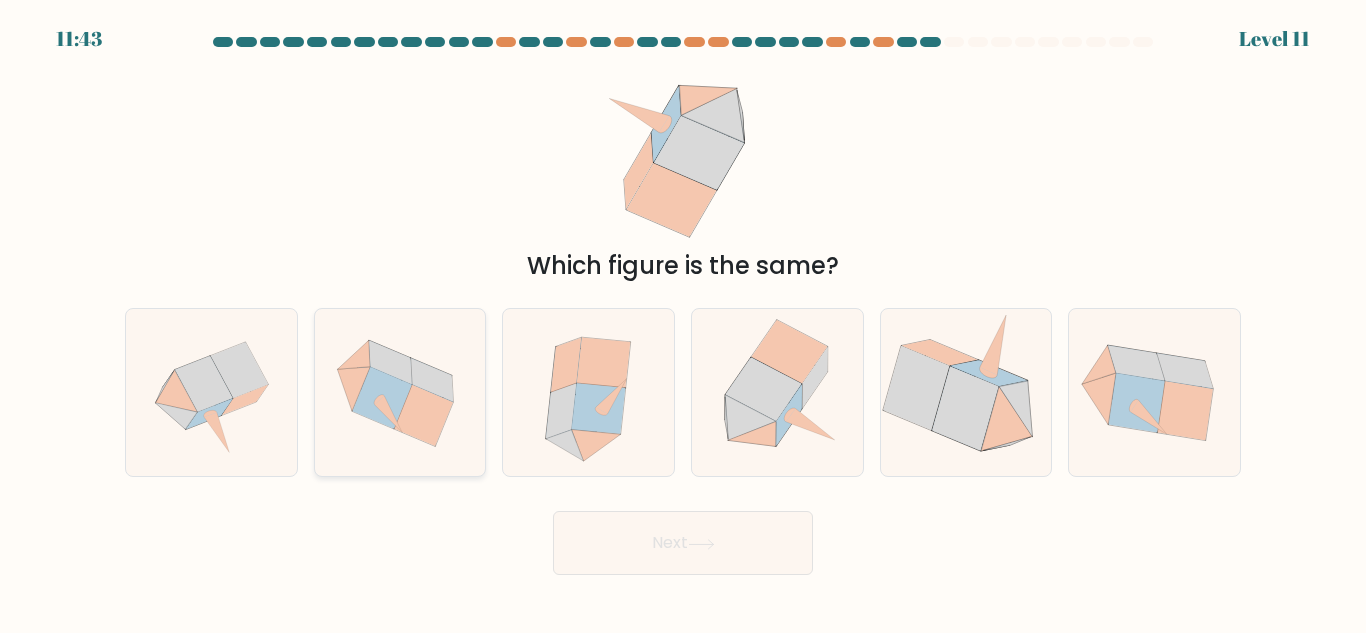 click at bounding box center (431, 380) 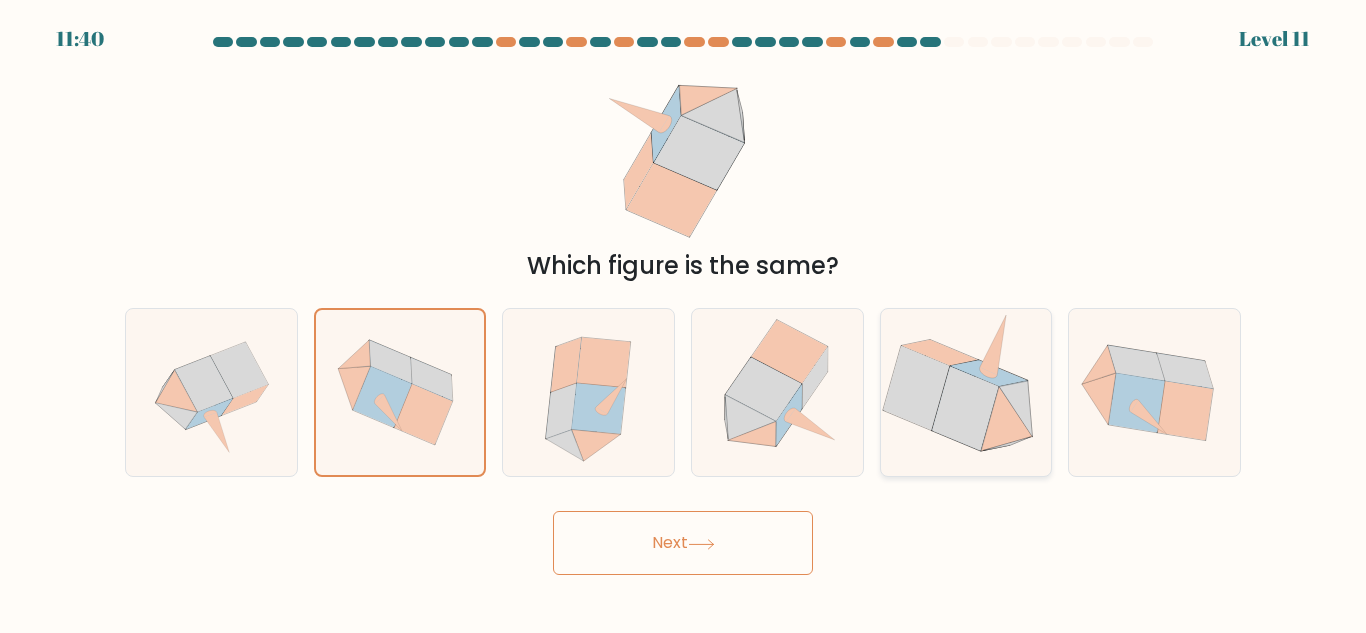 click at bounding box center [989, 373] 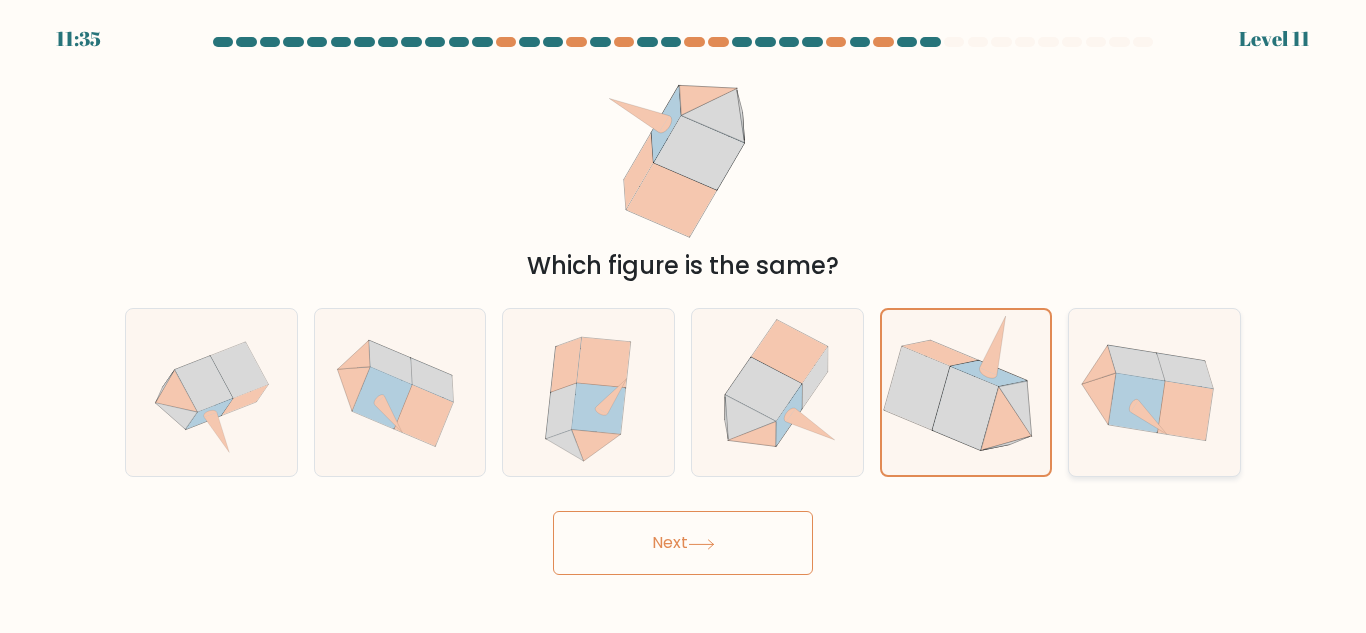 click at bounding box center (1184, 370) 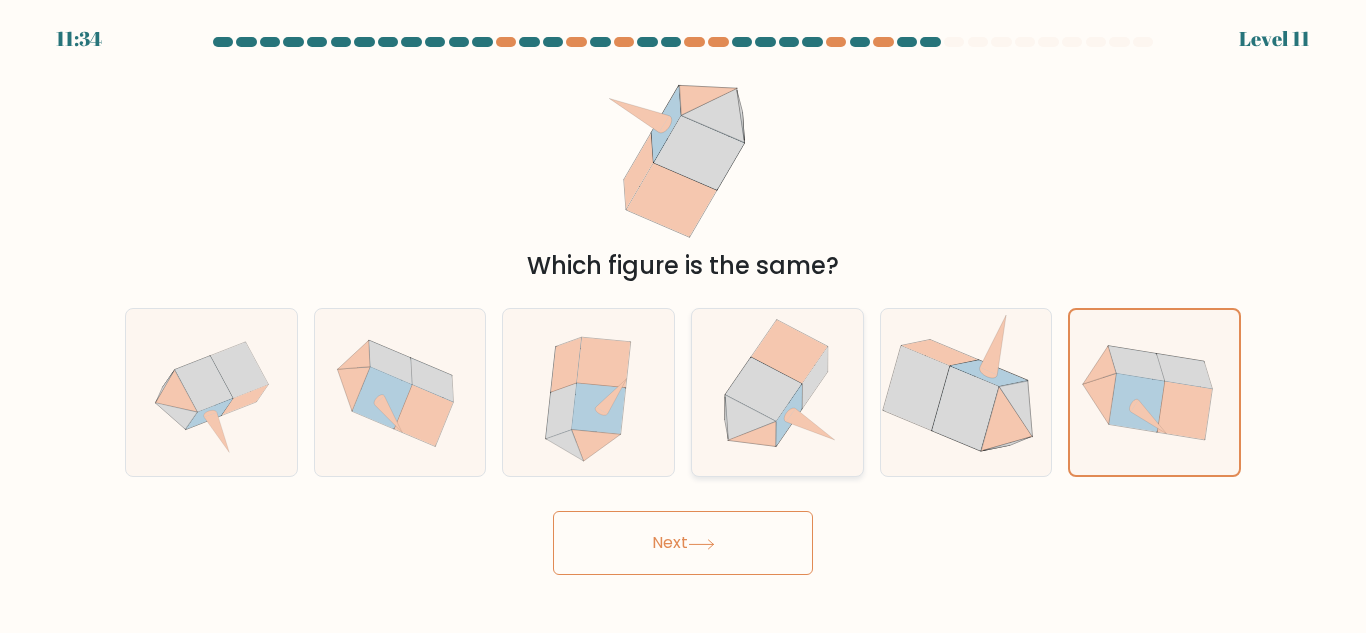 click at bounding box center (790, 352) 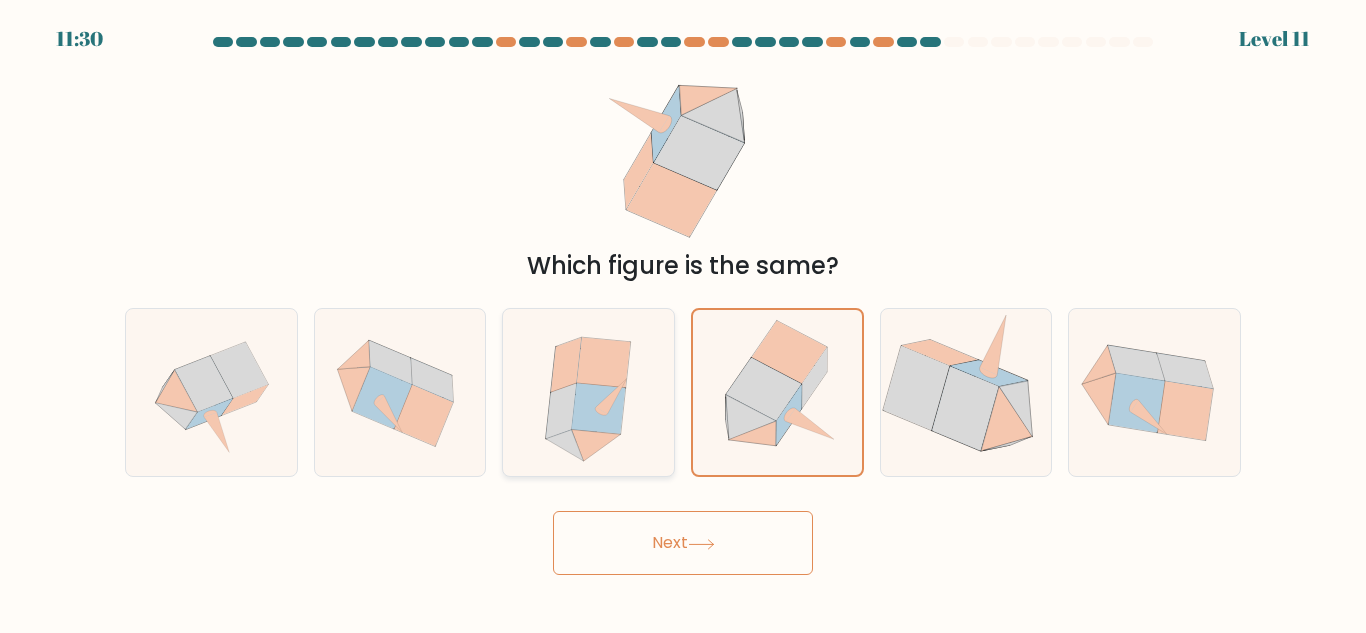 click at bounding box center [604, 363] 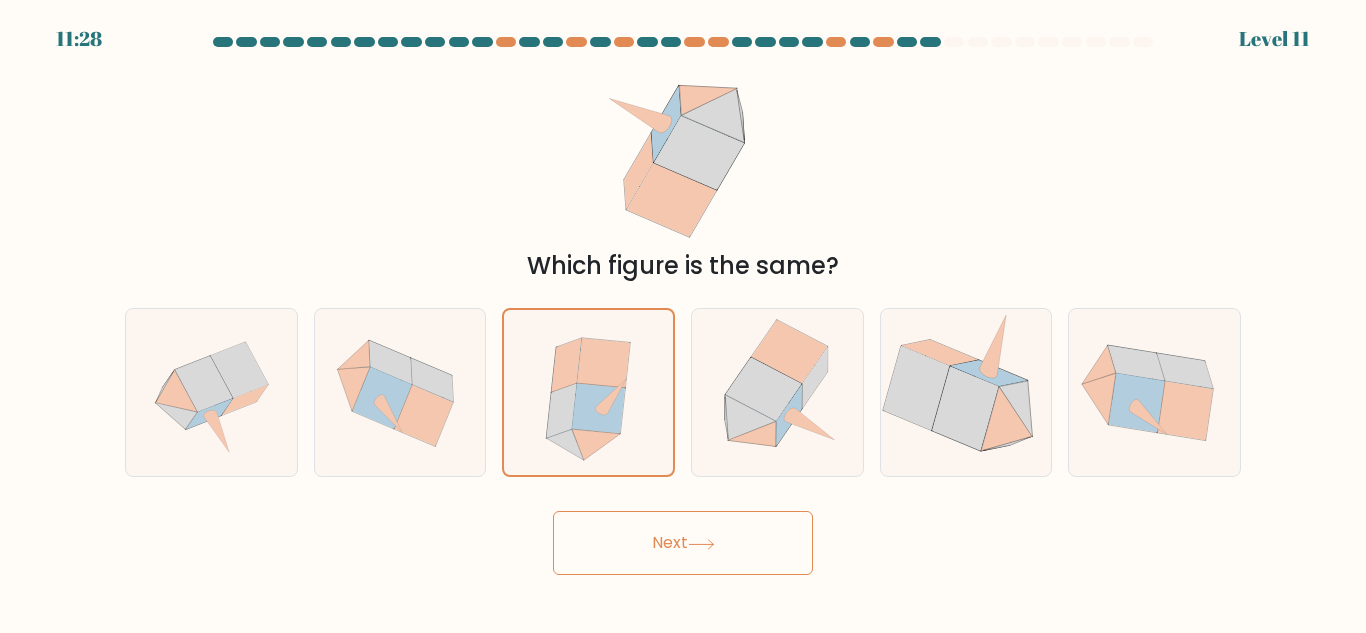 click on "Next" at bounding box center [683, 543] 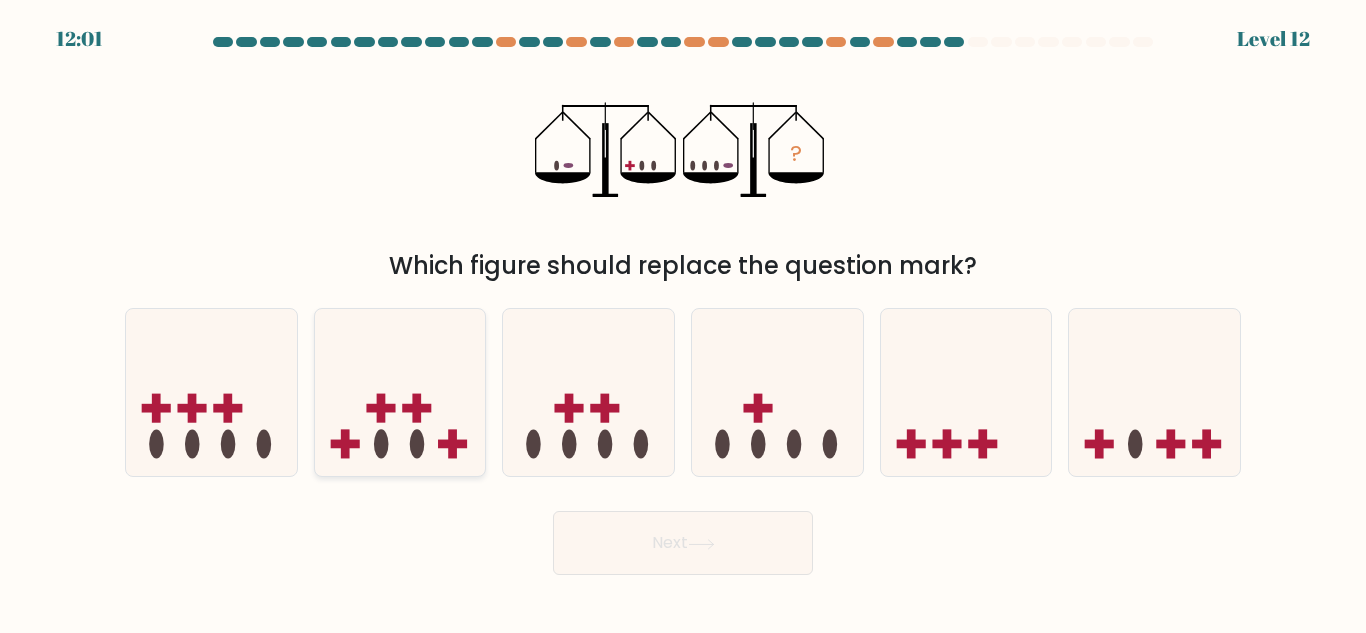 click at bounding box center (400, 392) 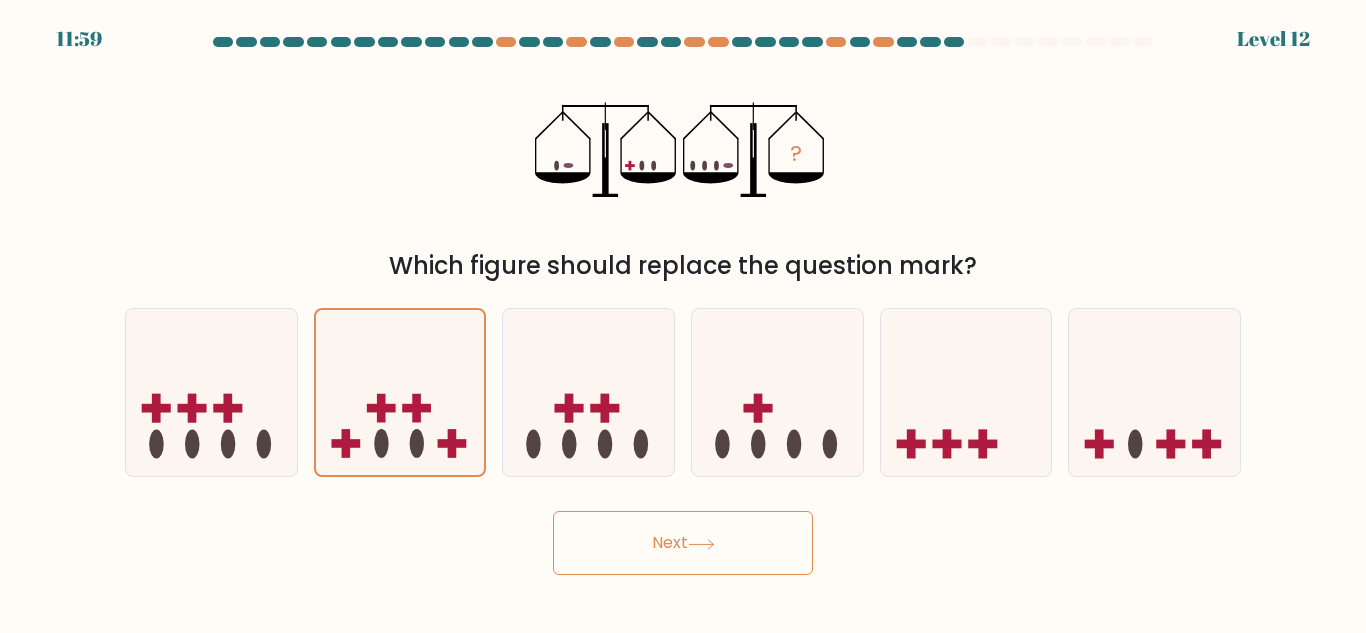 click on "Next" at bounding box center (683, 543) 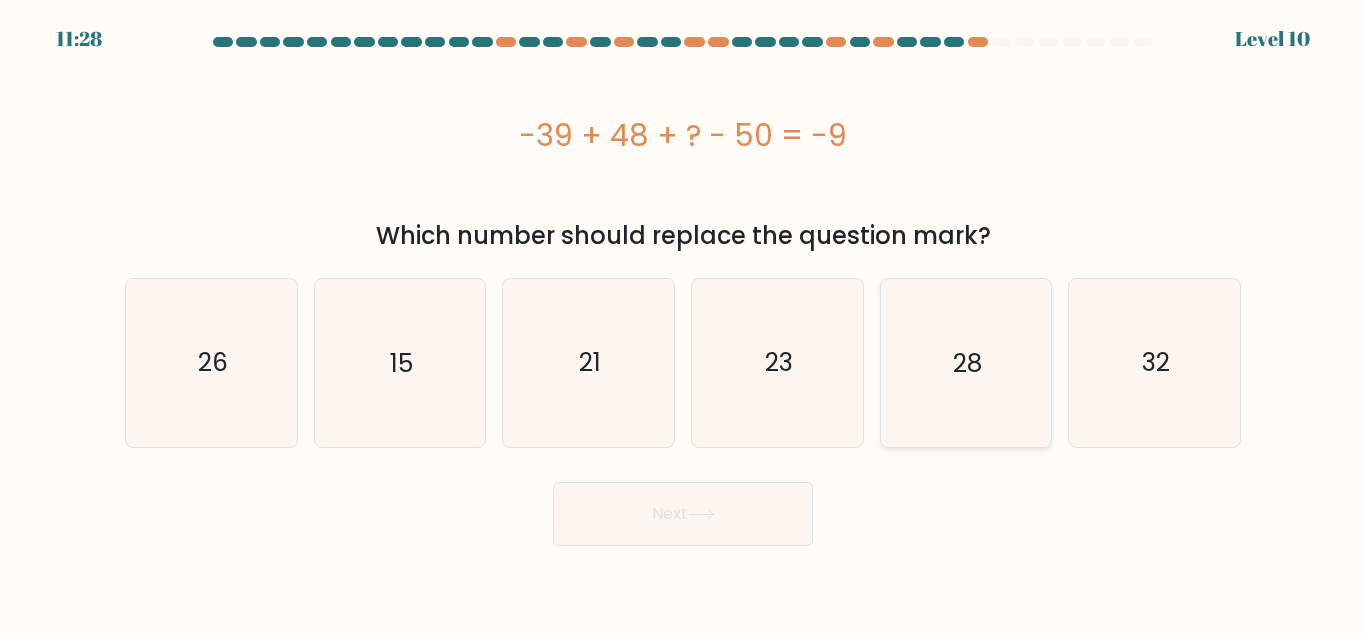 click on "28" at bounding box center [965, 362] 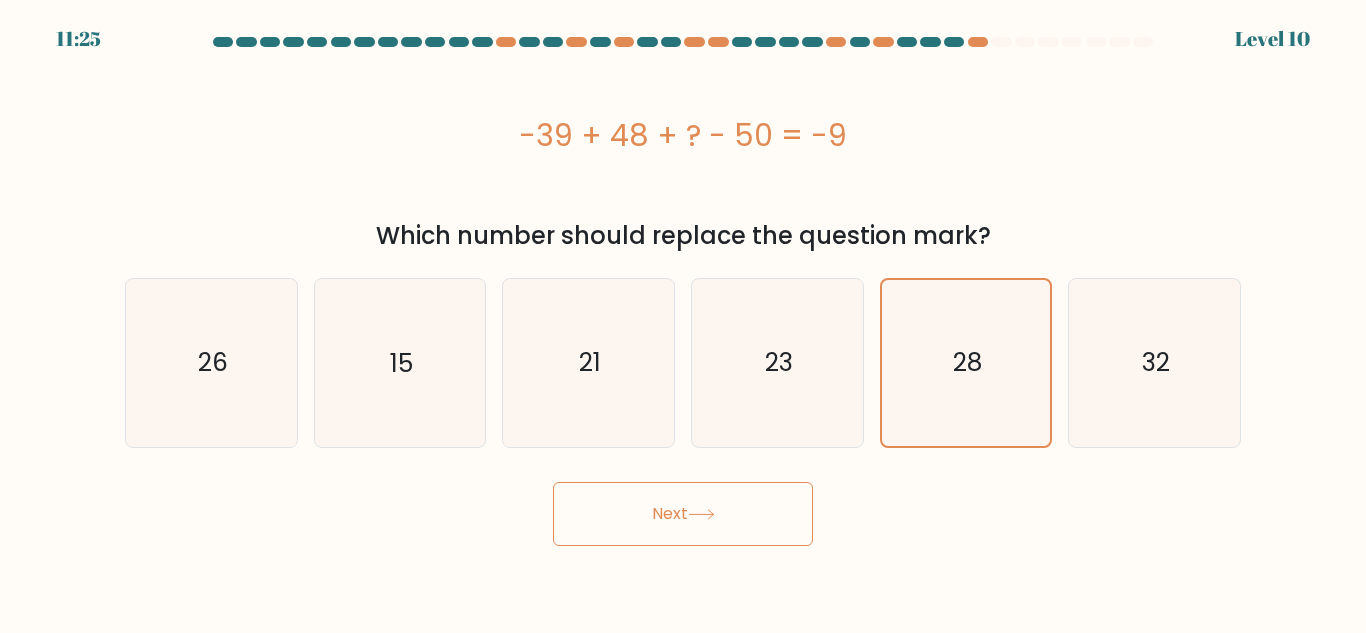 click on "Next" at bounding box center [683, 514] 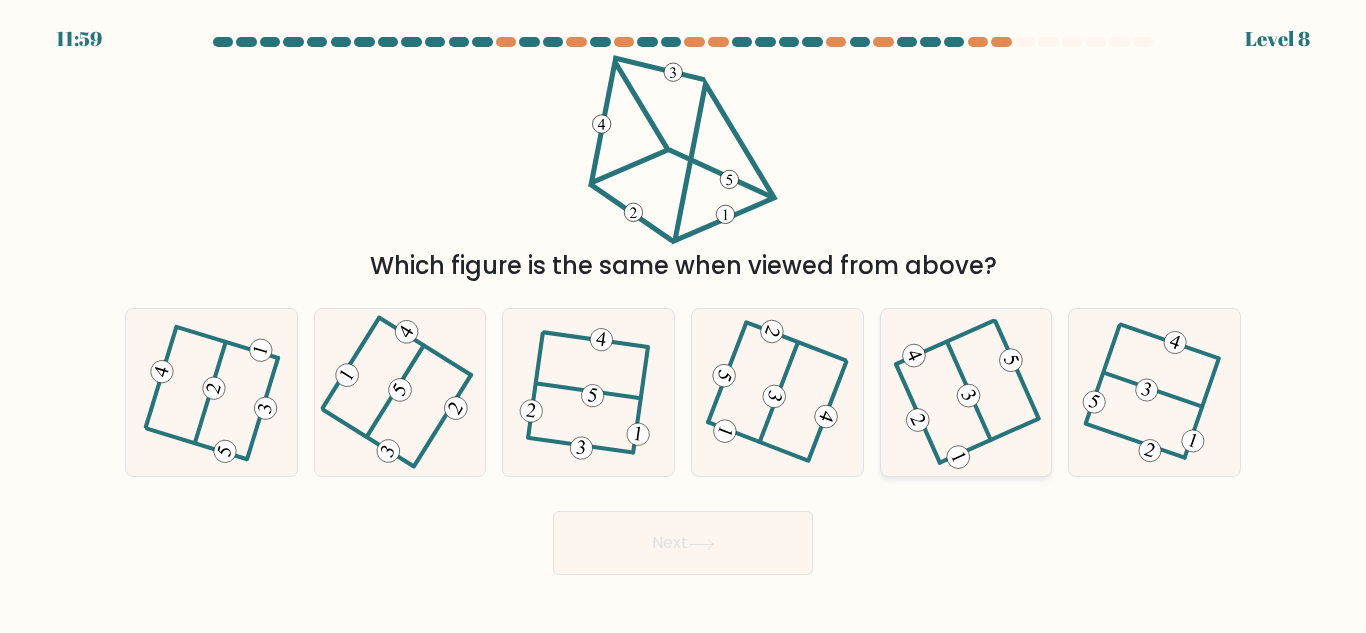 click at bounding box center [966, 393] 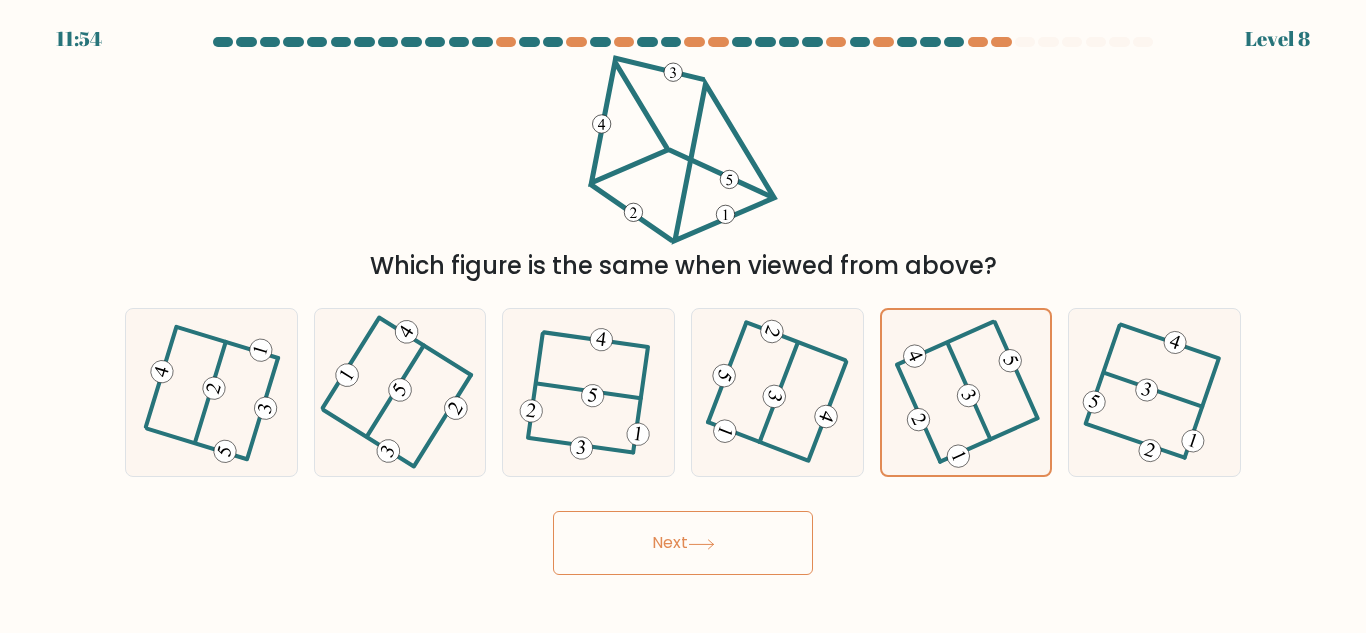 click on "Next" at bounding box center (683, 543) 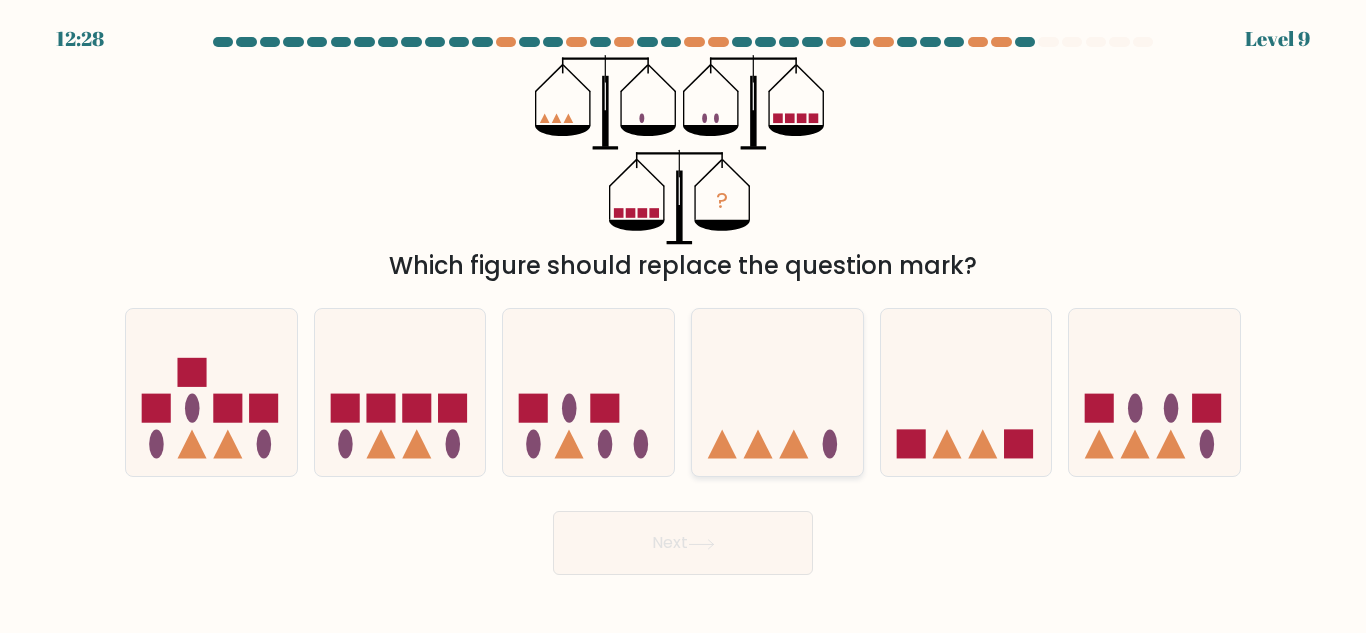 click at bounding box center (777, 392) 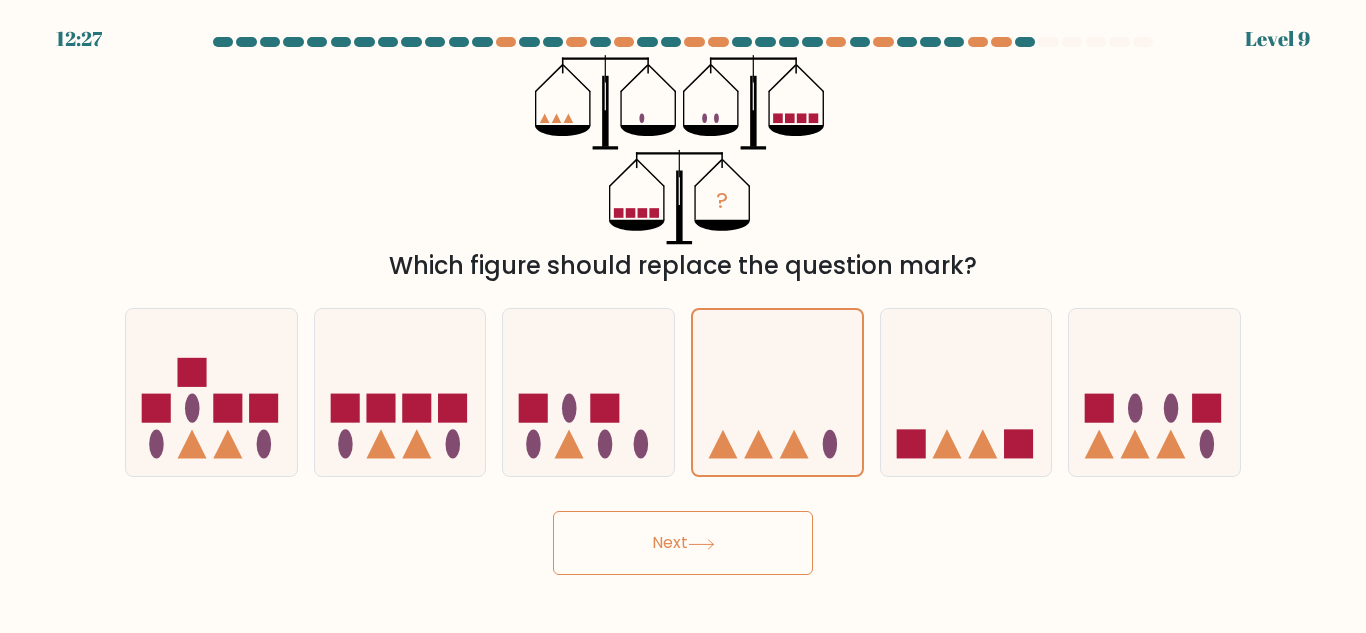 click on "Next" at bounding box center [683, 543] 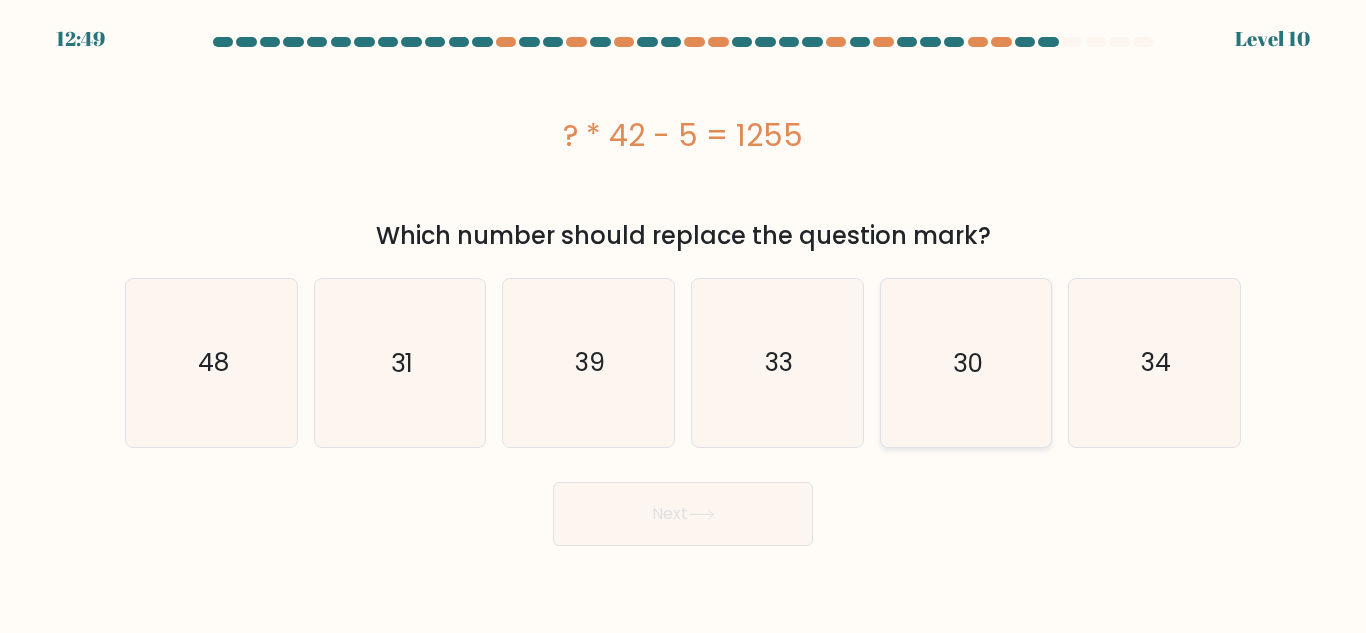 click on "30" at bounding box center (965, 362) 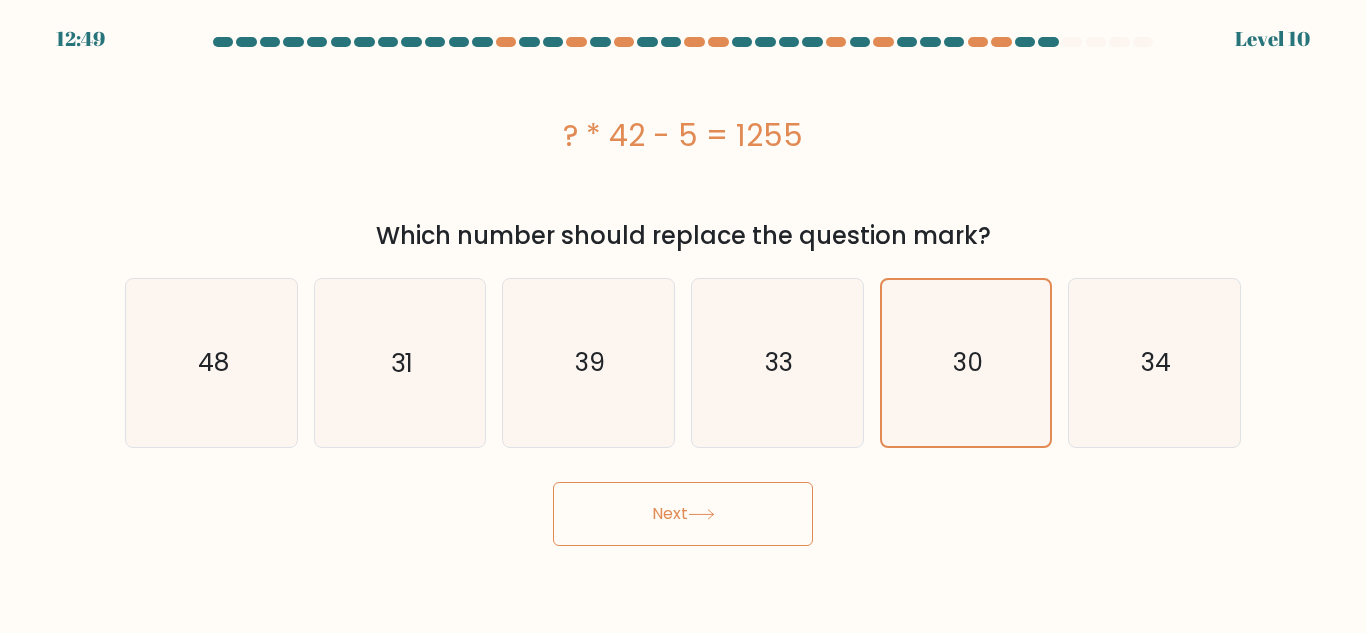 click on "Next" at bounding box center (683, 514) 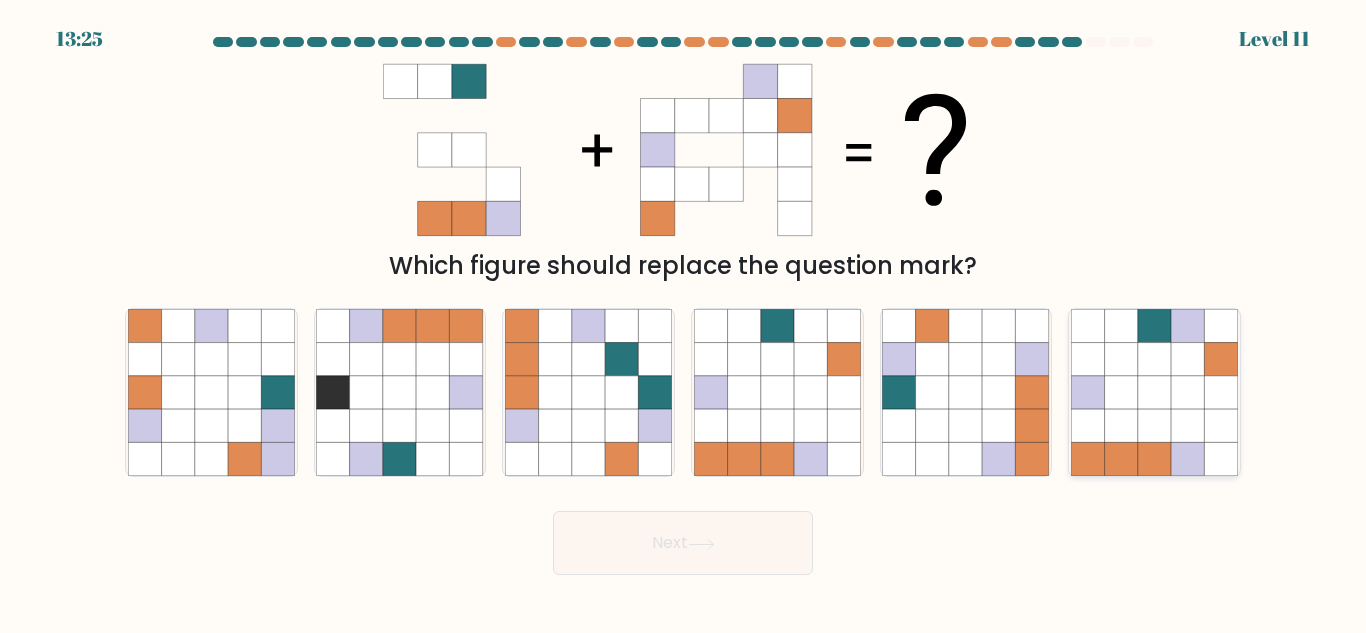 drag, startPoint x: 1188, startPoint y: 402, endPoint x: 1180, endPoint y: 416, distance: 16.124516 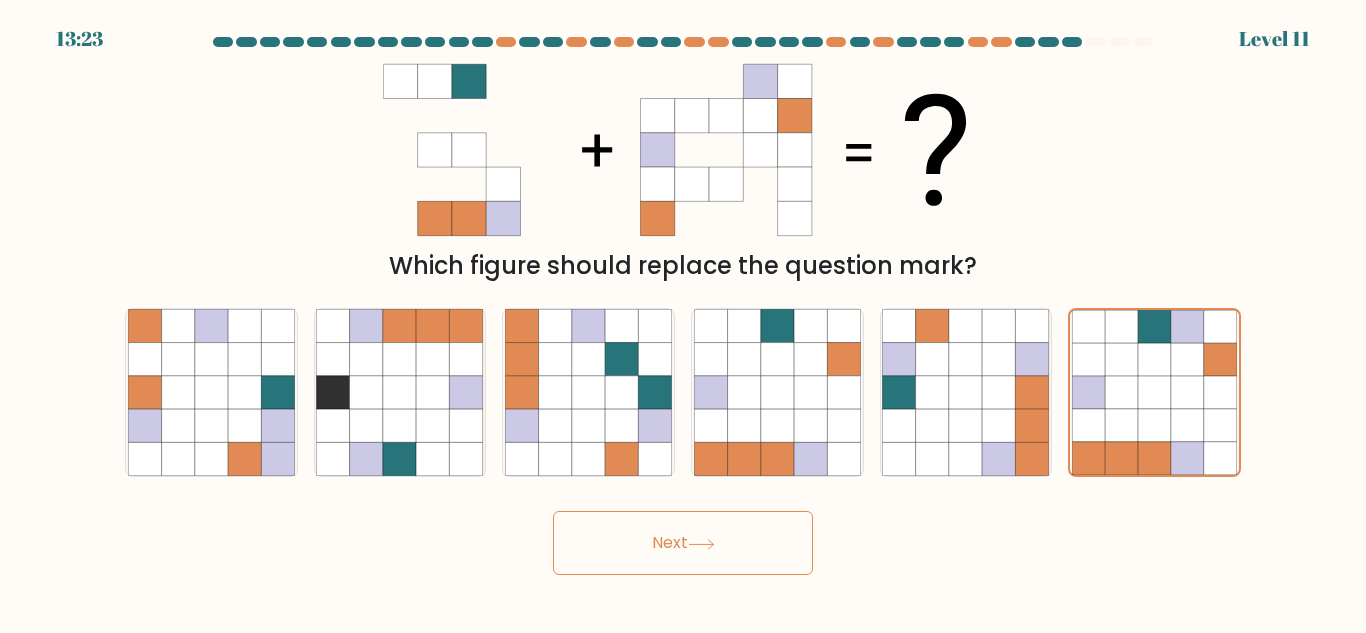 click on "Next" at bounding box center [683, 543] 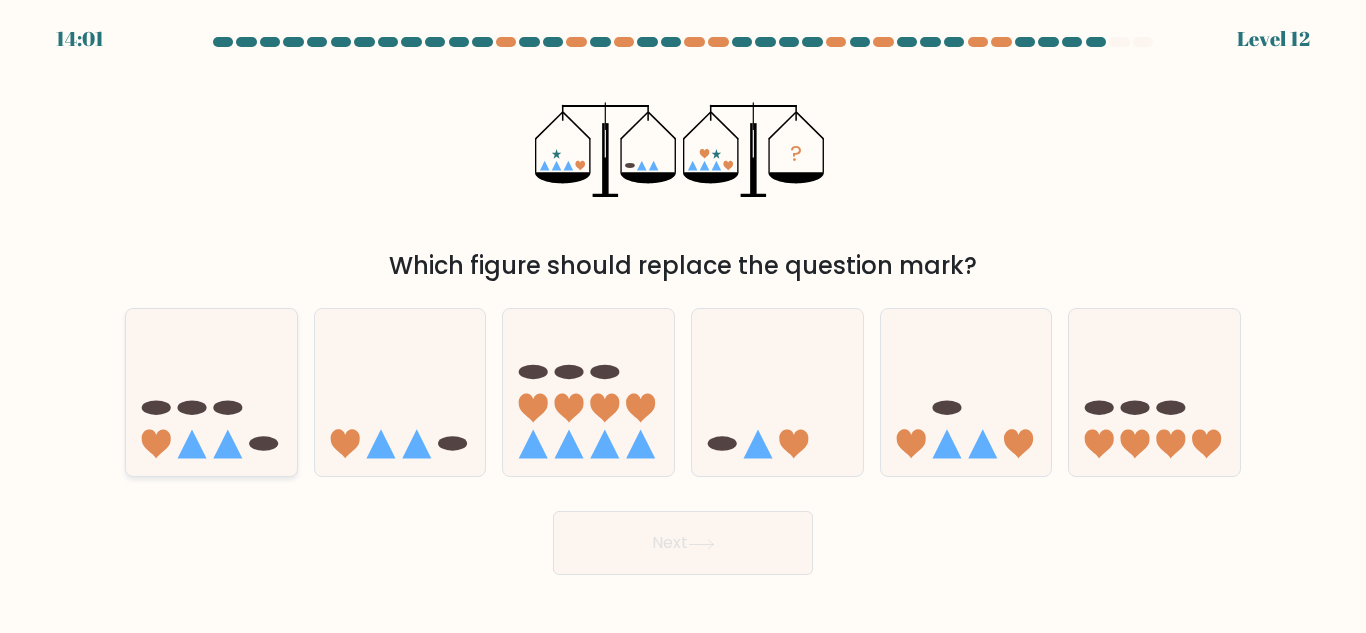 click at bounding box center [211, 392] 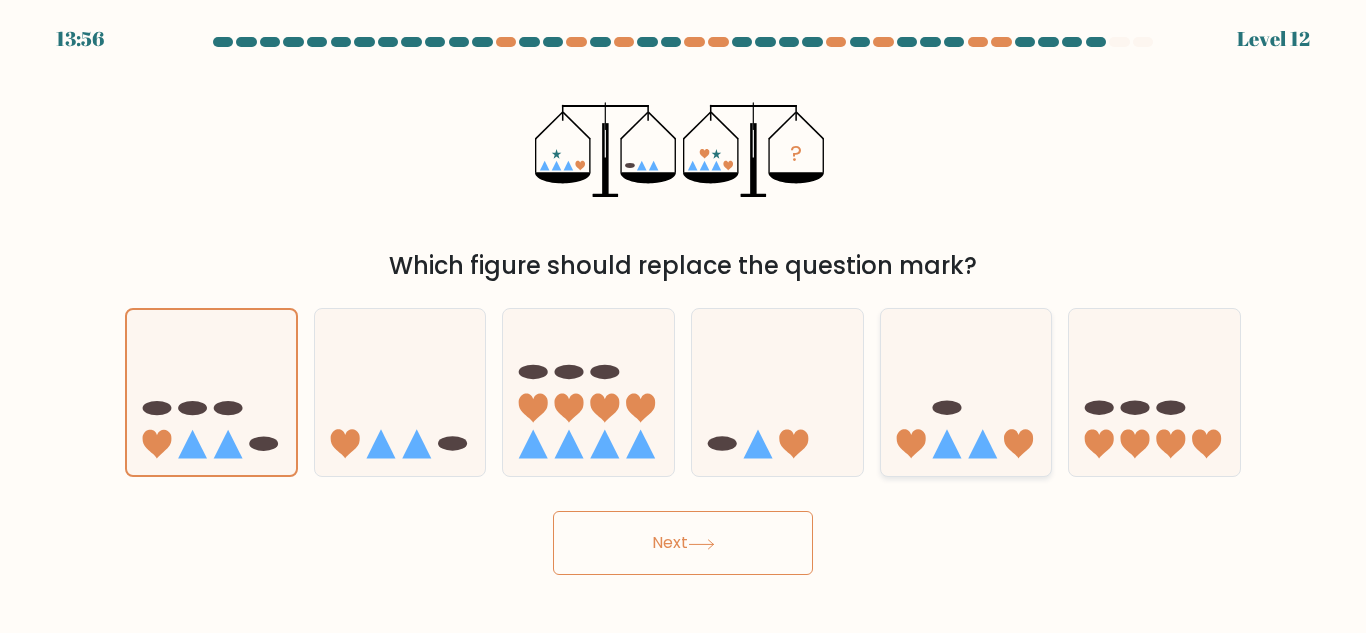 click at bounding box center [966, 392] 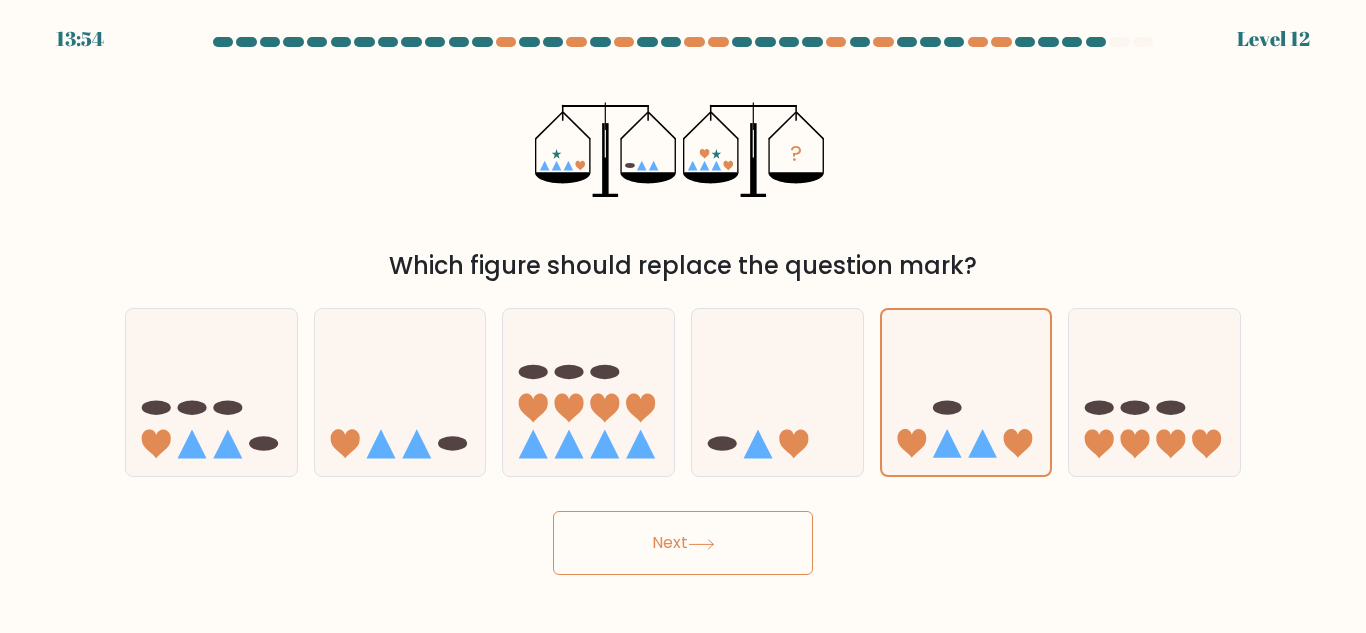 click on "Next" at bounding box center (683, 543) 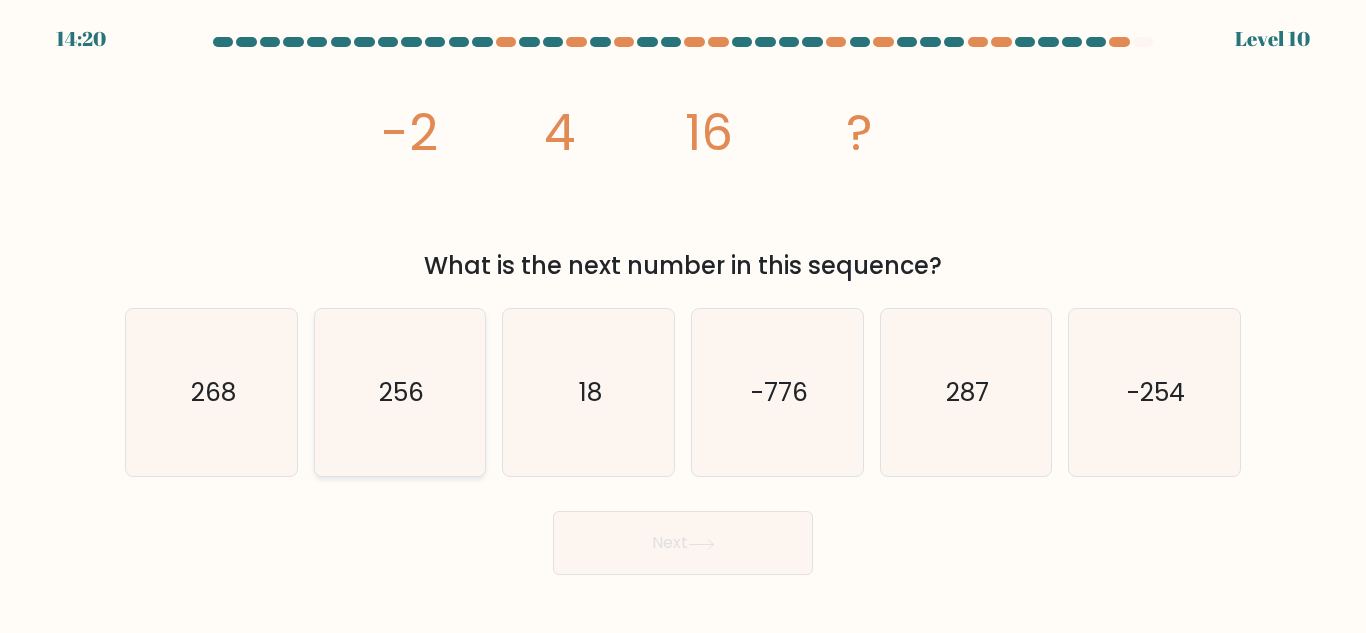 click on "256" at bounding box center [399, 392] 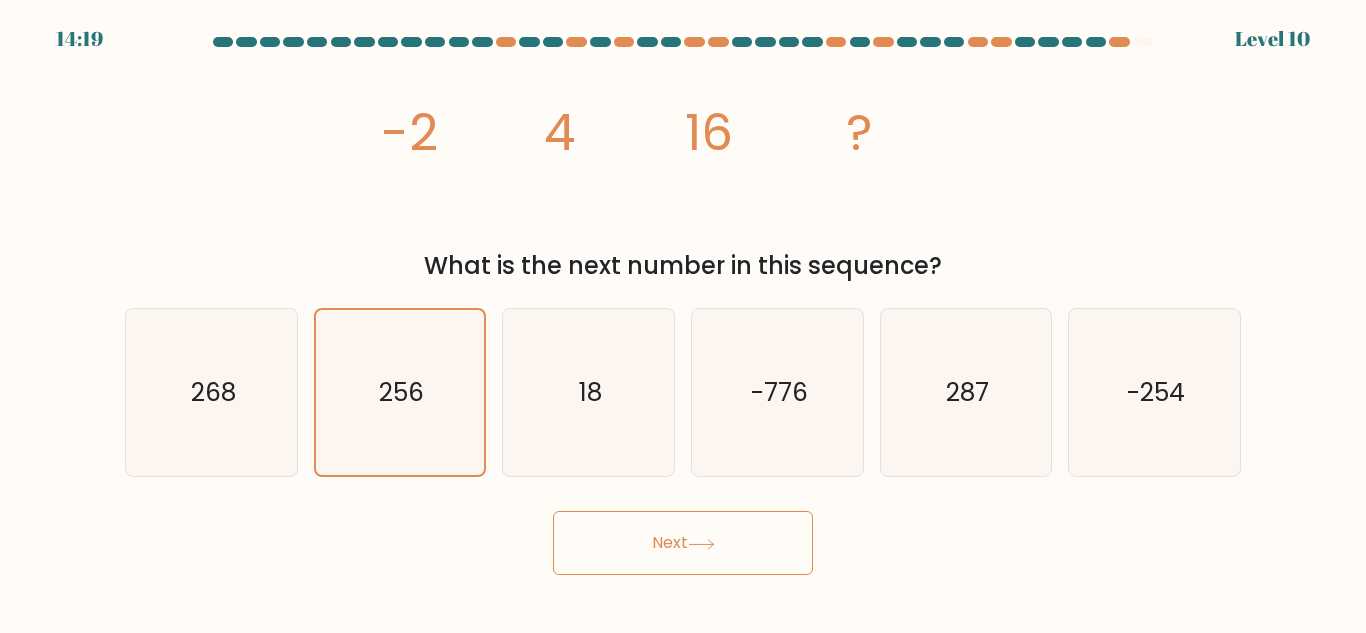 click on "Next" at bounding box center [683, 543] 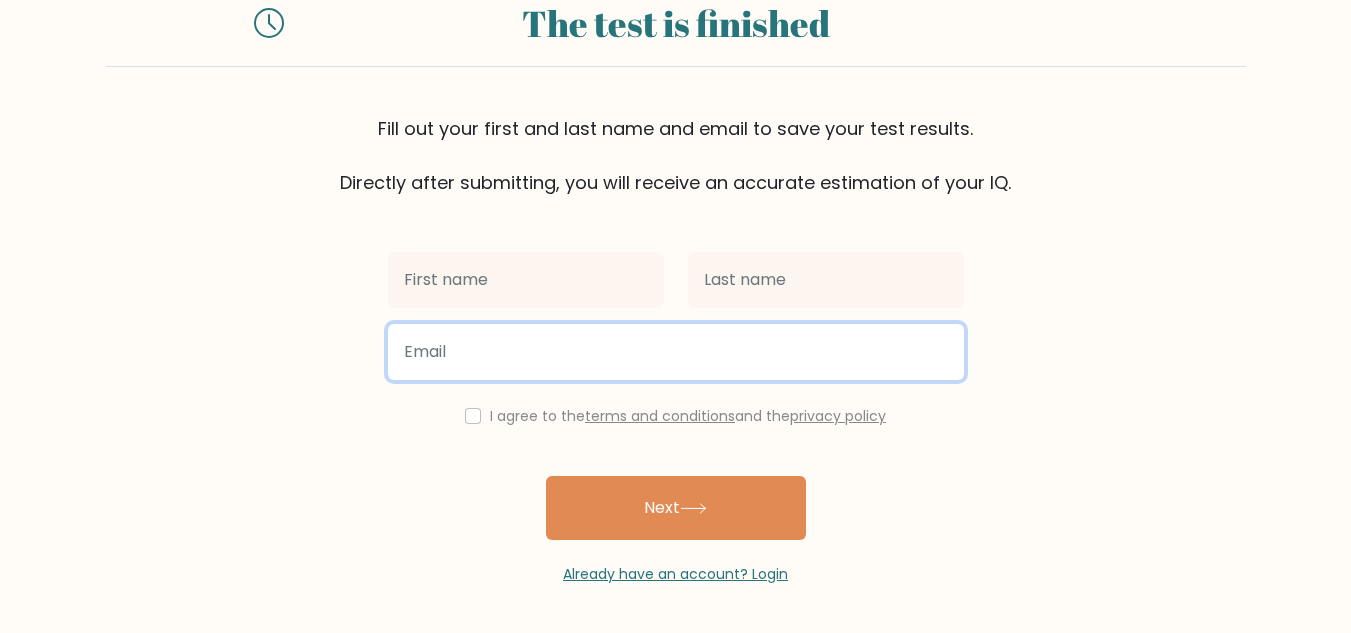 click at bounding box center [676, 352] 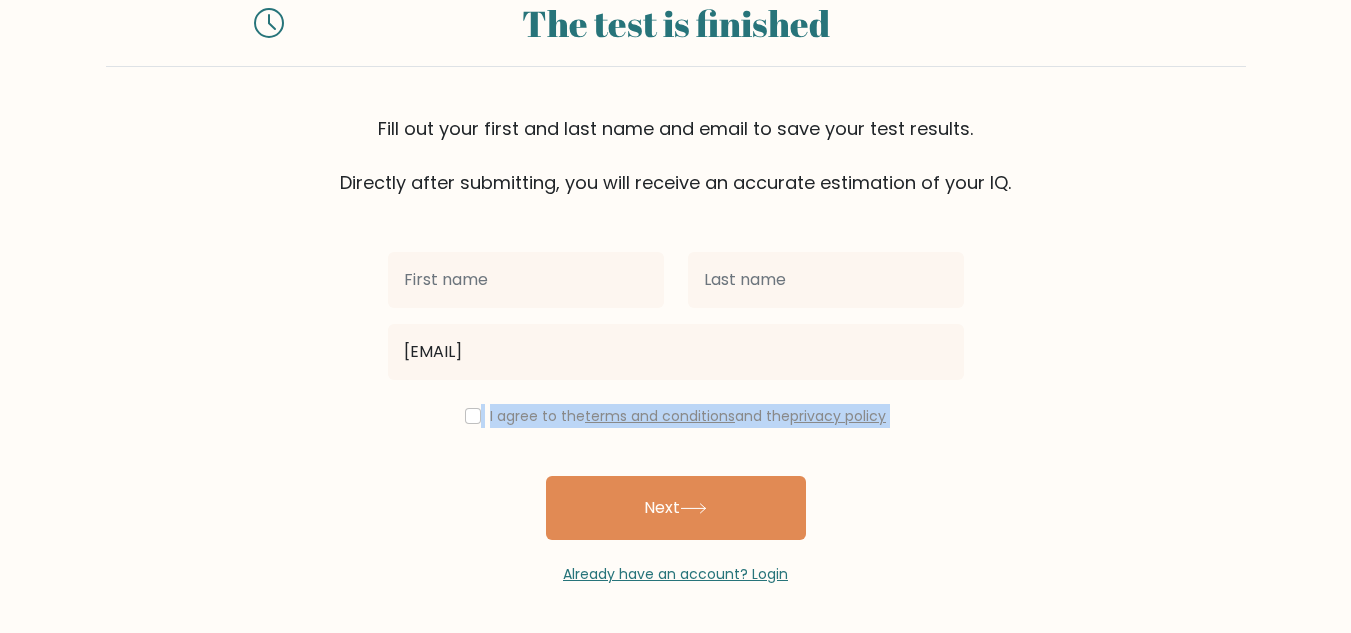 click on "perezanthony6652@gmail.com
I agree to the  terms and conditions  and the  privacy policy
Next
Already have an account? Login" at bounding box center [676, 390] 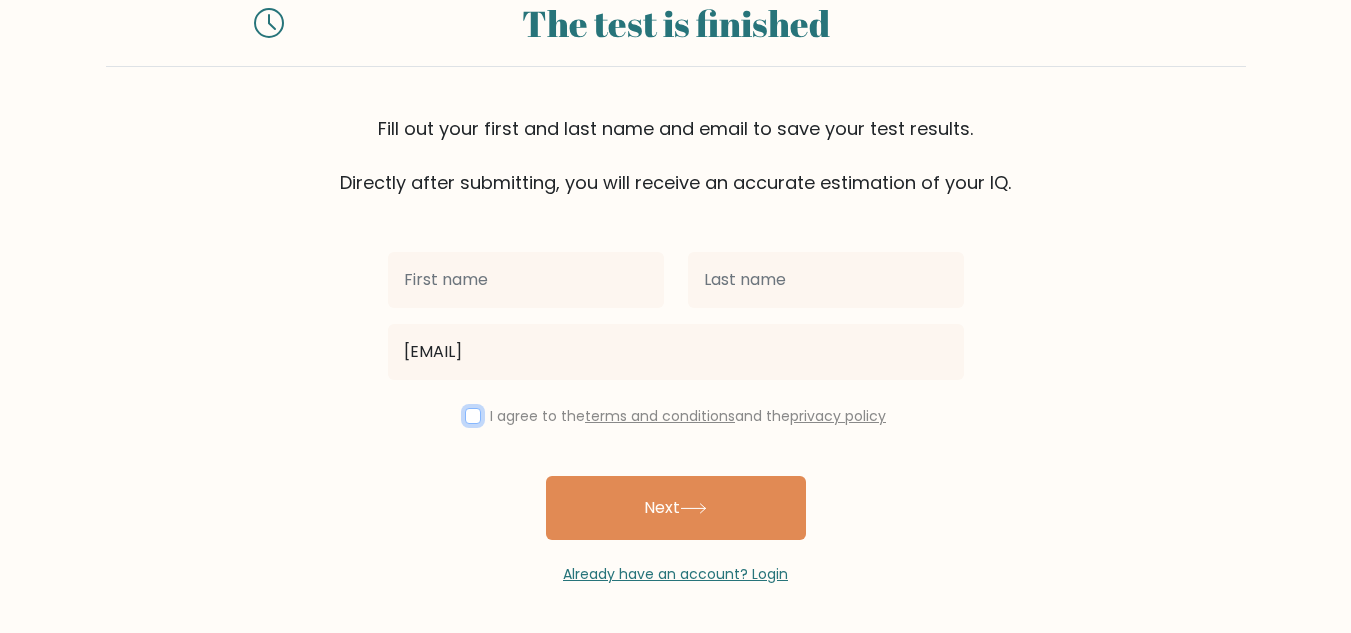 click at bounding box center (473, 416) 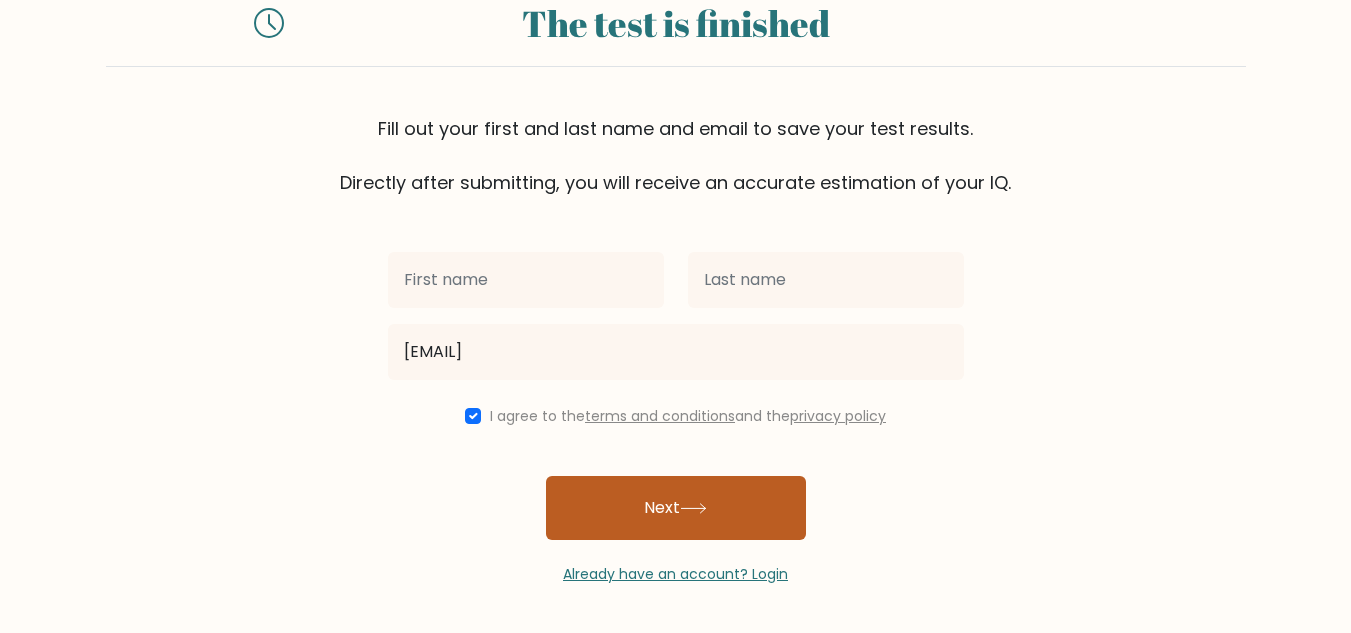 click on "Next" at bounding box center [676, 508] 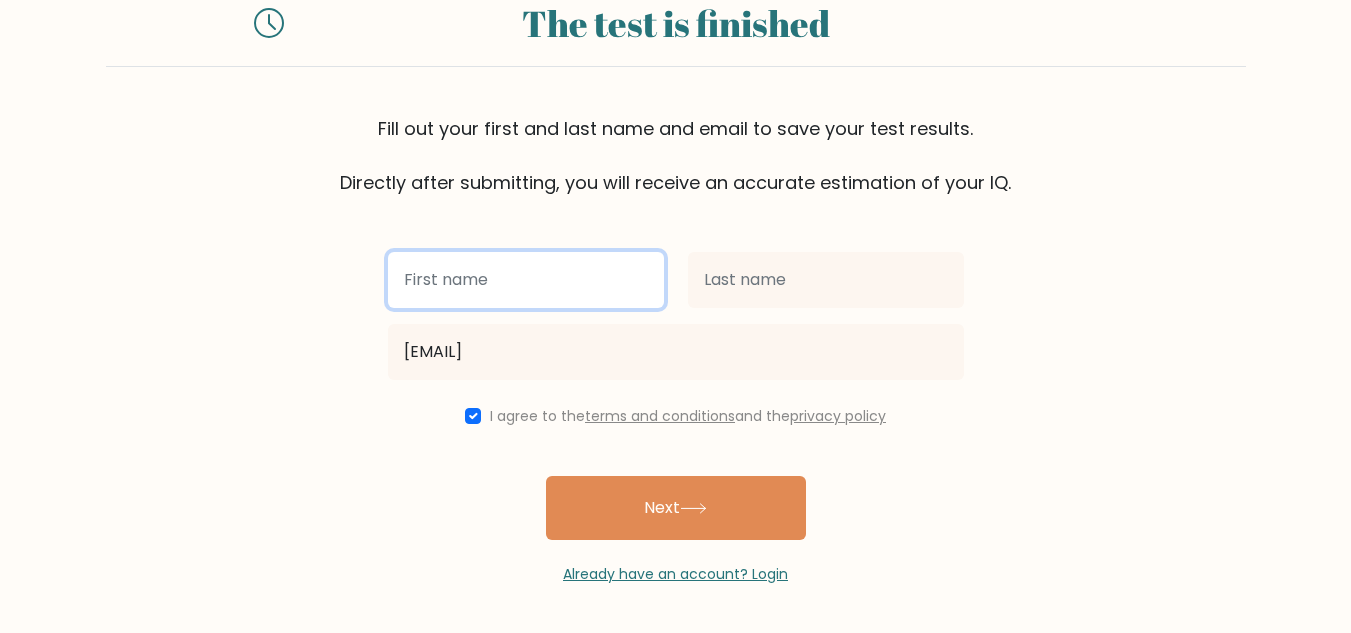 click at bounding box center [526, 280] 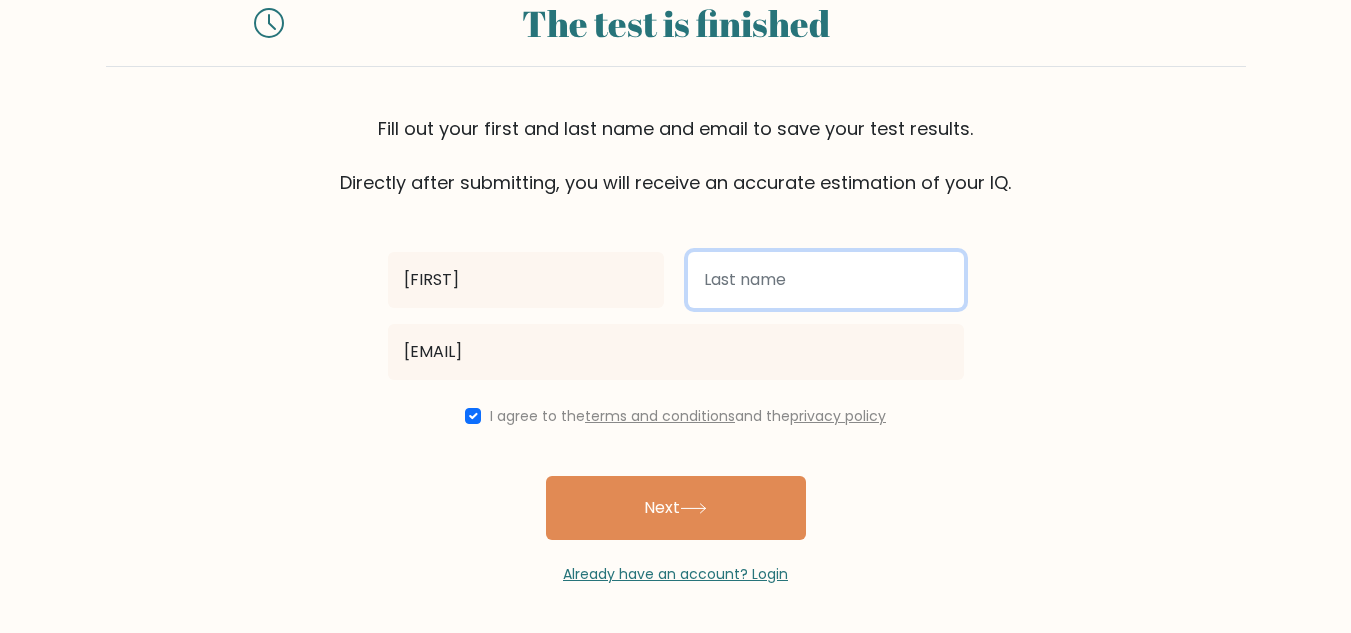 click at bounding box center (826, 280) 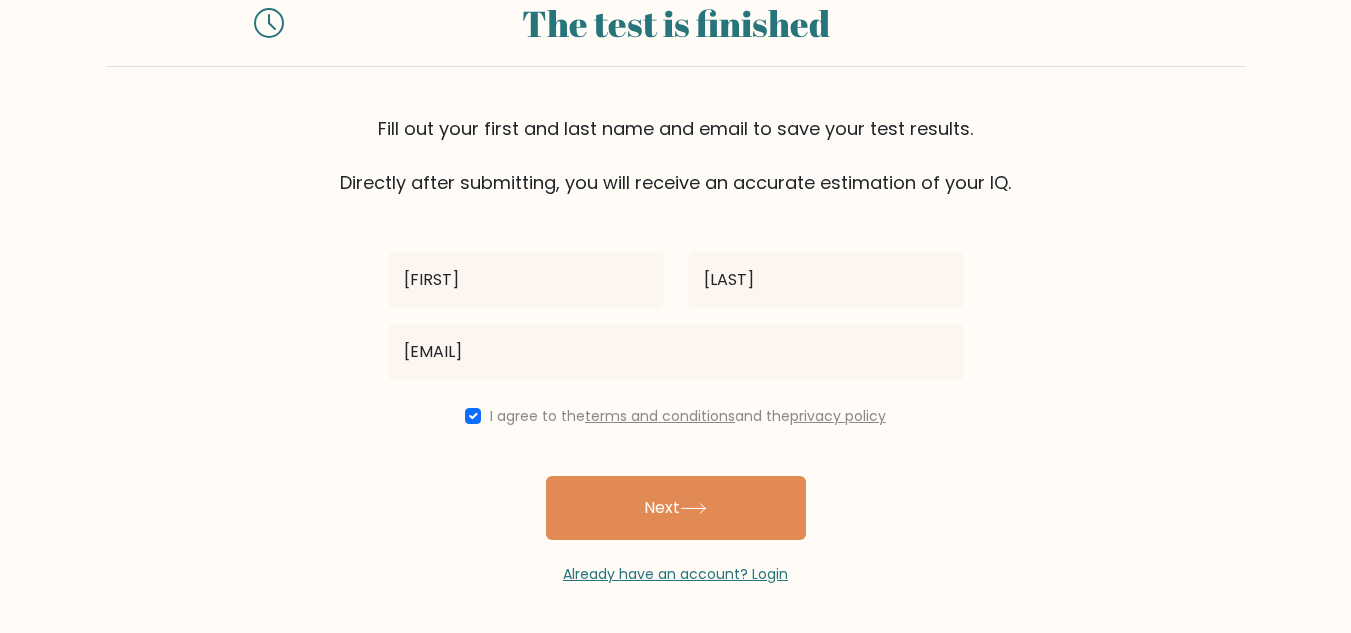 click on "The test is finished
Fill out your first and last name and email to save your test results.
Directly after submitting, you will receive an accurate estimation of your IQ.
Anthony Perez" at bounding box center (675, 282) 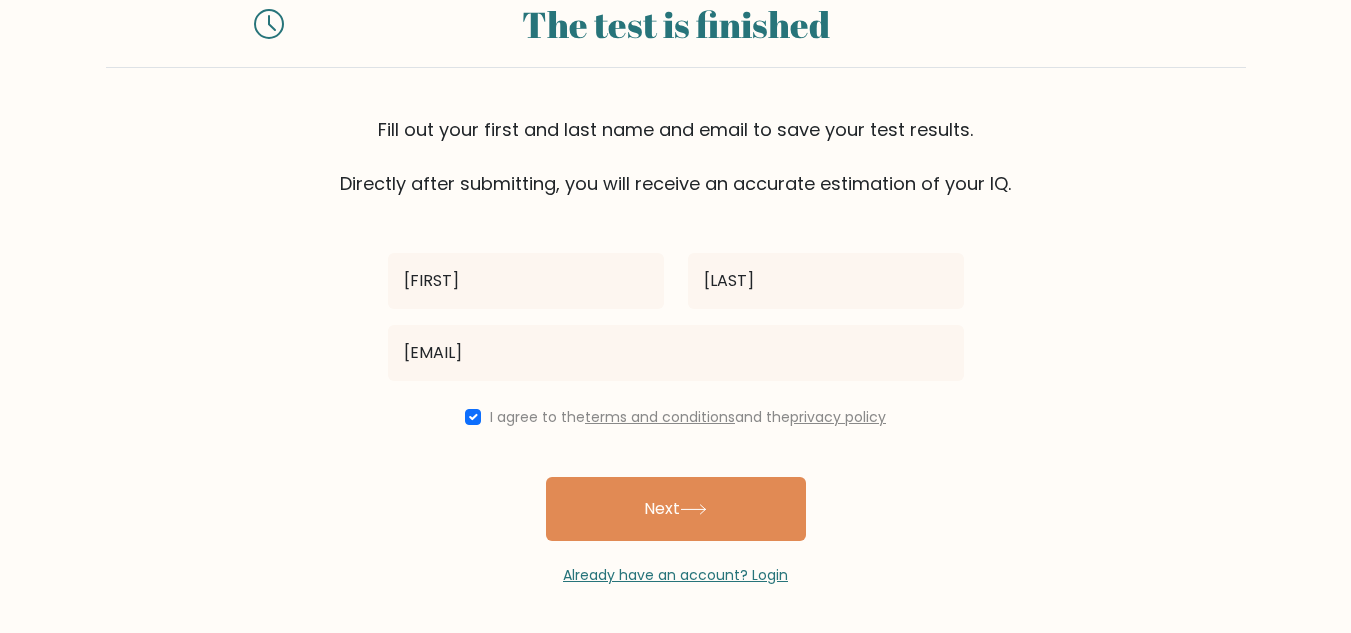 scroll, scrollTop: 69, scrollLeft: 0, axis: vertical 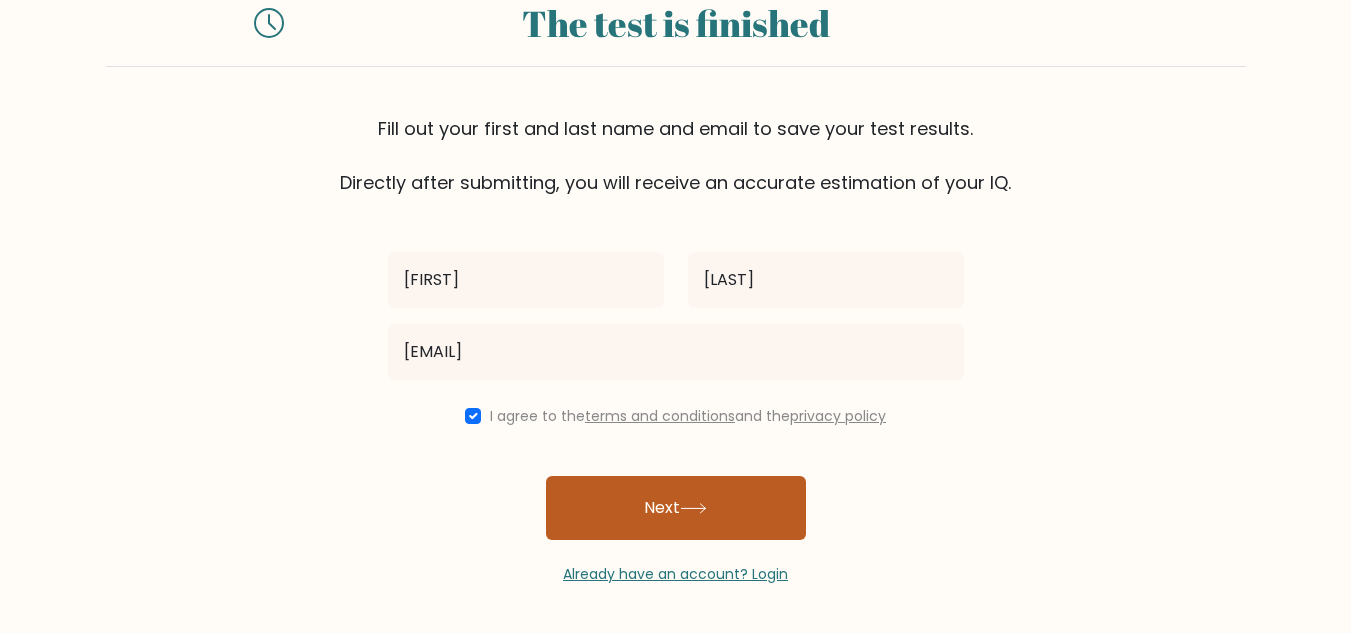 click on "Next" at bounding box center (676, 508) 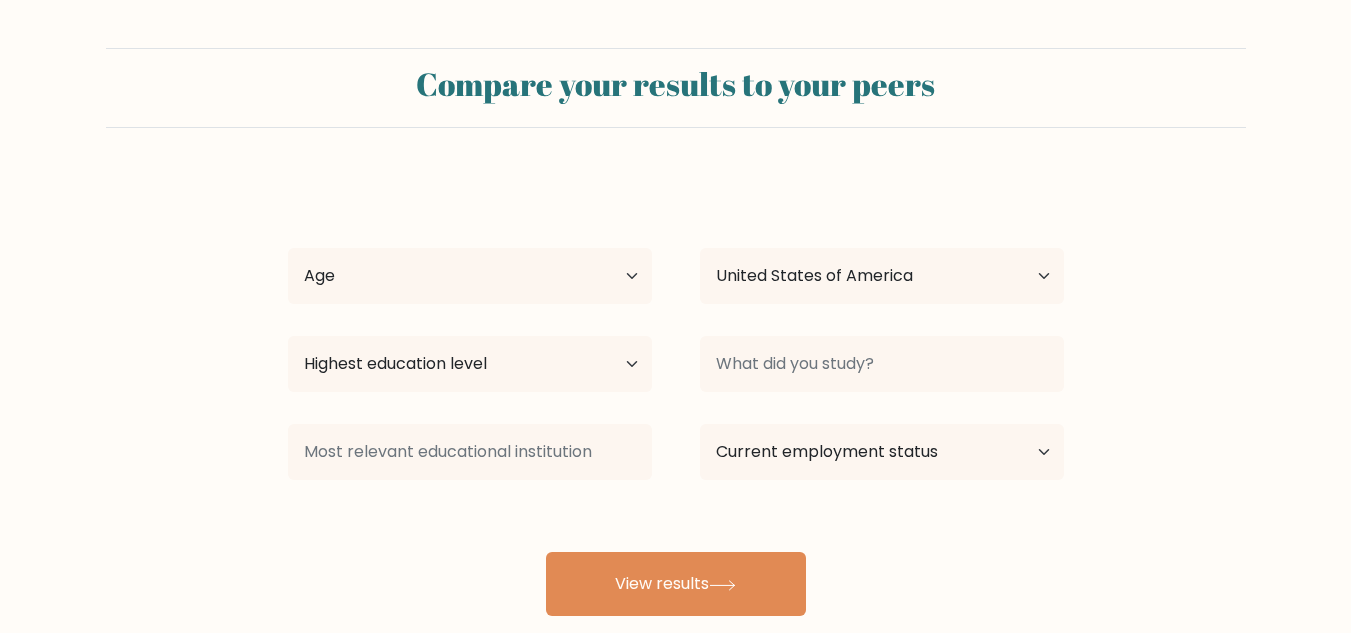 scroll, scrollTop: 0, scrollLeft: 0, axis: both 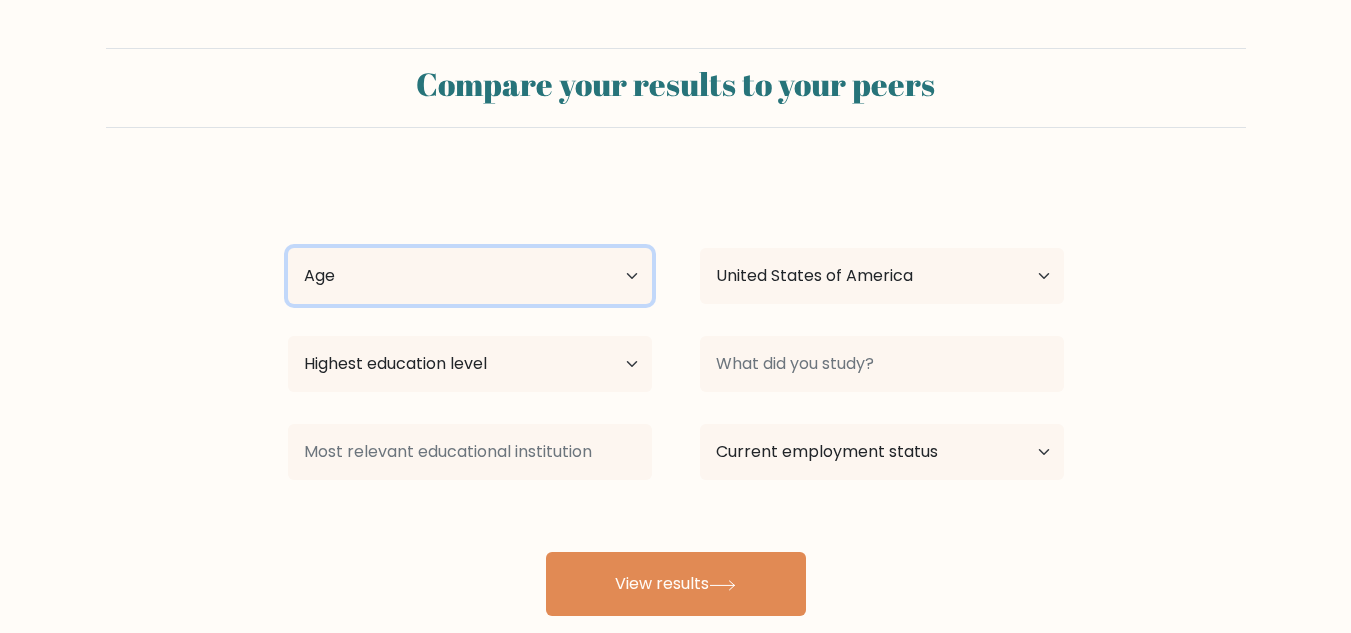 click on "Age
Under 18 years old
18-24 years old
25-34 years old
35-44 years old
45-54 years old
55-64 years old
65 years old and above" at bounding box center (470, 276) 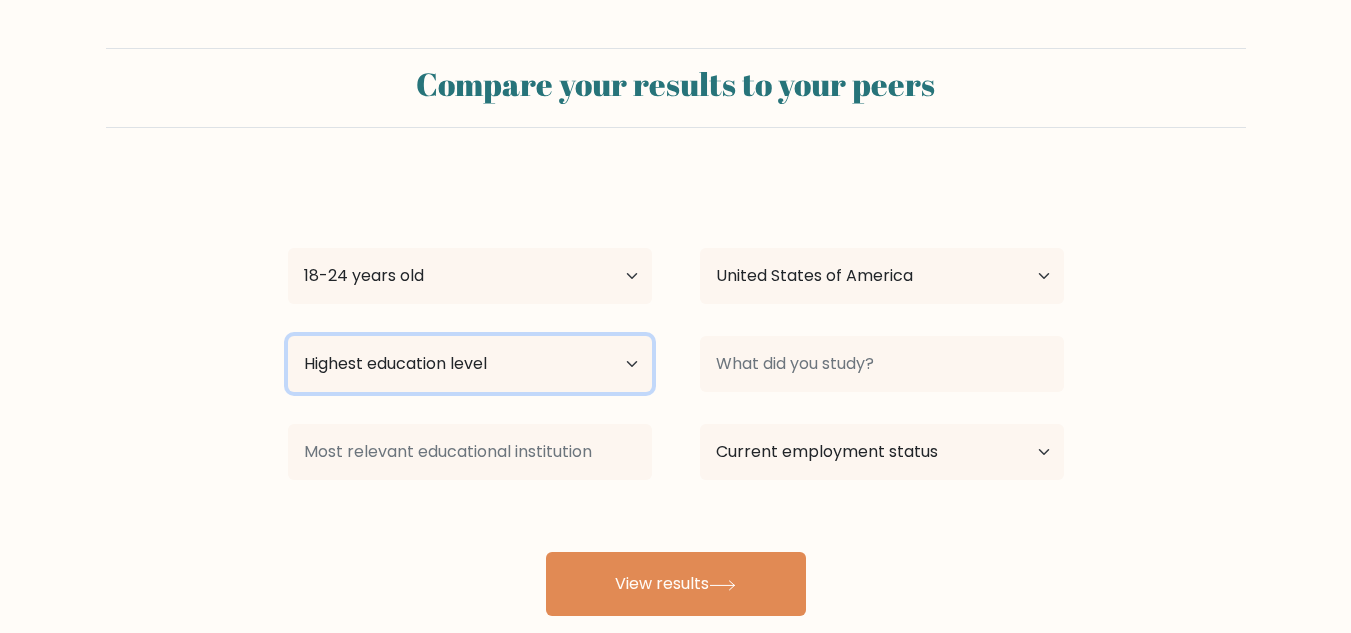 click on "Highest education level
No schooling
Primary
Lower Secondary
Upper Secondary
Occupation Specific
Bachelor's degree
Master's degree
Doctoral degree" at bounding box center (470, 364) 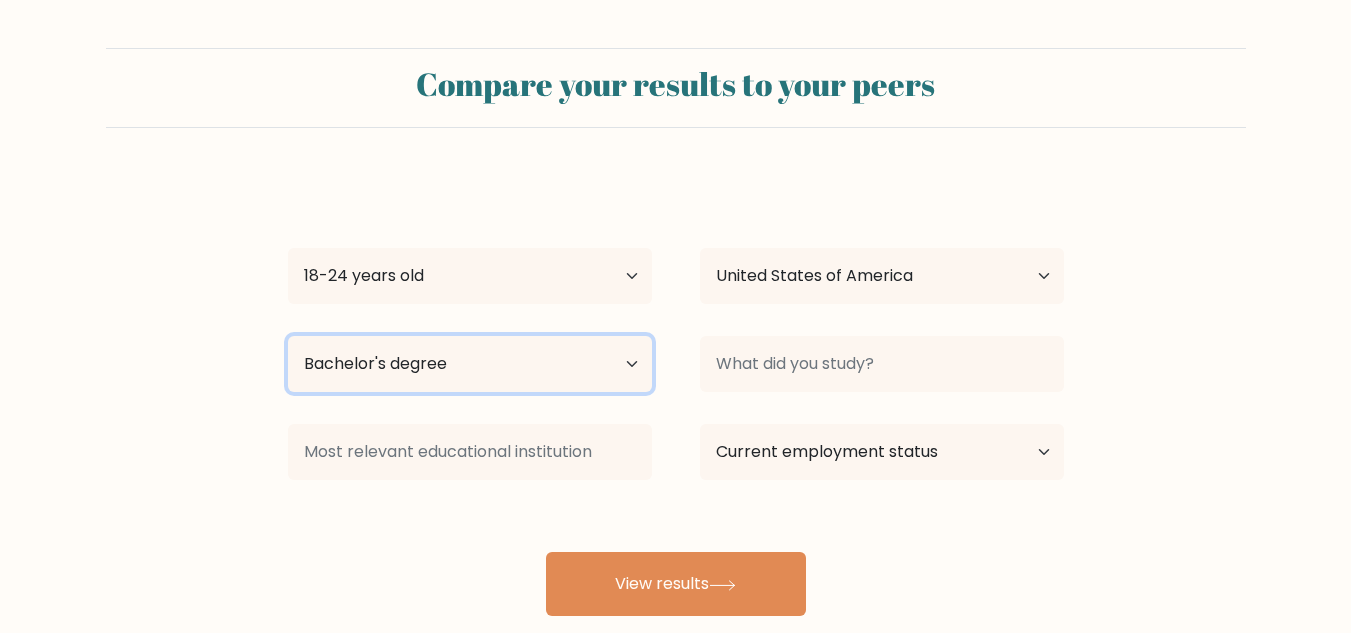 click on "Highest education level
No schooling
Primary
Lower Secondary
Upper Secondary
Occupation Specific
Bachelor's degree
Master's degree
Doctoral degree" at bounding box center [470, 364] 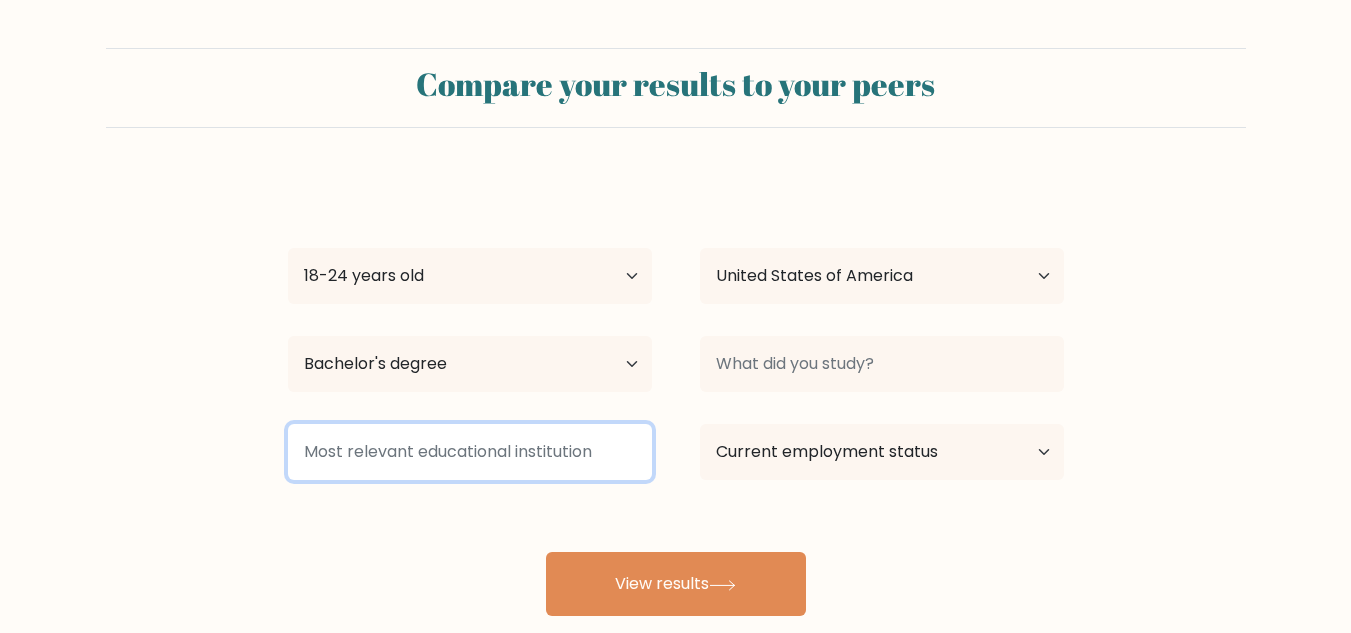 click at bounding box center [470, 452] 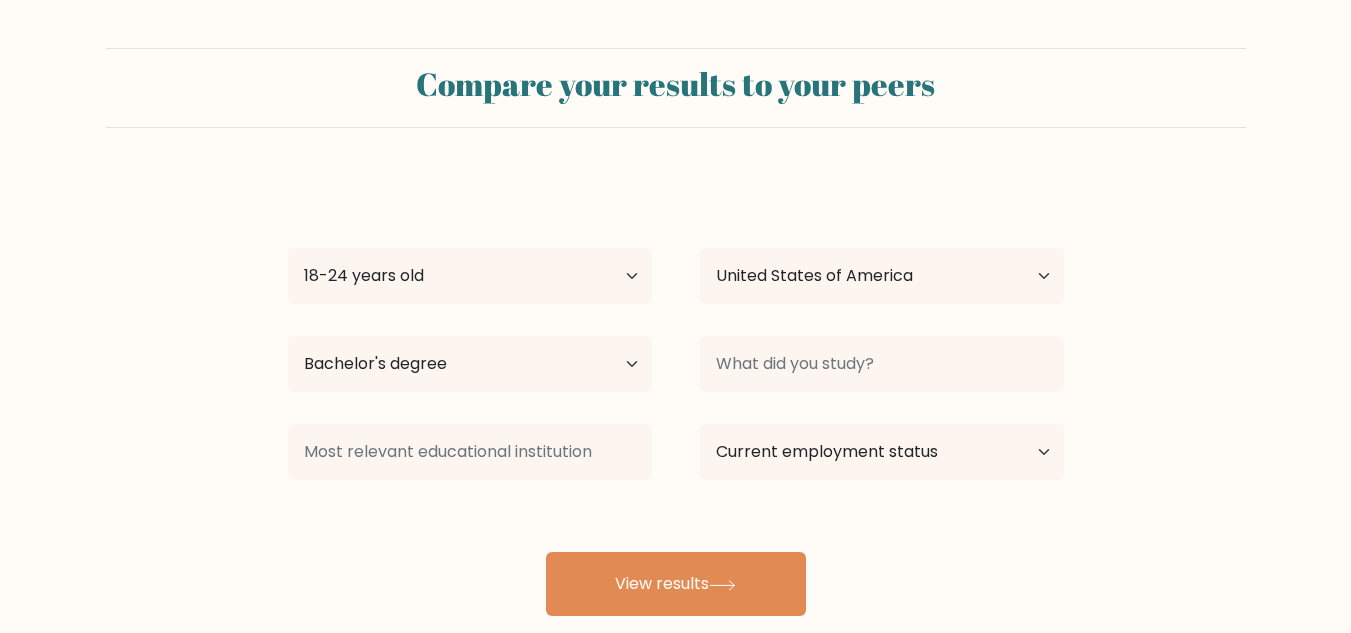 click on "Compare your results to your peers
Anthony
Perez
Age
Under 18 years old
18-24 years old
25-34 years old
35-44 years old
45-54 years old
55-64 years old
65 years old and above
Country
Afghanistan
Albania
Algeria
American Samoa
Andorra
Angola
Anguilla
Antarctica
Antigua and Barbuda
Argentina
Armenia
Aruba
Australia
Chad" at bounding box center (675, 332) 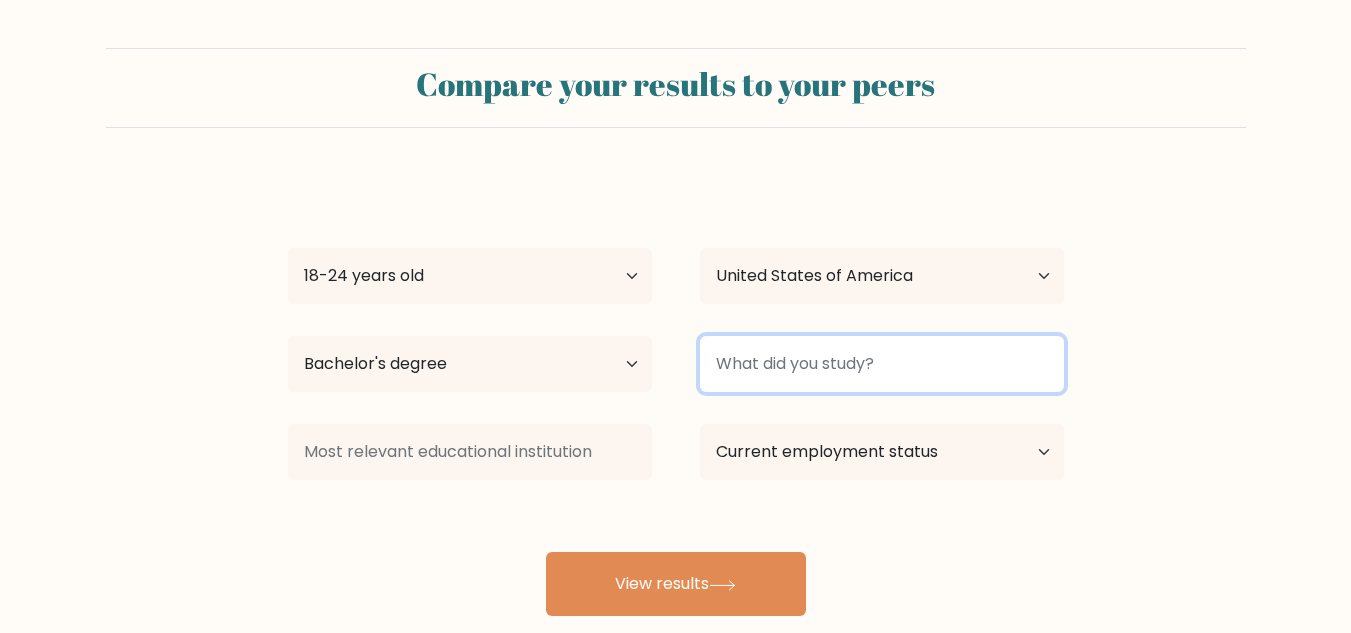 click at bounding box center [882, 364] 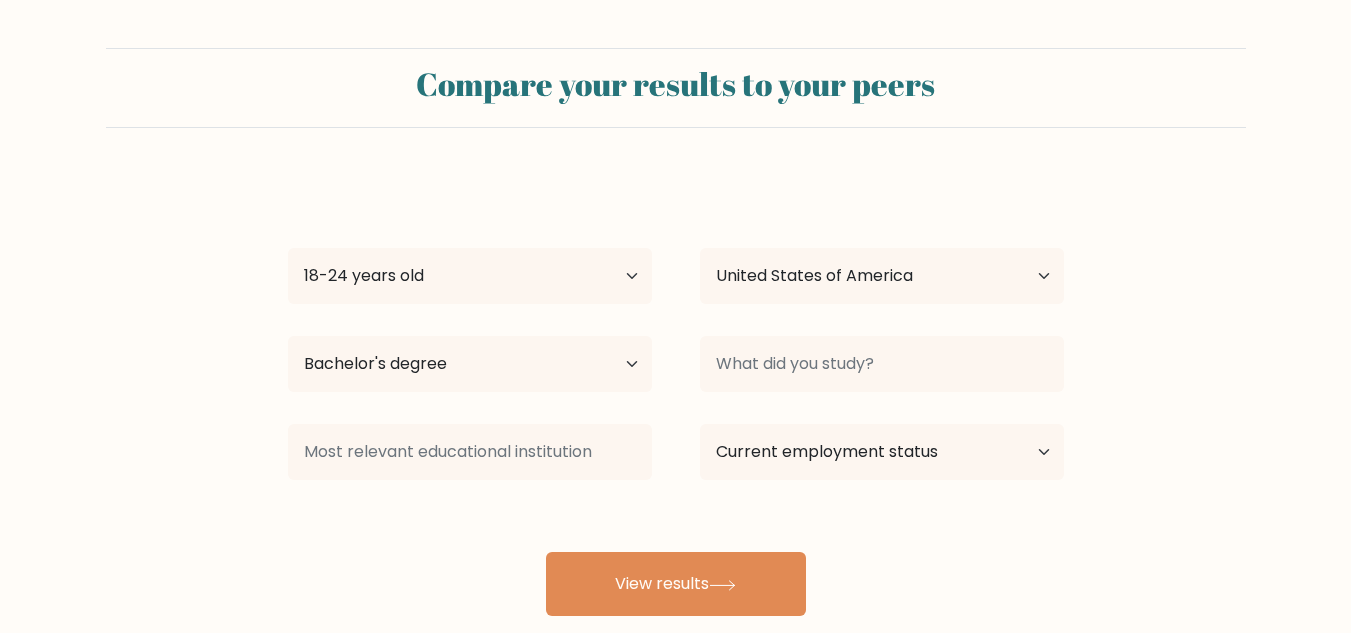 click on "Compare your results to your peers
Anthony
Perez
Age
Under 18 years old
18-24 years old
25-34 years old
35-44 years old
45-54 years old
55-64 years old
65 years old and above
Country
Afghanistan
Albania
Algeria
American Samoa
Andorra
Angola
Anguilla
Antarctica
Antigua and Barbuda
Argentina
Armenia
Aruba
Australia
Chad" at bounding box center [675, 332] 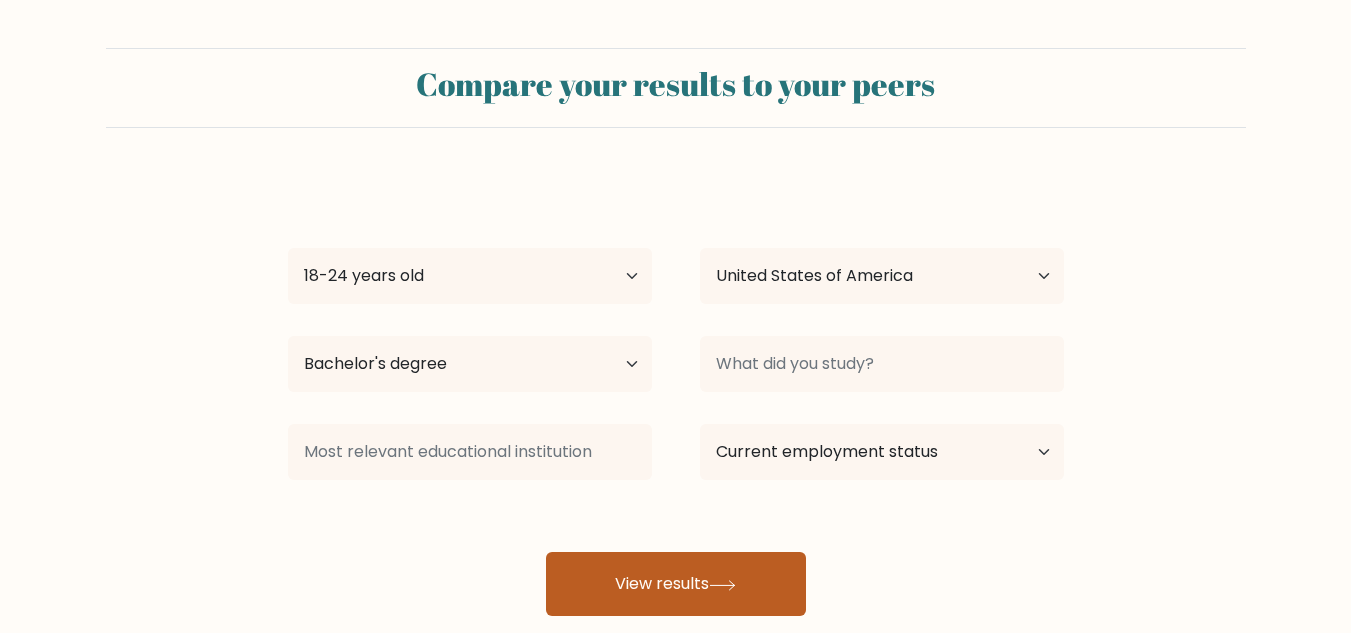 click on "View results" at bounding box center (676, 584) 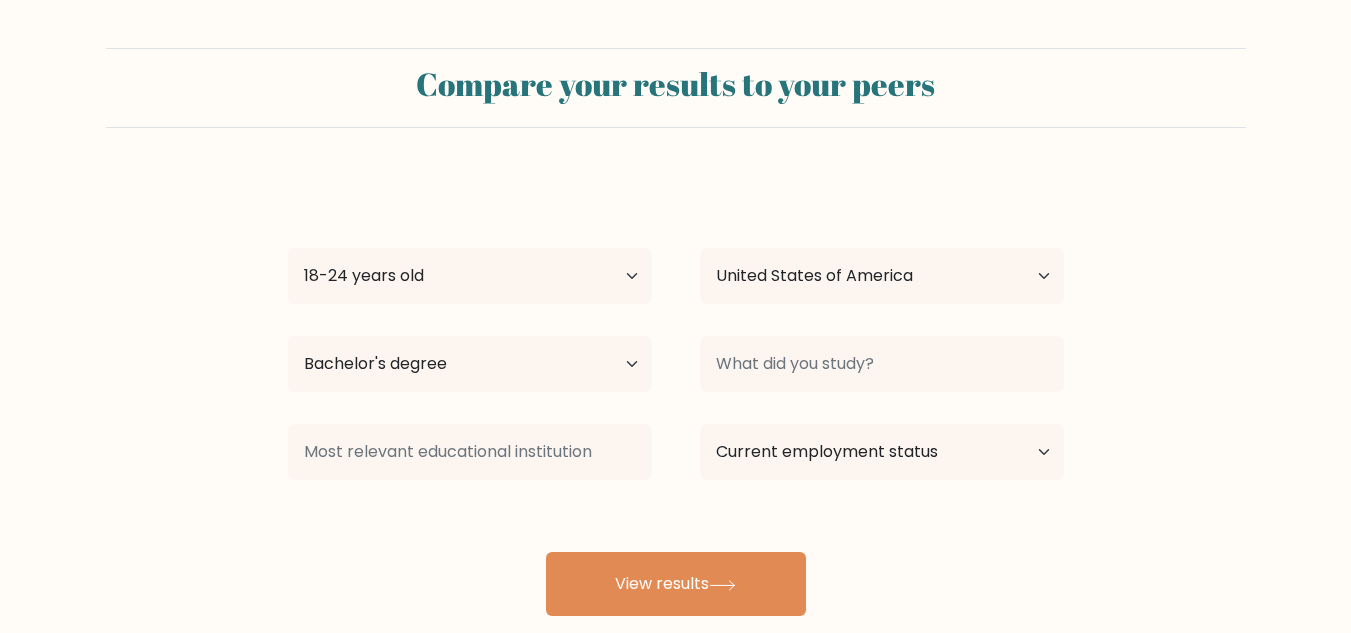 click on "Anthony
Perez
Age
Under 18 years old
18-24 years old
25-34 years old
35-44 years old
45-54 years old
55-64 years old
65 years old and above
Country
Afghanistan
Albania
Algeria
American Samoa
Andorra
Angola
Anguilla
Antarctica
Antigua and Barbuda
Argentina
Armenia
Aruba
Australia
Austria
Azerbaijan
Bahamas
Bahrain
Bangladesh
Barbados
Belarus
Belgium
Belize
Benin
Bermuda
Bhutan
Bolivia
Bonaire, Sint Eustatius and Saba
Bosnia and Herzegovina
Botswana
Bouvet Island
Brazil
Brunei" at bounding box center (676, 396) 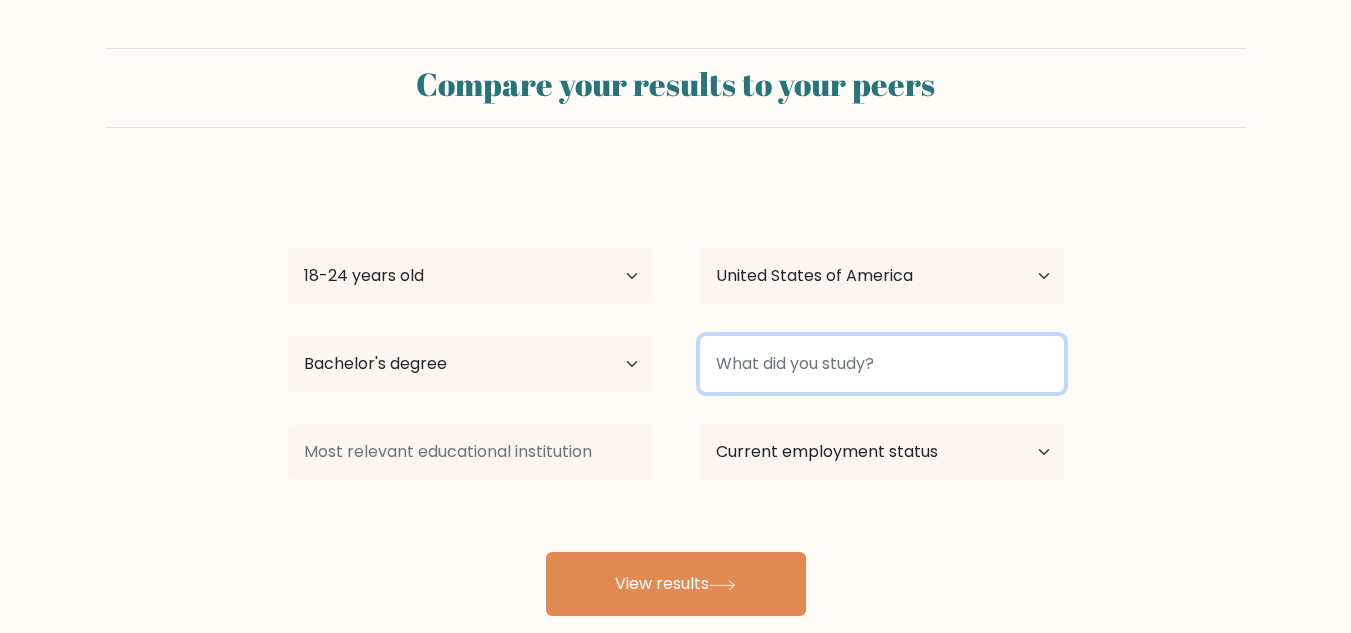click at bounding box center (882, 364) 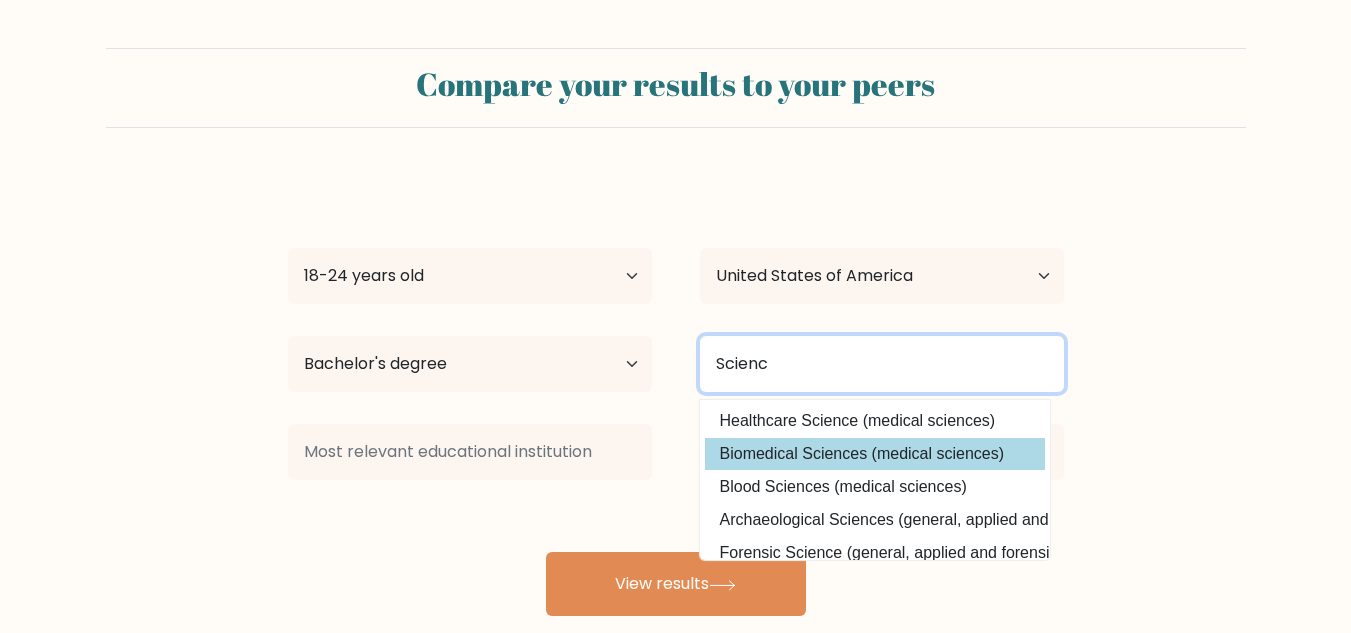 type on "Scienc" 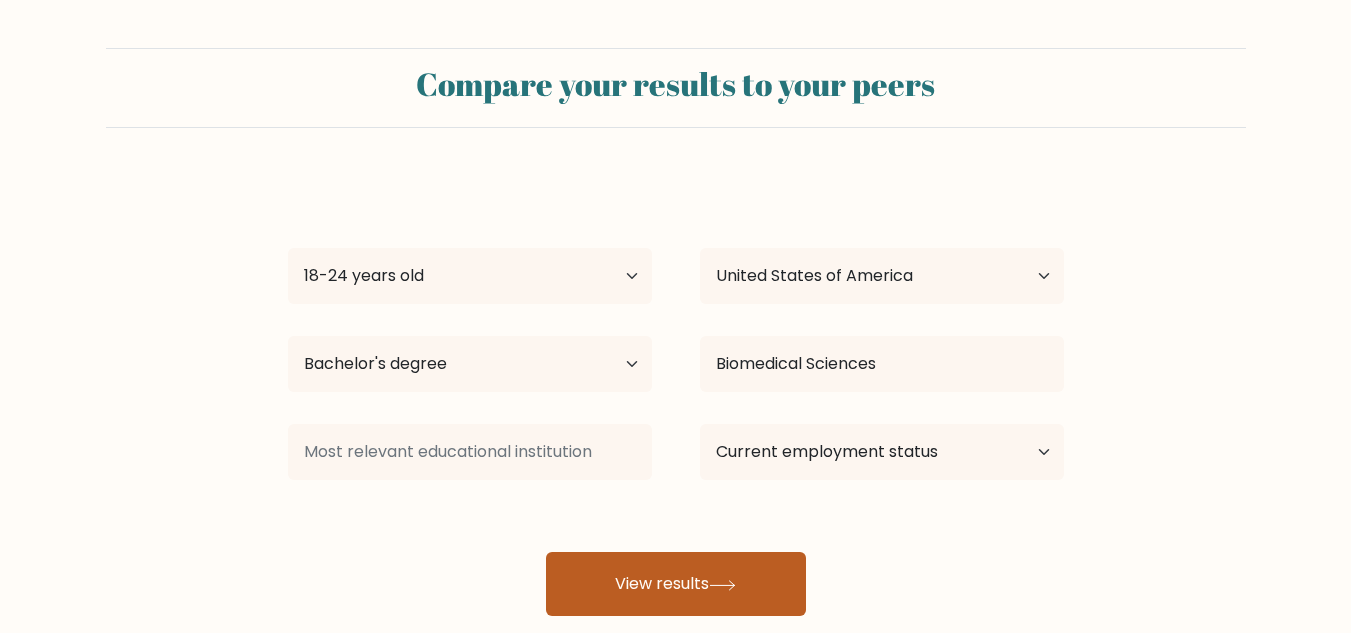 click on "View results" at bounding box center (676, 584) 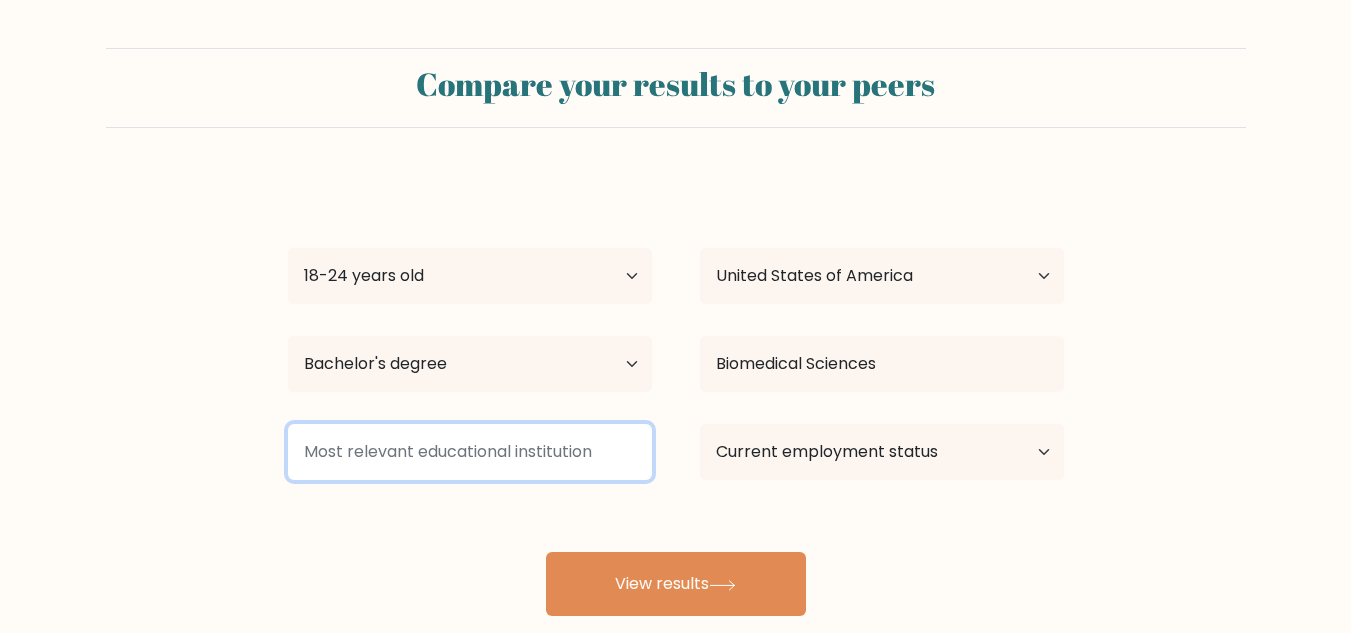 click at bounding box center [470, 452] 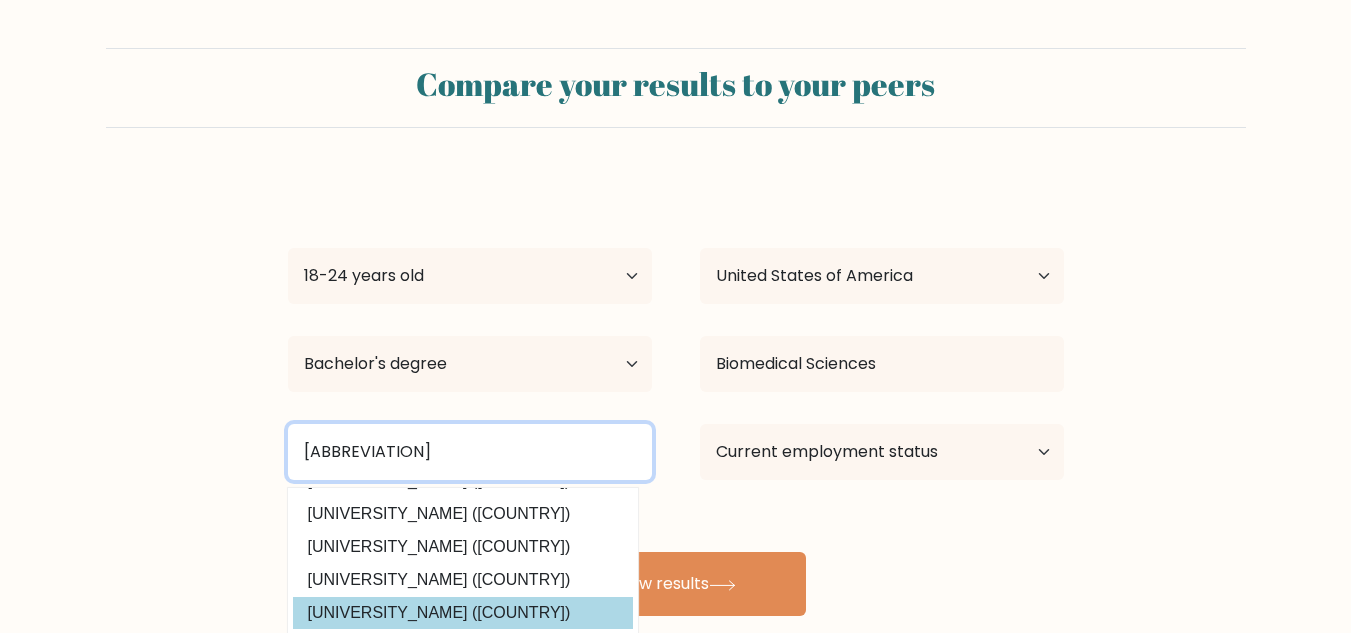scroll, scrollTop: 0, scrollLeft: 0, axis: both 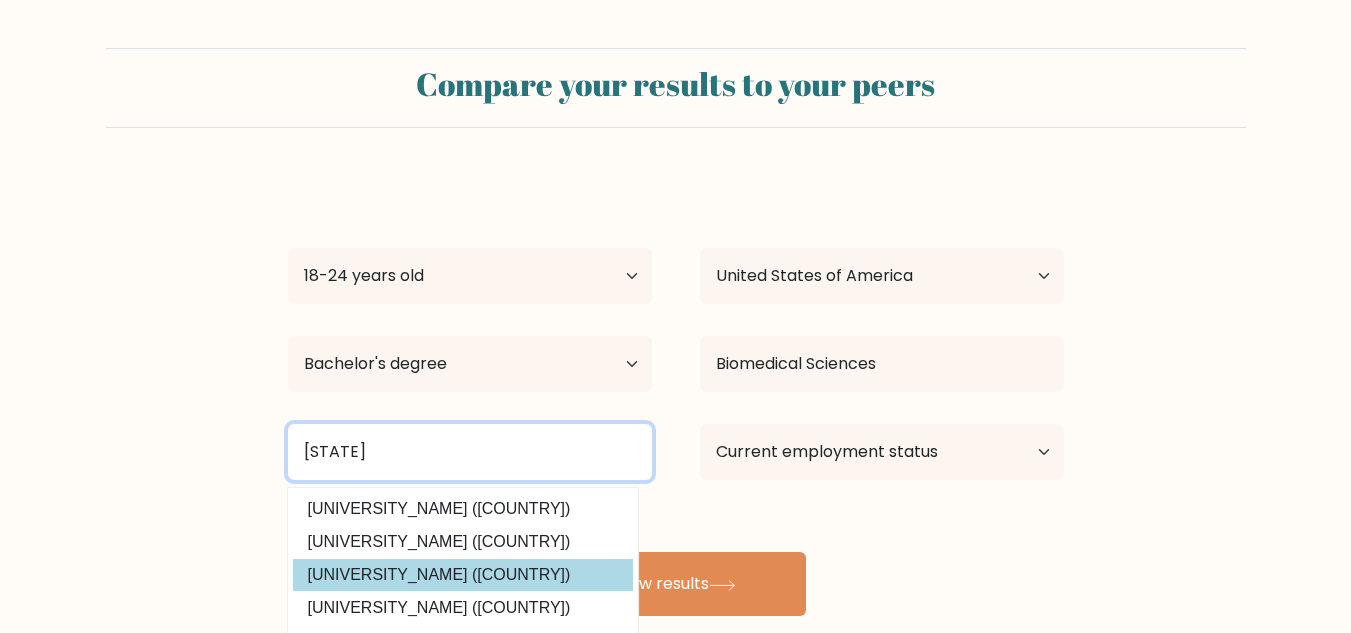 type on "south flor" 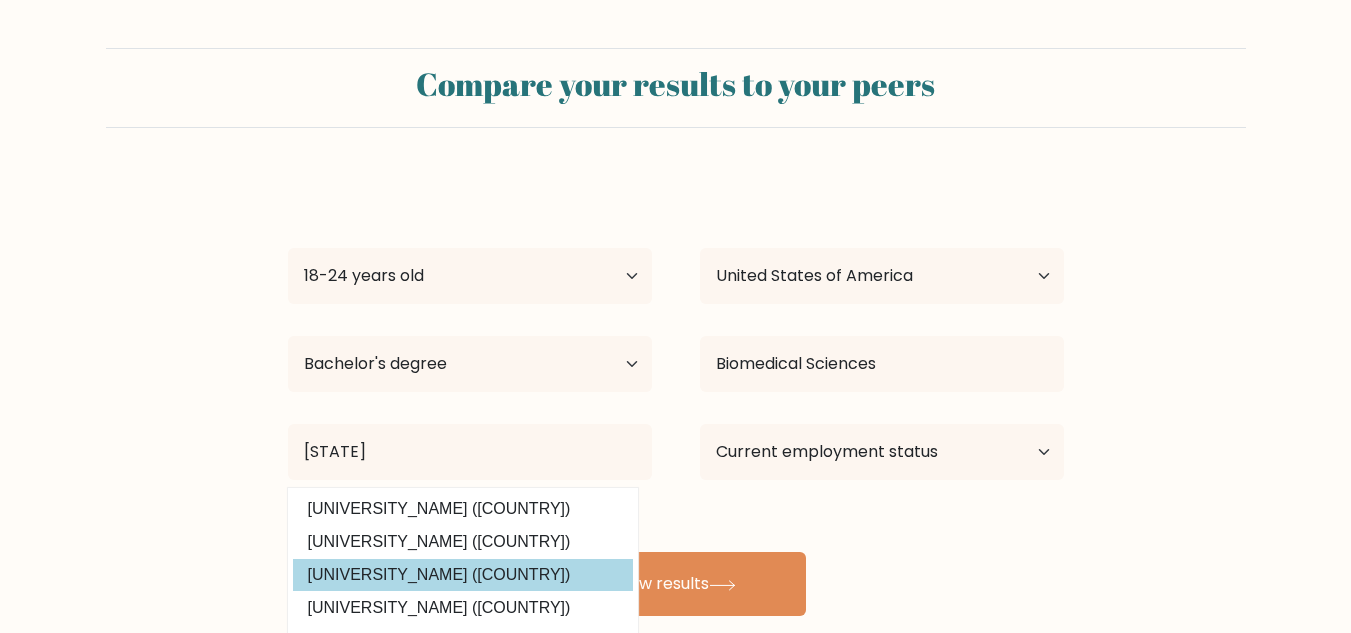 click on "University of South Florida (United States)" at bounding box center [463, 575] 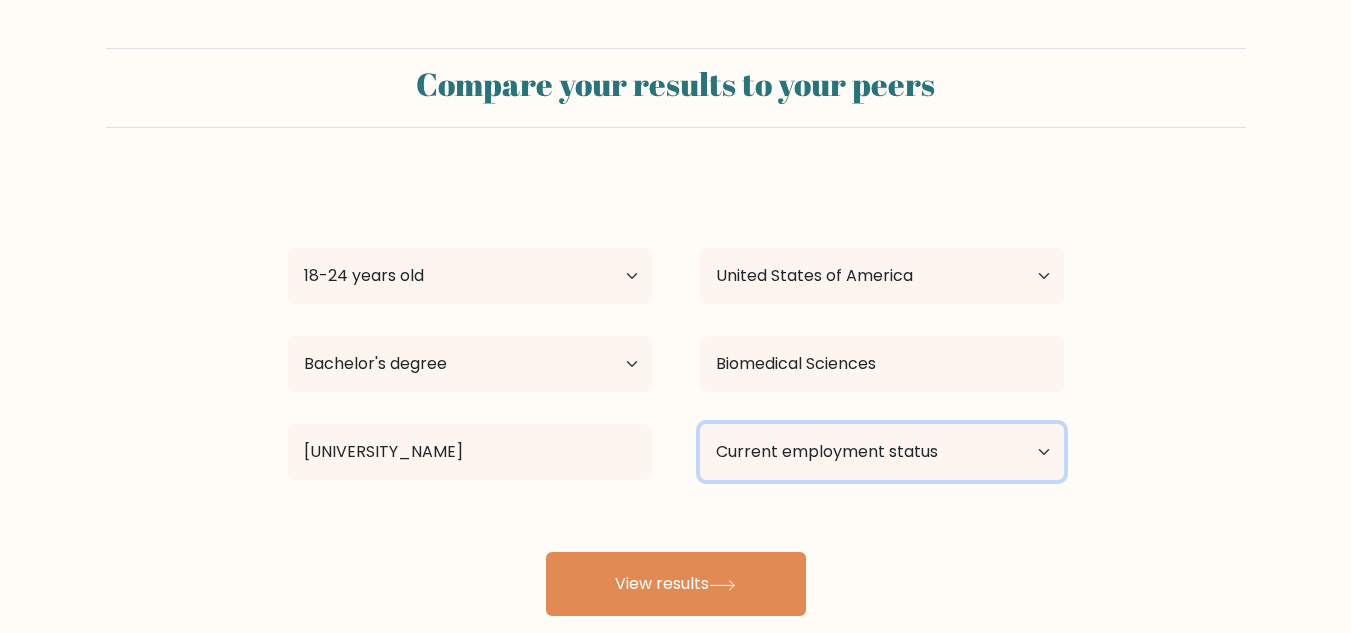 click on "Current employment status
Employed
Student
Retired
Other / prefer not to answer" at bounding box center [882, 452] 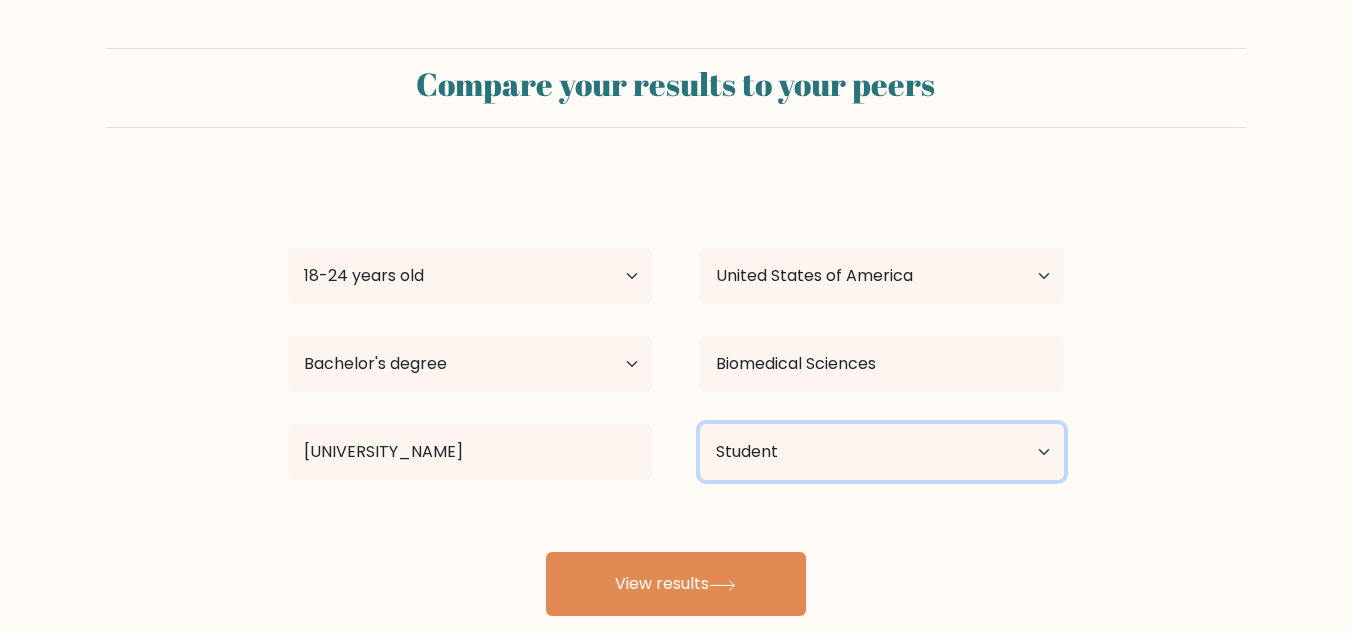 click on "Current employment status
Employed
Student
Retired
Other / prefer not to answer" at bounding box center (882, 452) 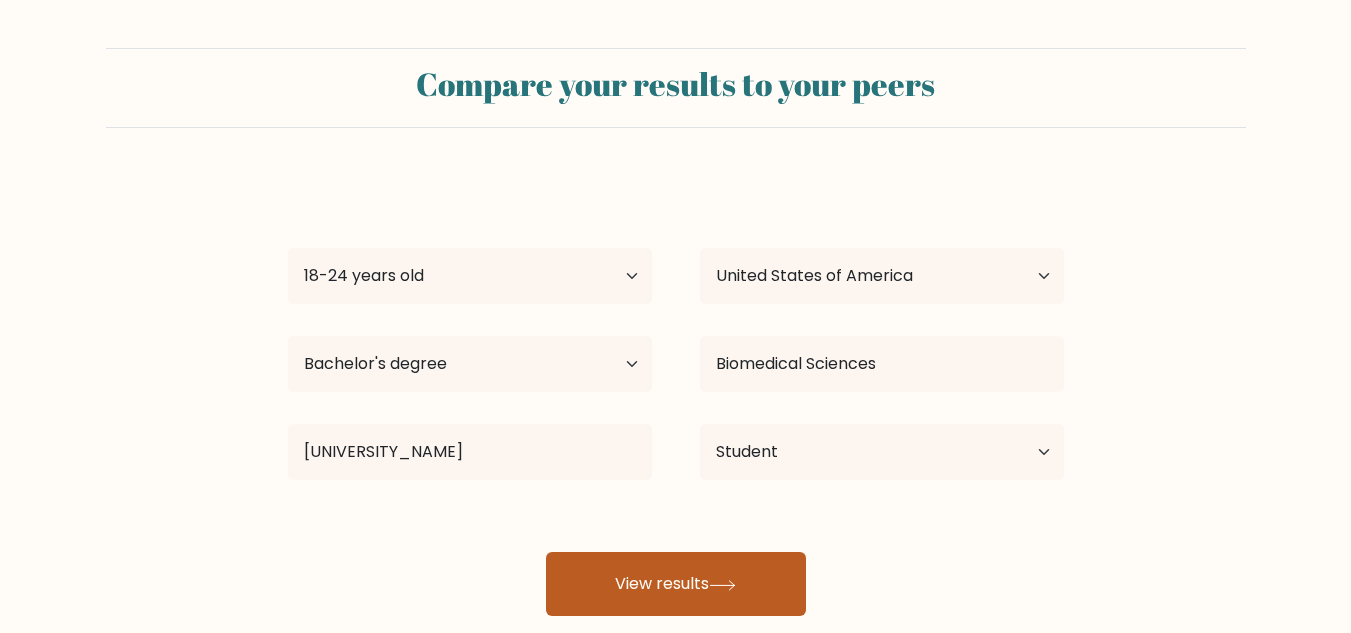 click on "View results" at bounding box center [676, 584] 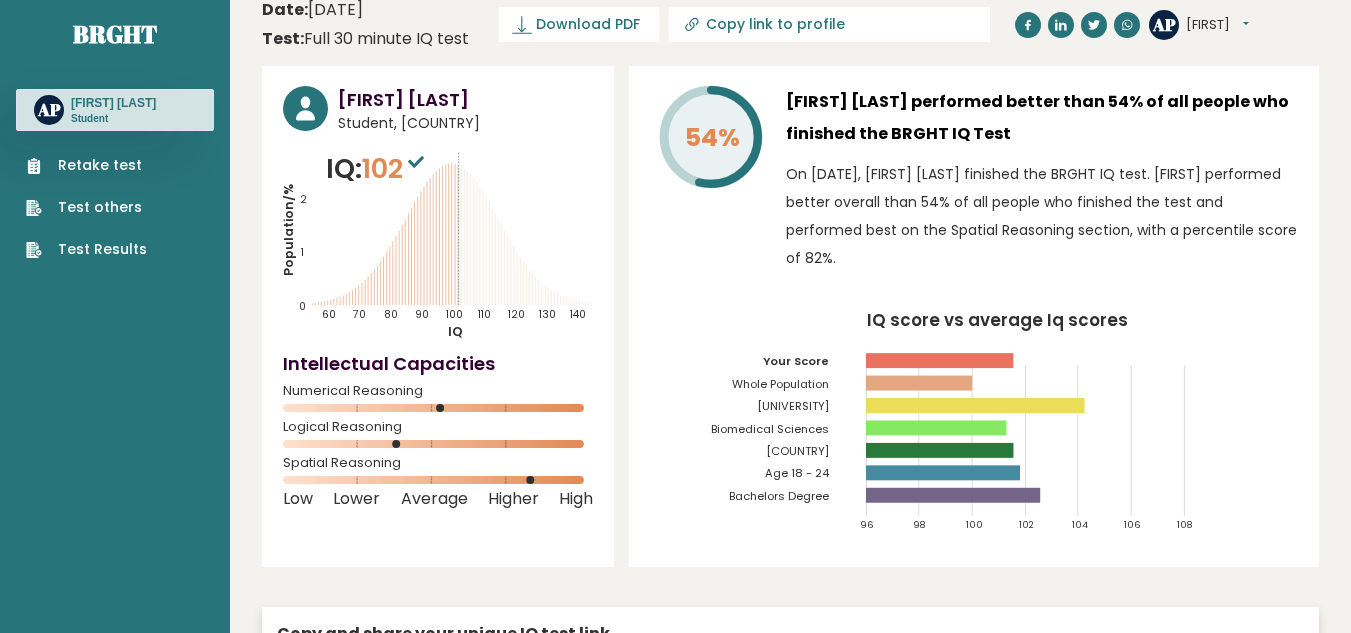 scroll, scrollTop: 0, scrollLeft: 0, axis: both 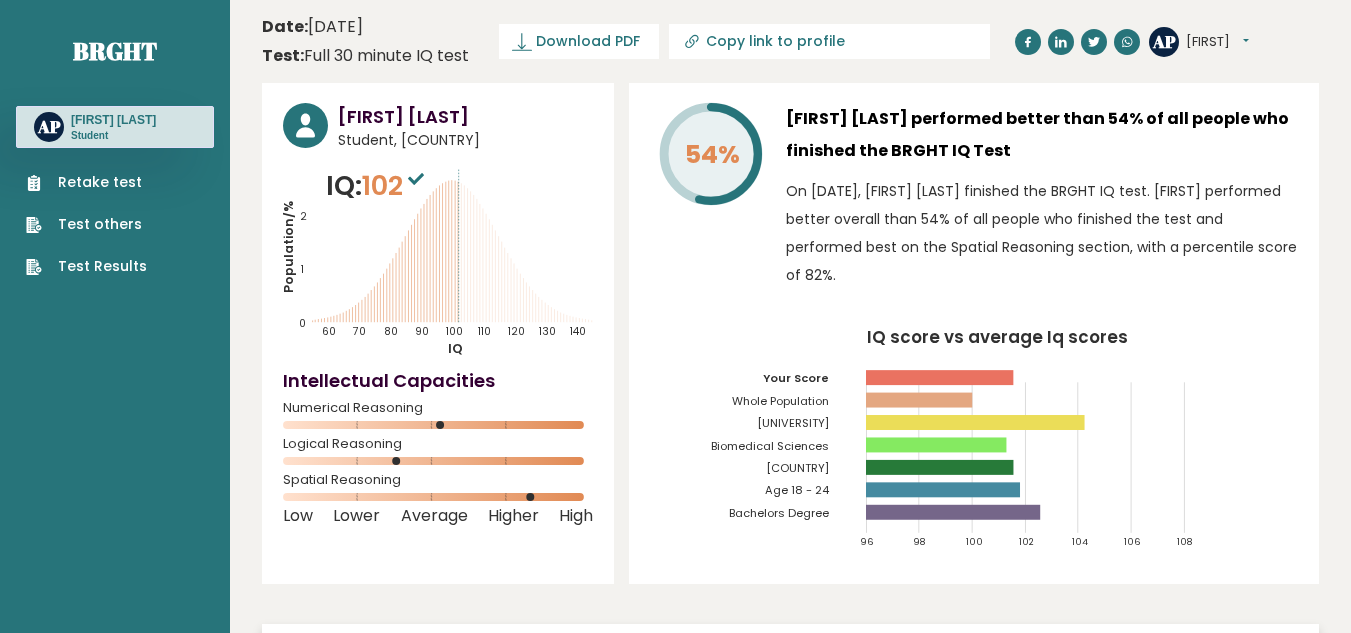 click on "Test Results" at bounding box center (86, 266) 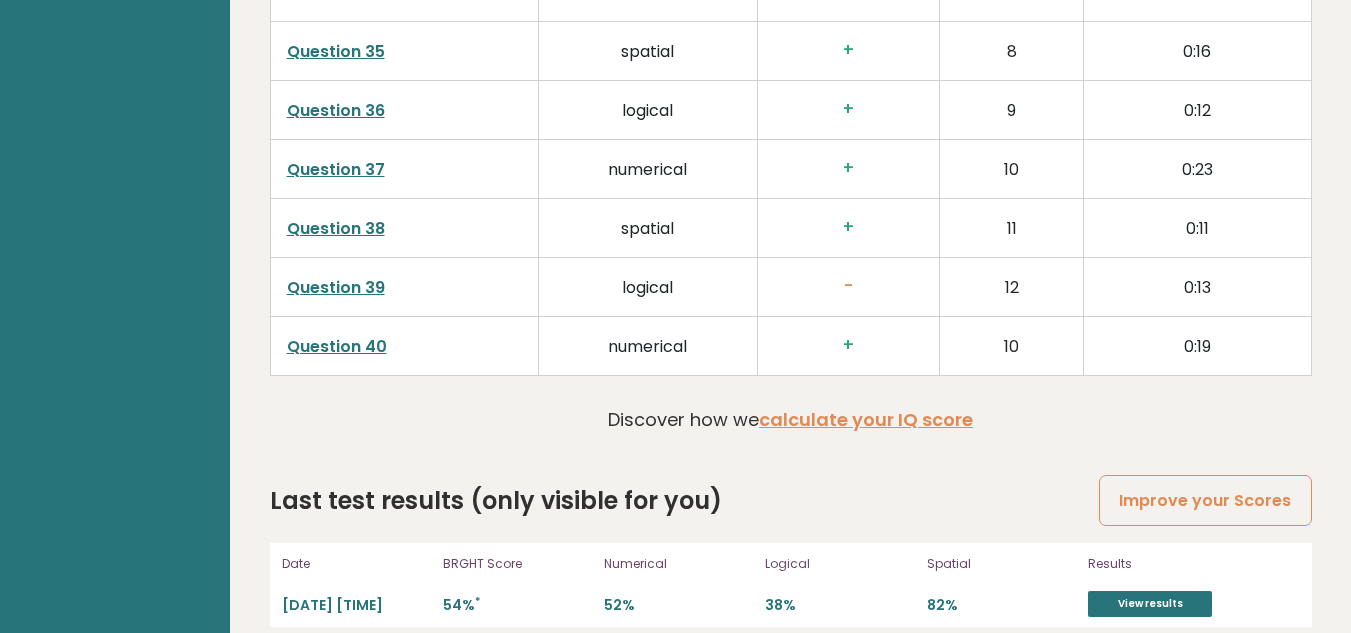 scroll, scrollTop: 5247, scrollLeft: 0, axis: vertical 